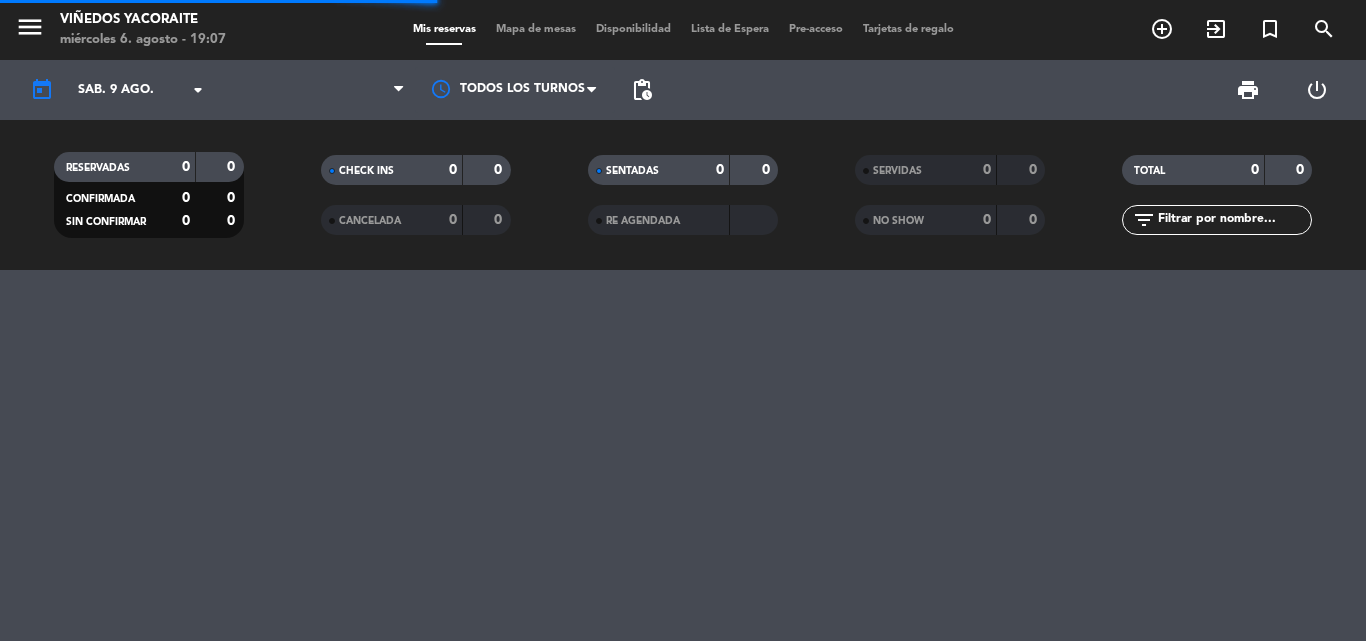 scroll, scrollTop: 0, scrollLeft: 0, axis: both 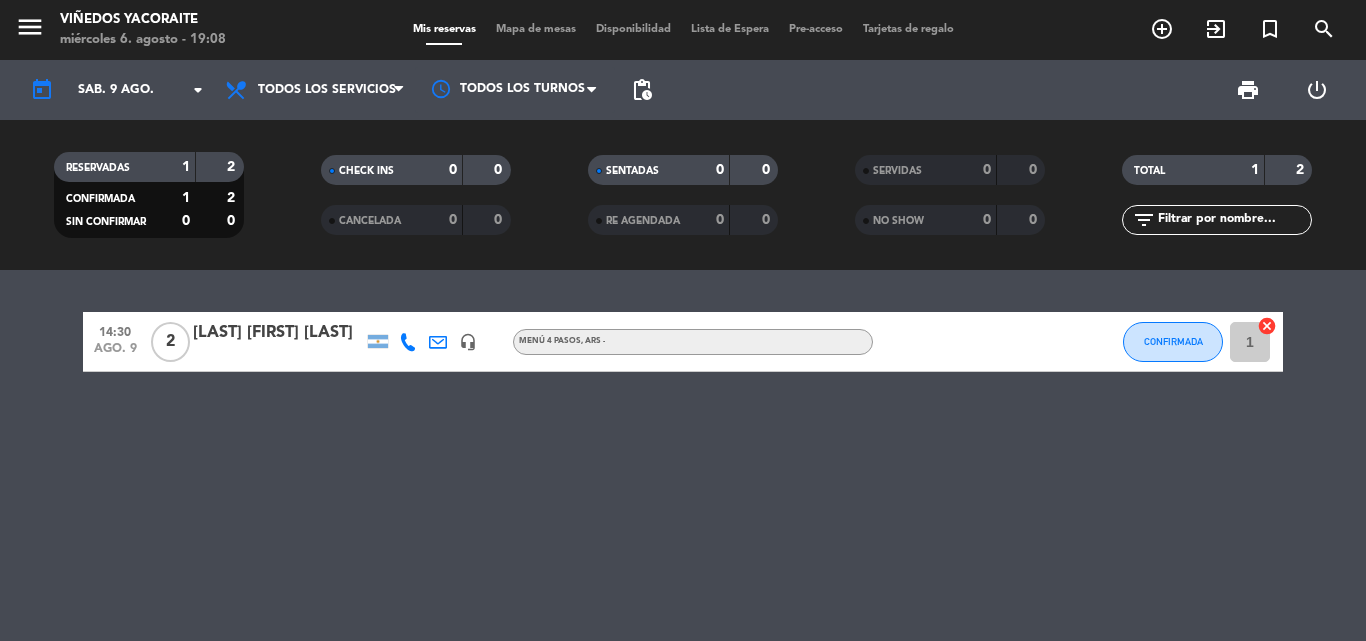 drag, startPoint x: 694, startPoint y: 552, endPoint x: 656, endPoint y: 539, distance: 40.16217 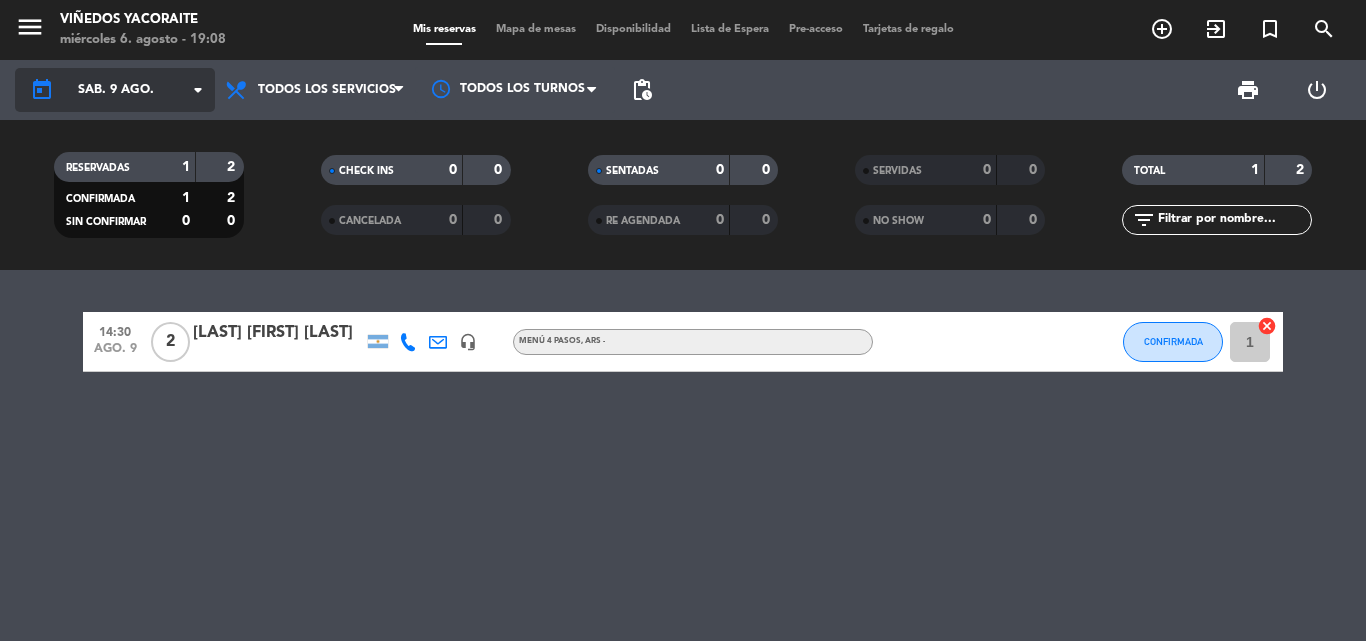click on "sáb. 9 ago." 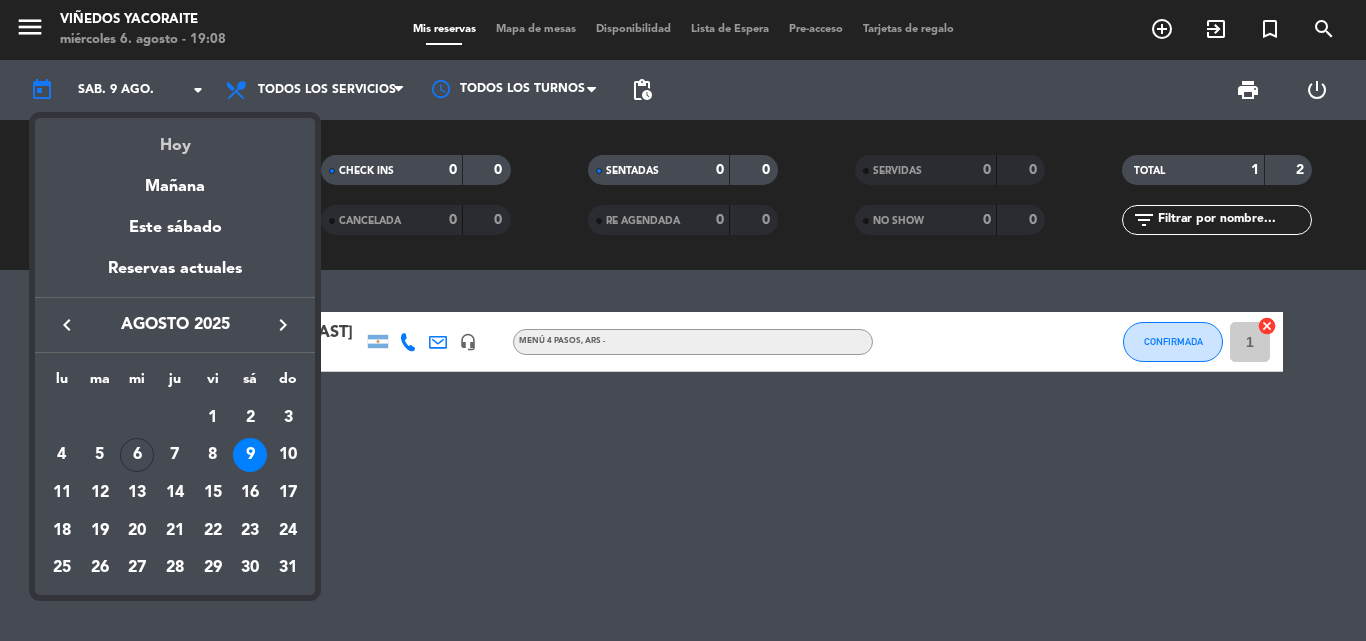 click on "Hoy" at bounding box center [175, 138] 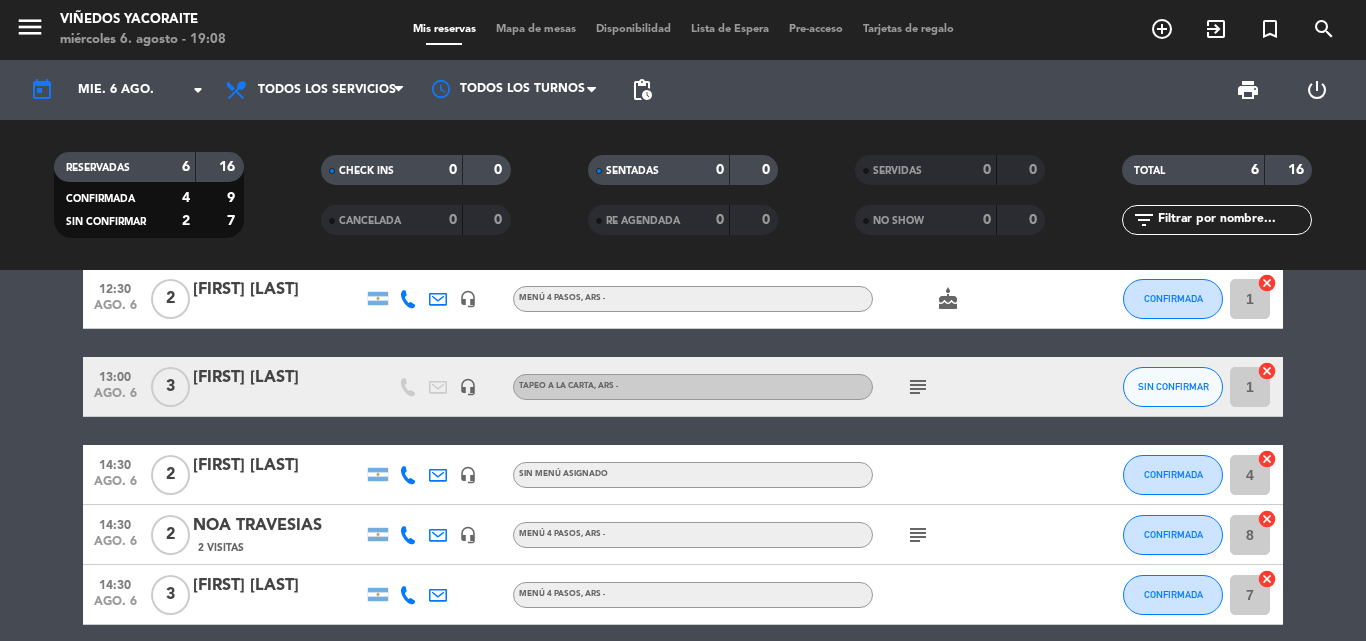 scroll, scrollTop: 0, scrollLeft: 0, axis: both 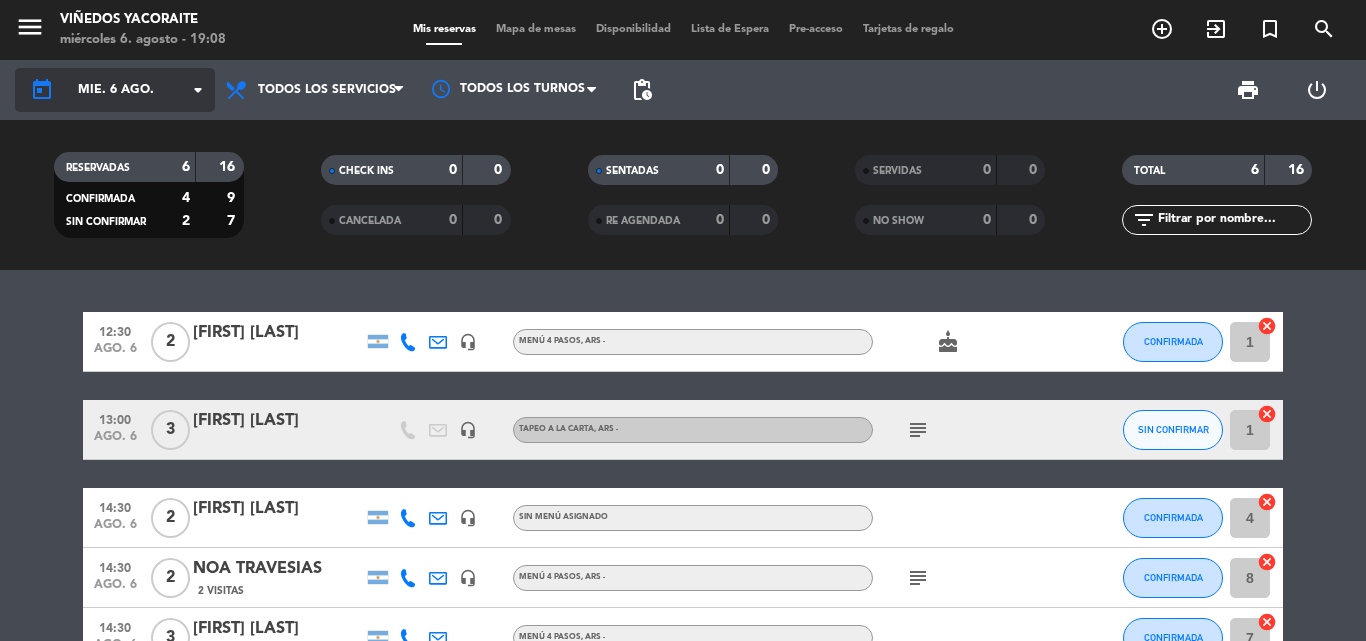 click on "arrow_drop_down" 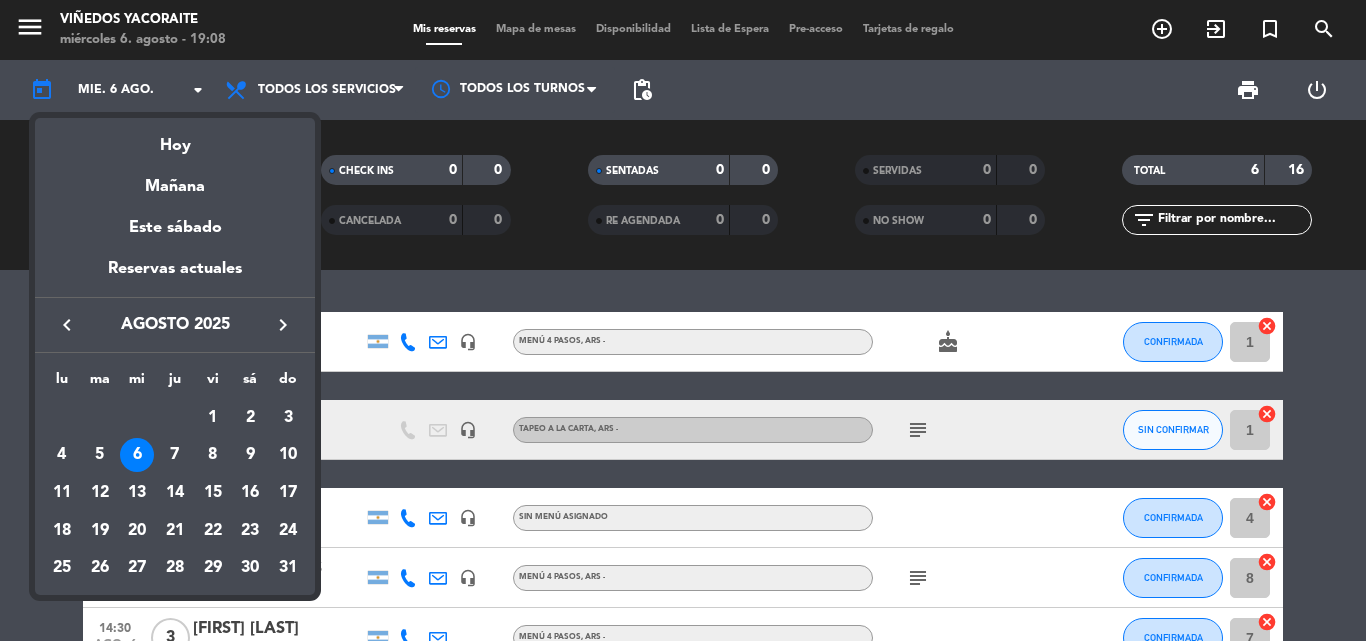 click on "keyboard_arrow_right" at bounding box center [283, 325] 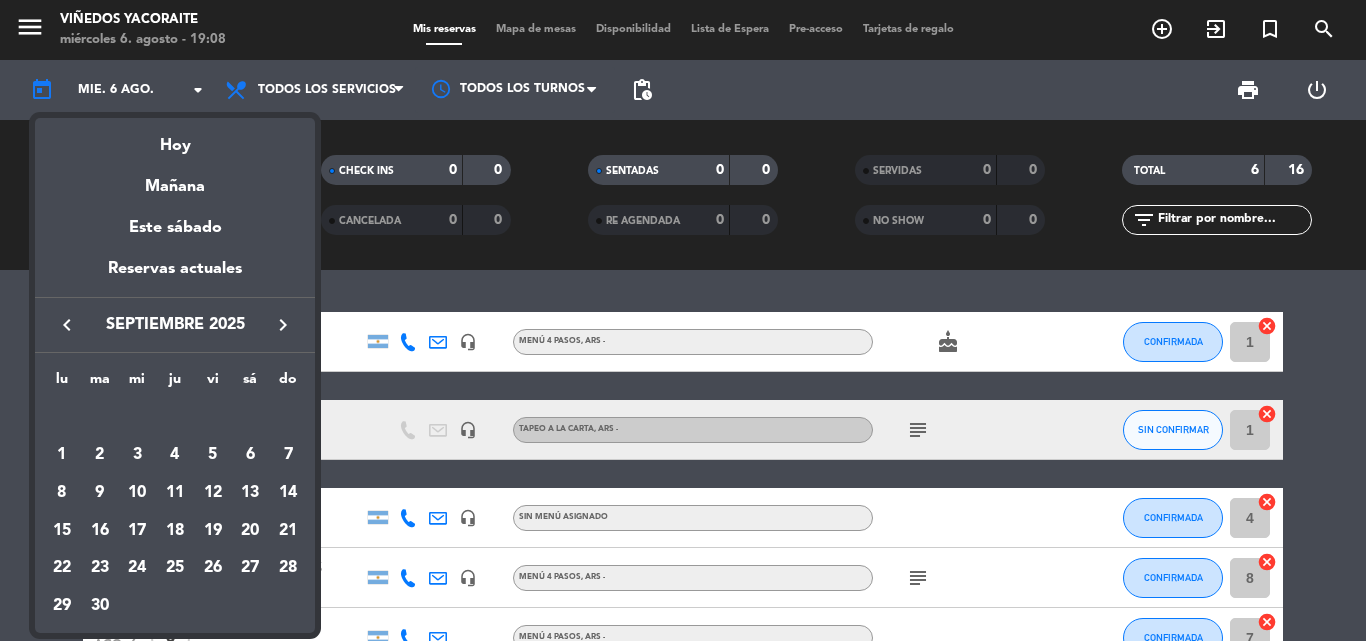 click on "keyboard_arrow_right" at bounding box center (283, 325) 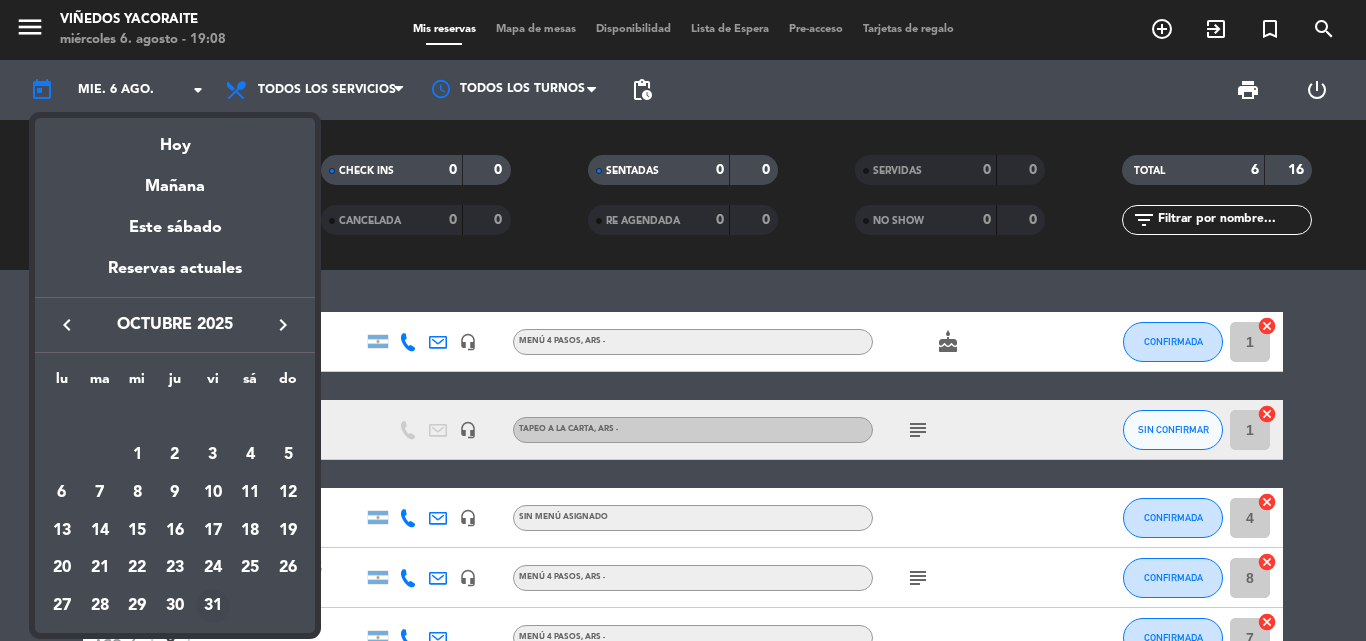 click on "31" at bounding box center [213, 606] 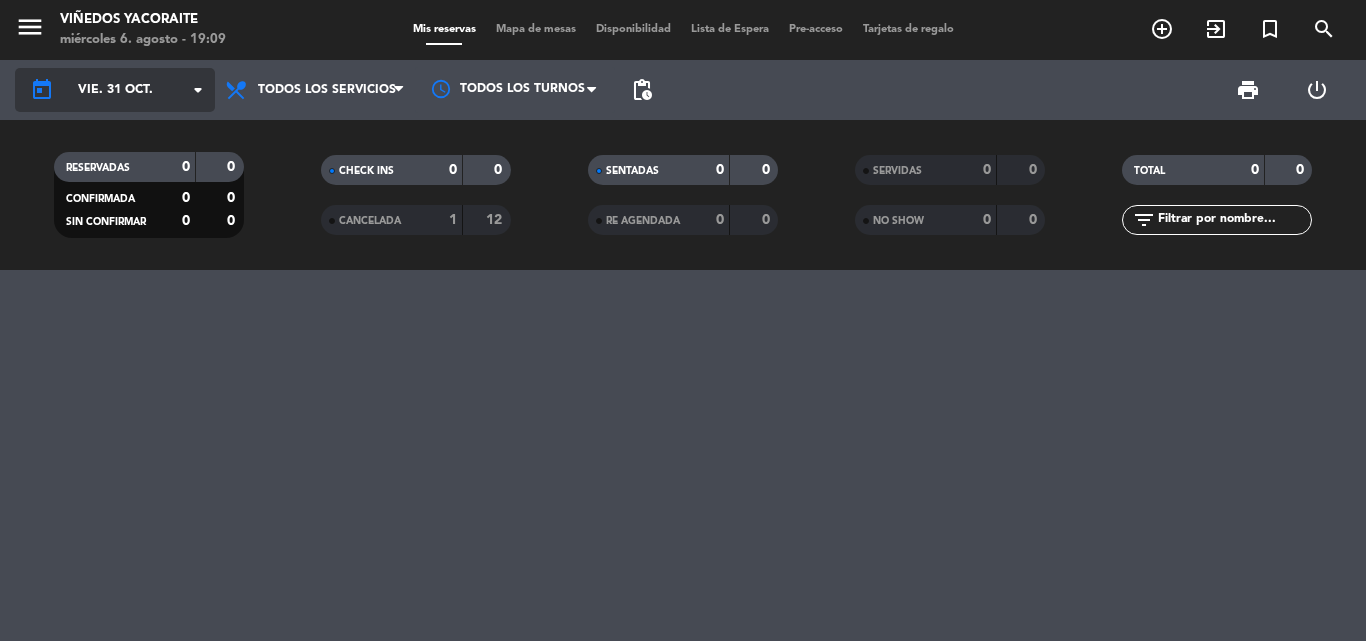 click on "arrow_drop_down" 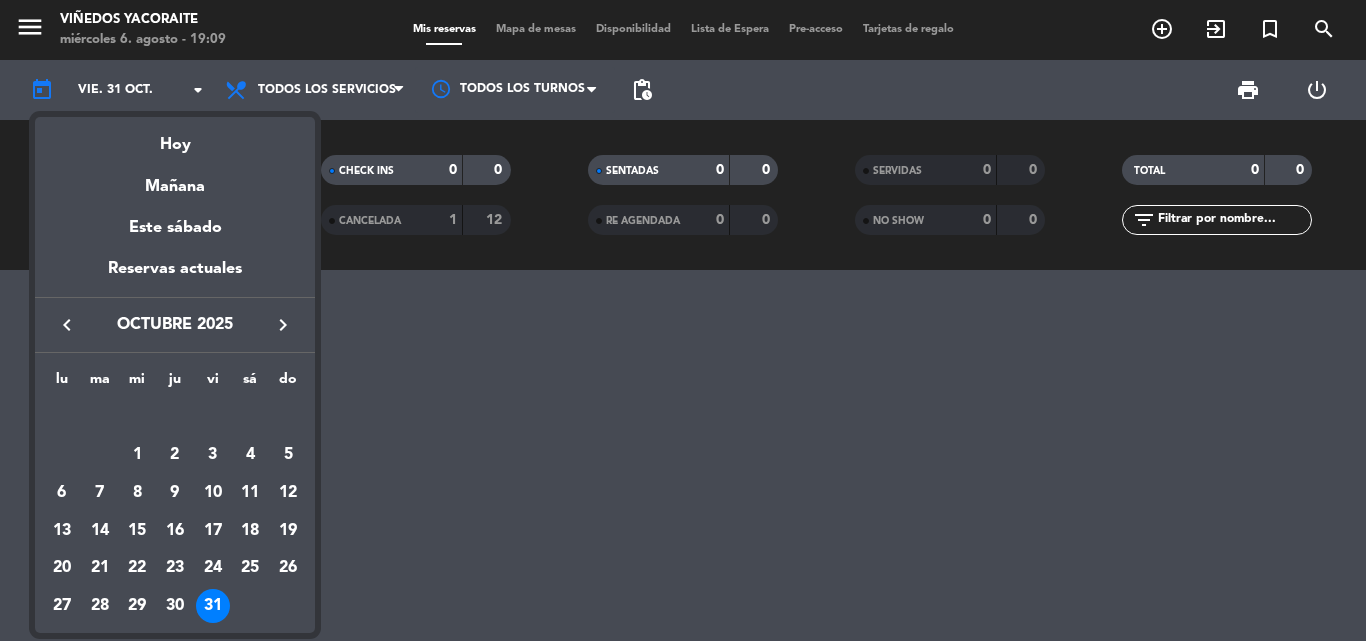 click on "keyboard_arrow_right" at bounding box center [283, 325] 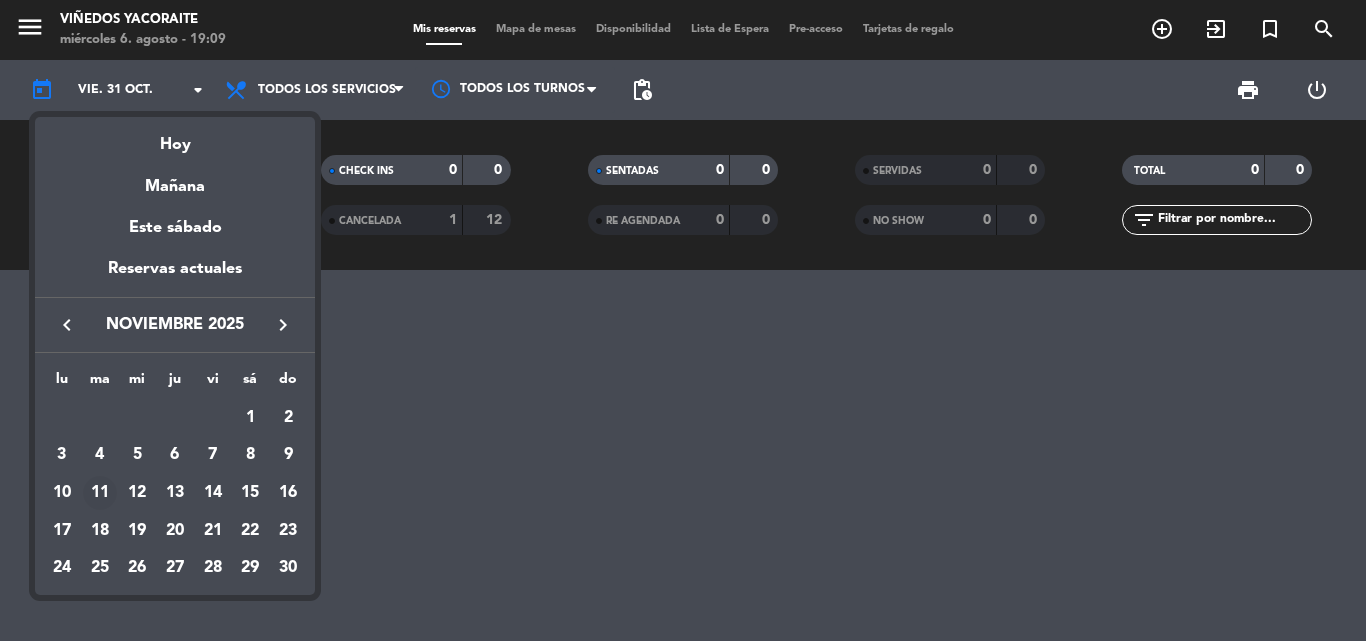 click on "11" at bounding box center (100, 493) 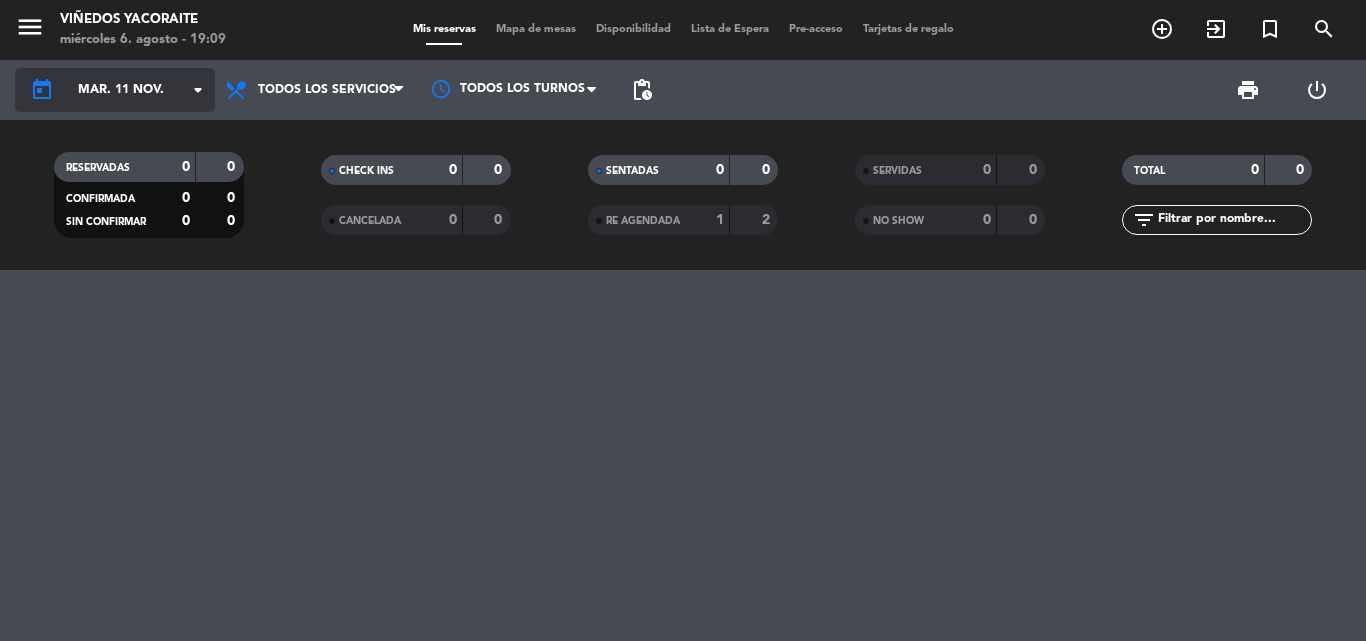 click on "arrow_drop_down" 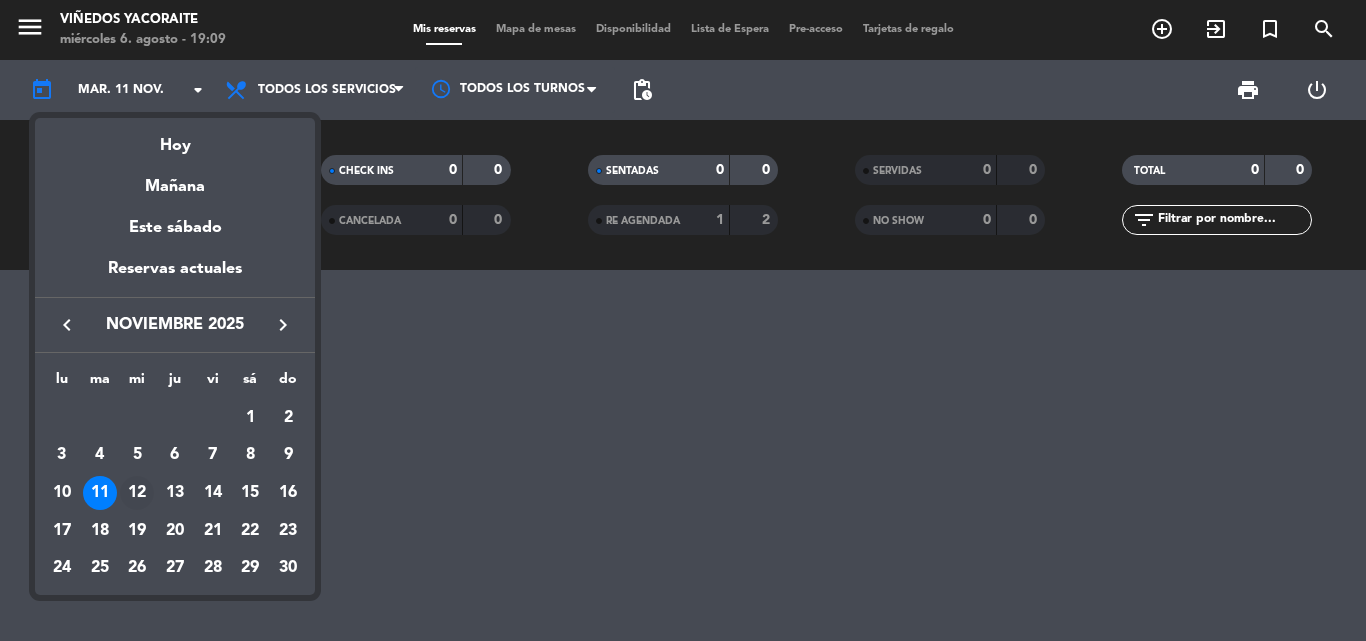 click on "12" at bounding box center (137, 493) 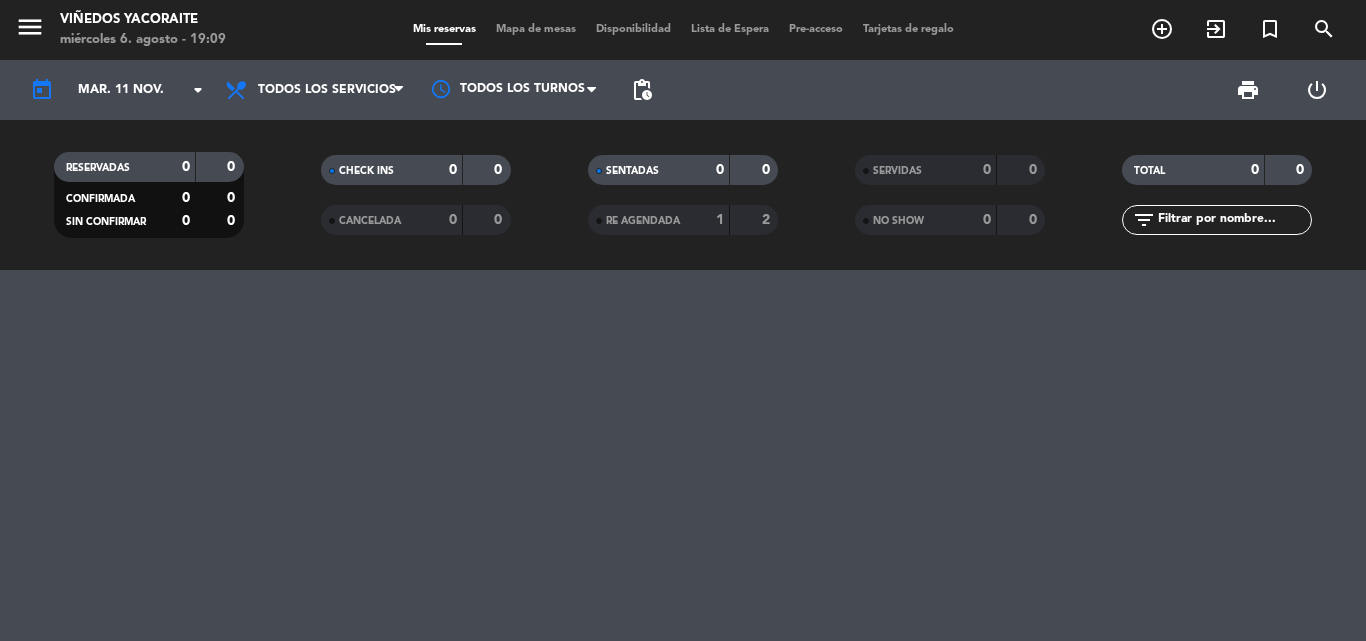 type on "mié. 12 nov." 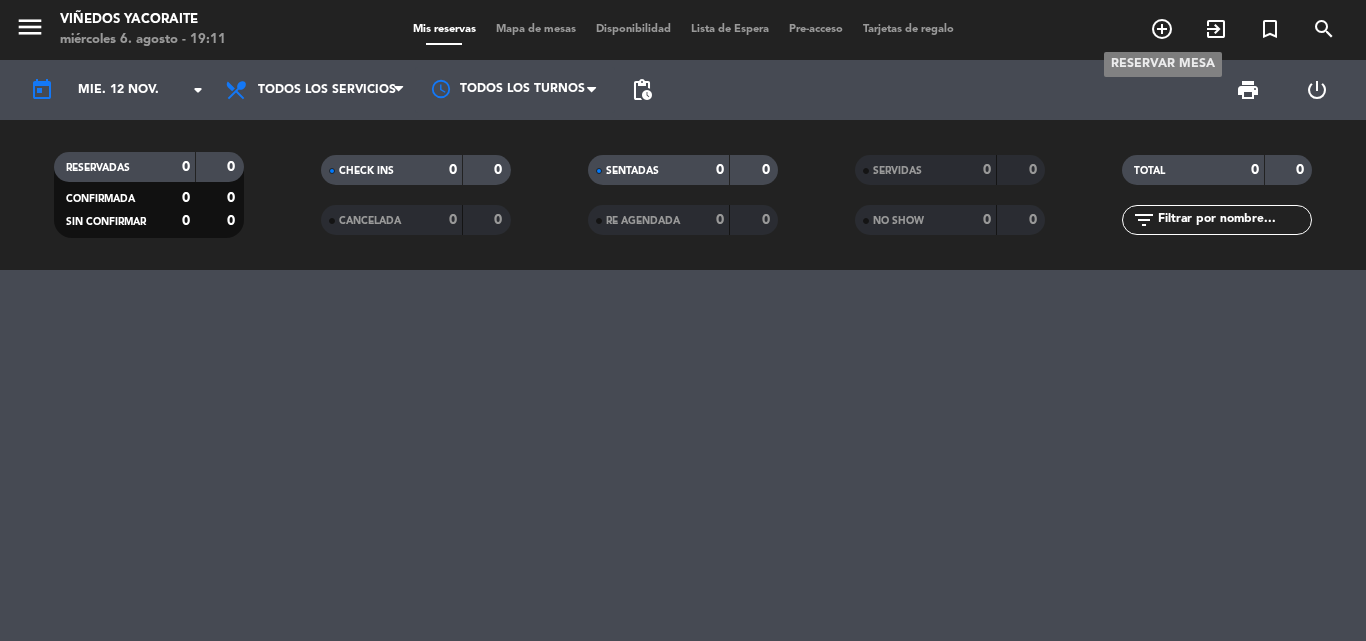 click on "add_circle_outline" at bounding box center (1162, 29) 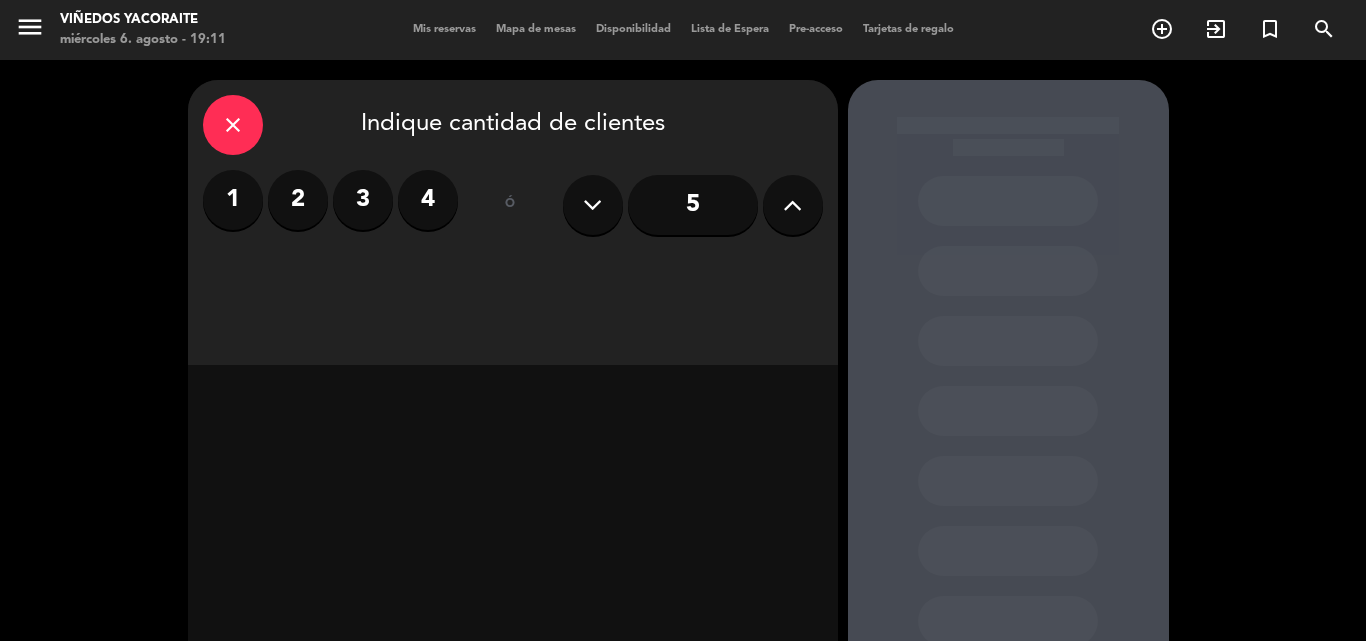 click at bounding box center (792, 205) 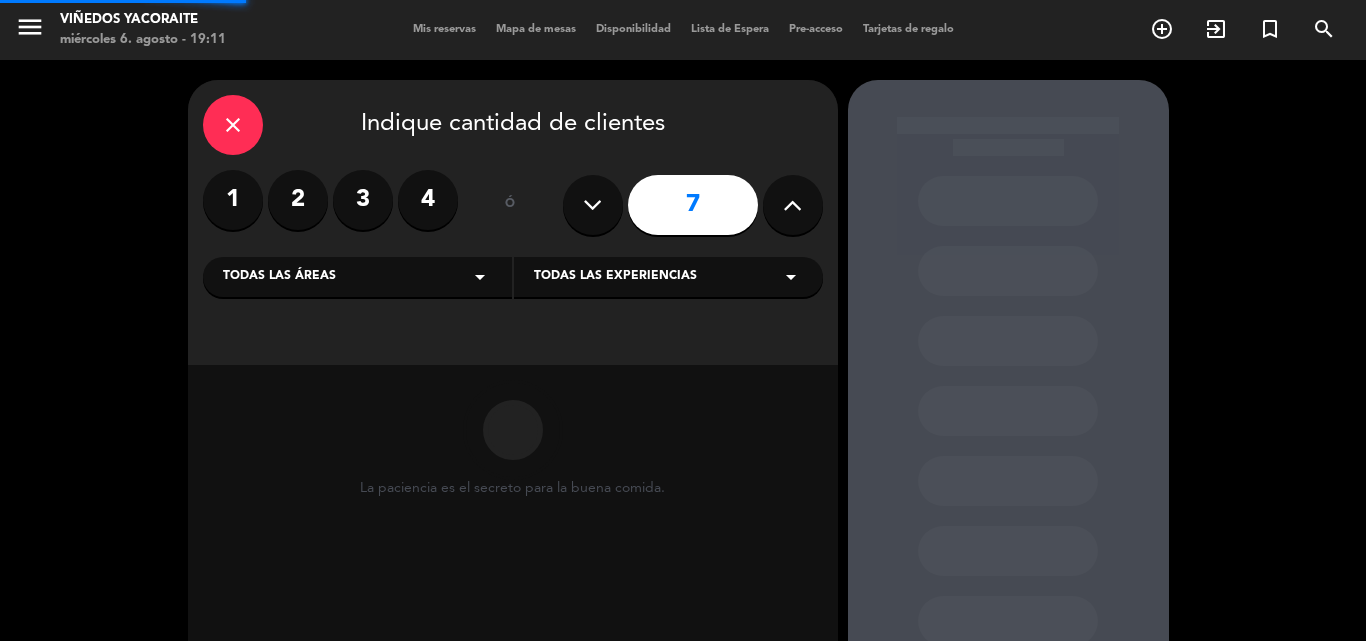 click at bounding box center [792, 205] 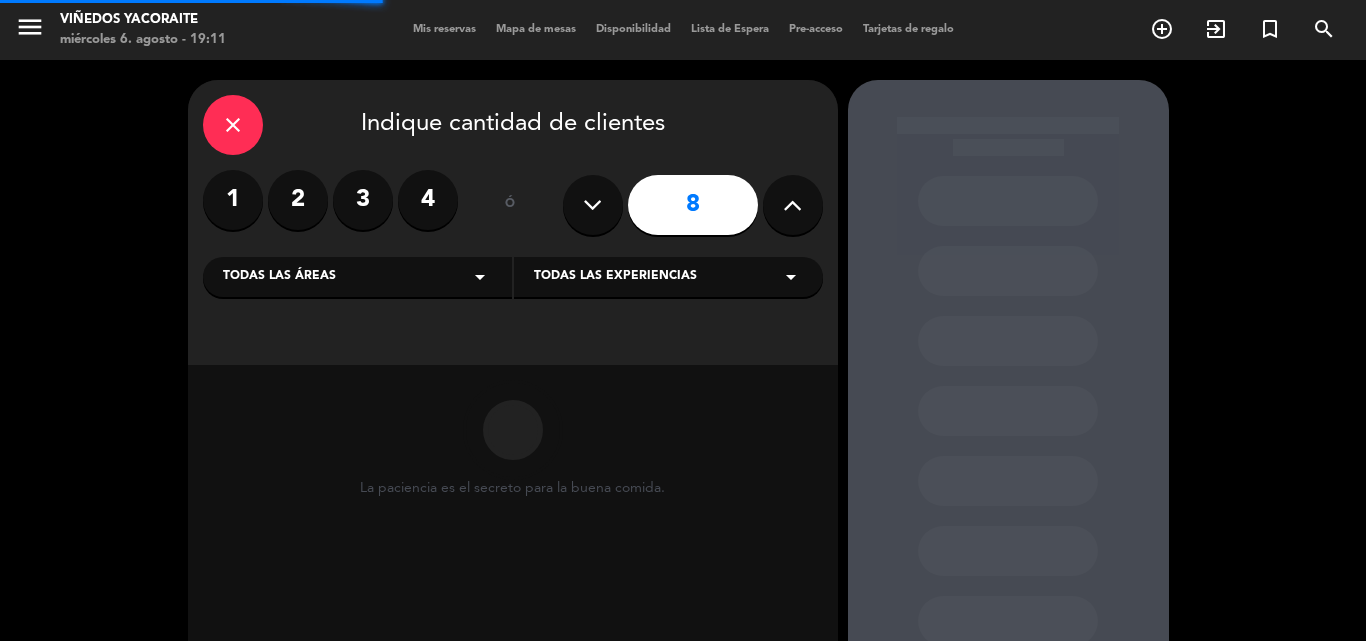 click at bounding box center [792, 205] 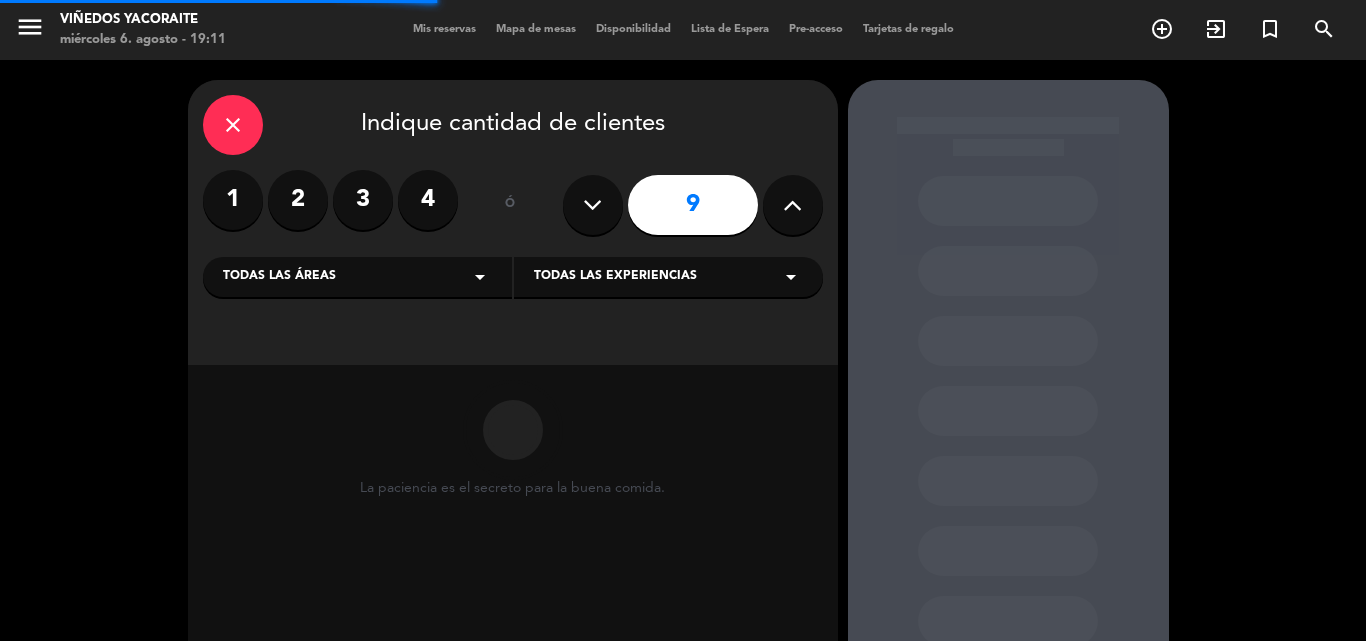 click at bounding box center (792, 205) 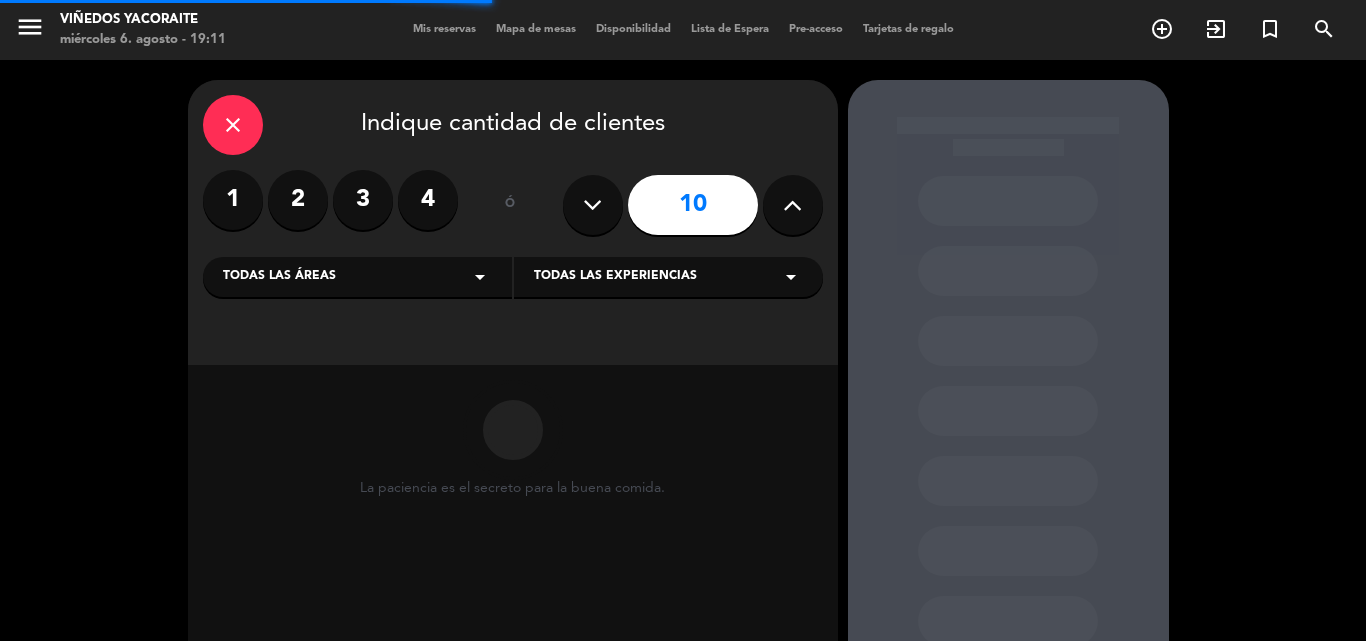 click at bounding box center (792, 205) 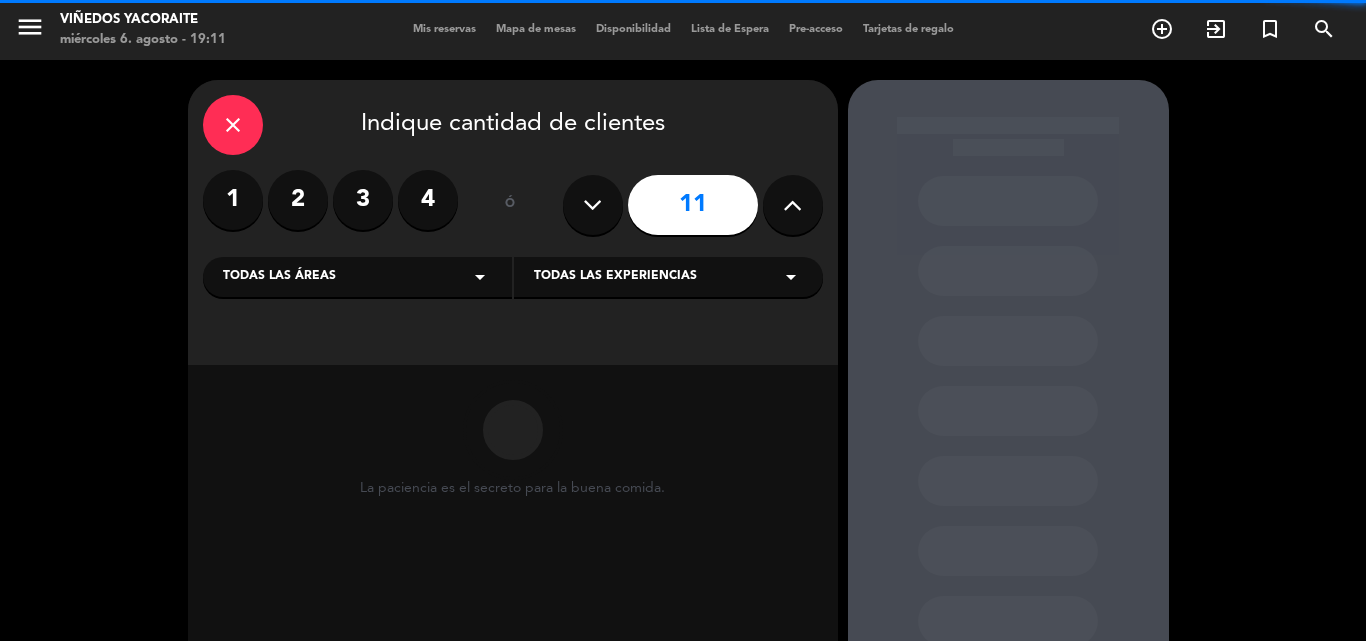 click at bounding box center (792, 205) 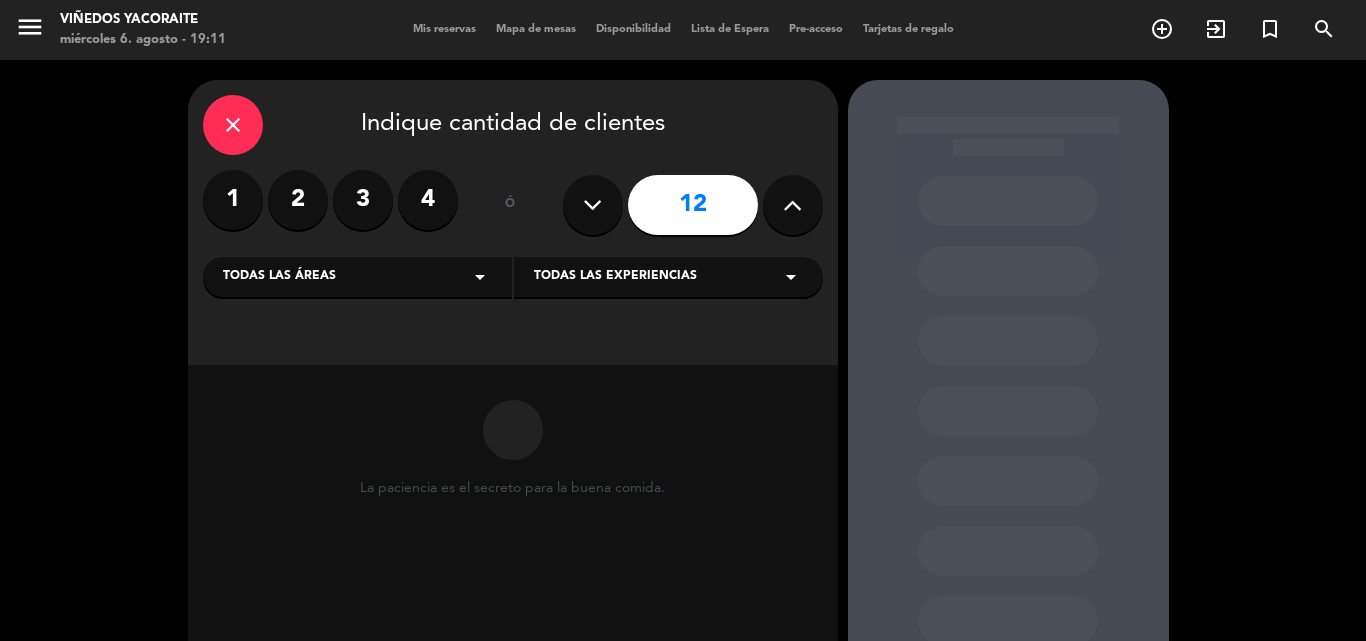 click at bounding box center (792, 205) 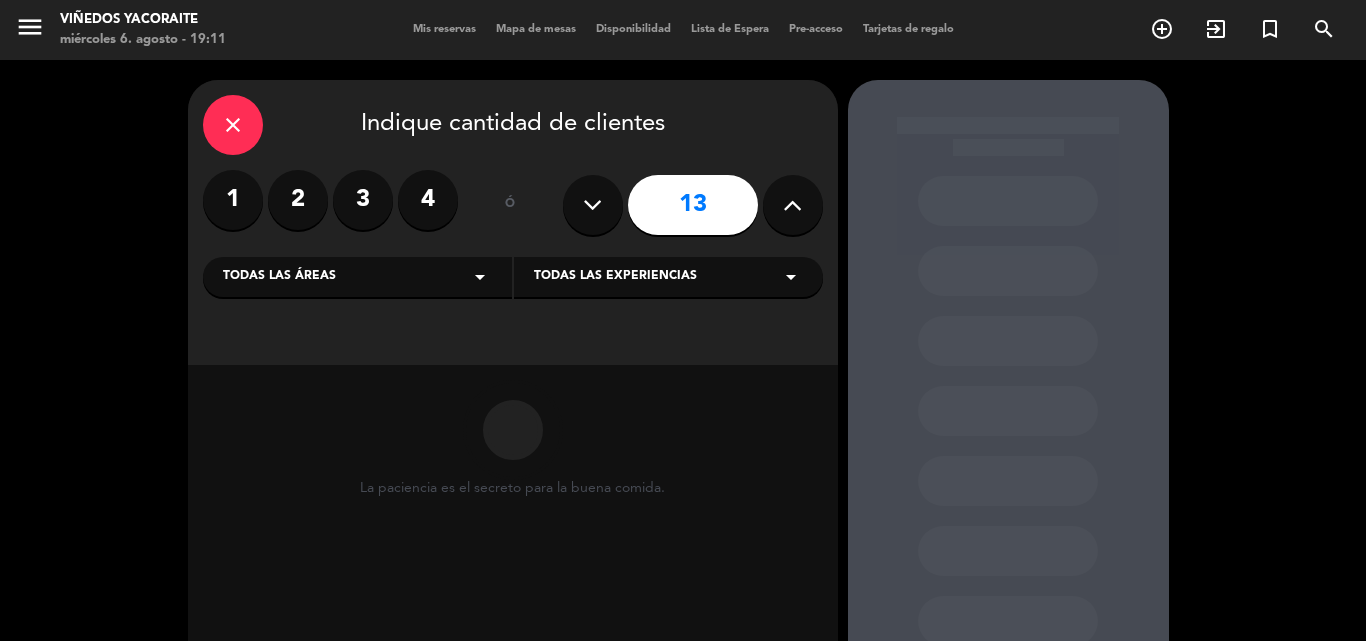 click on "Todas las áreas   arrow_drop_down" at bounding box center (357, 277) 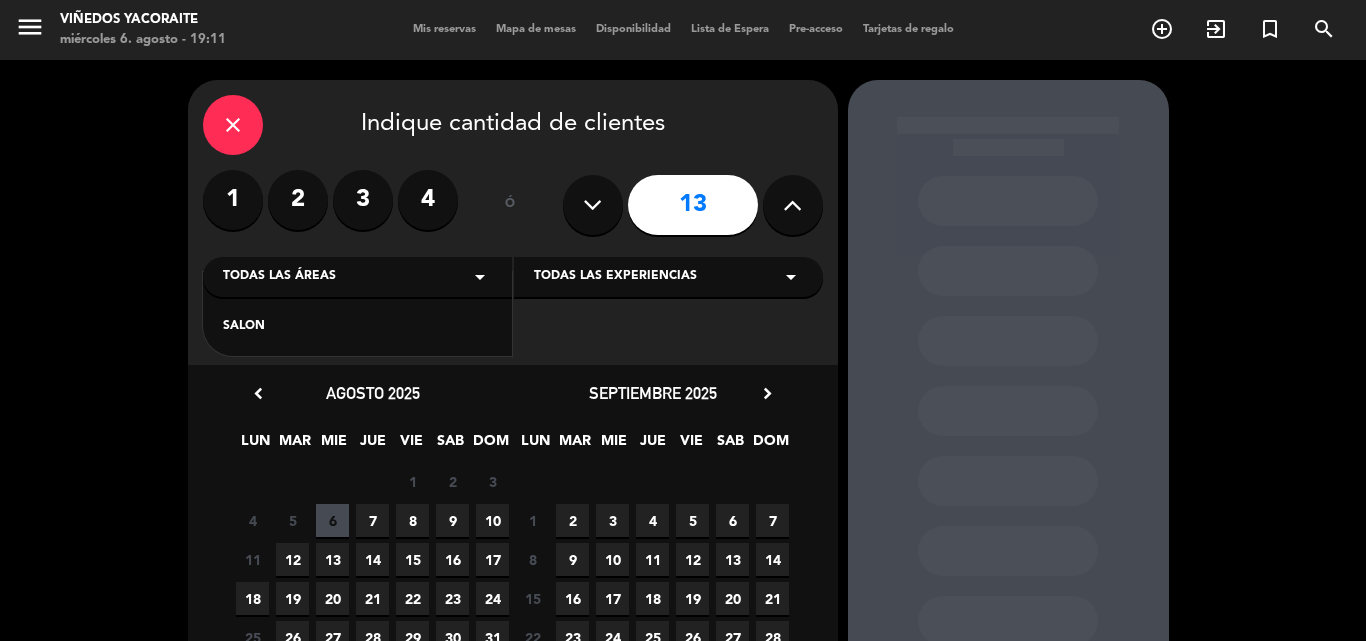 click on "SALON" at bounding box center (357, 327) 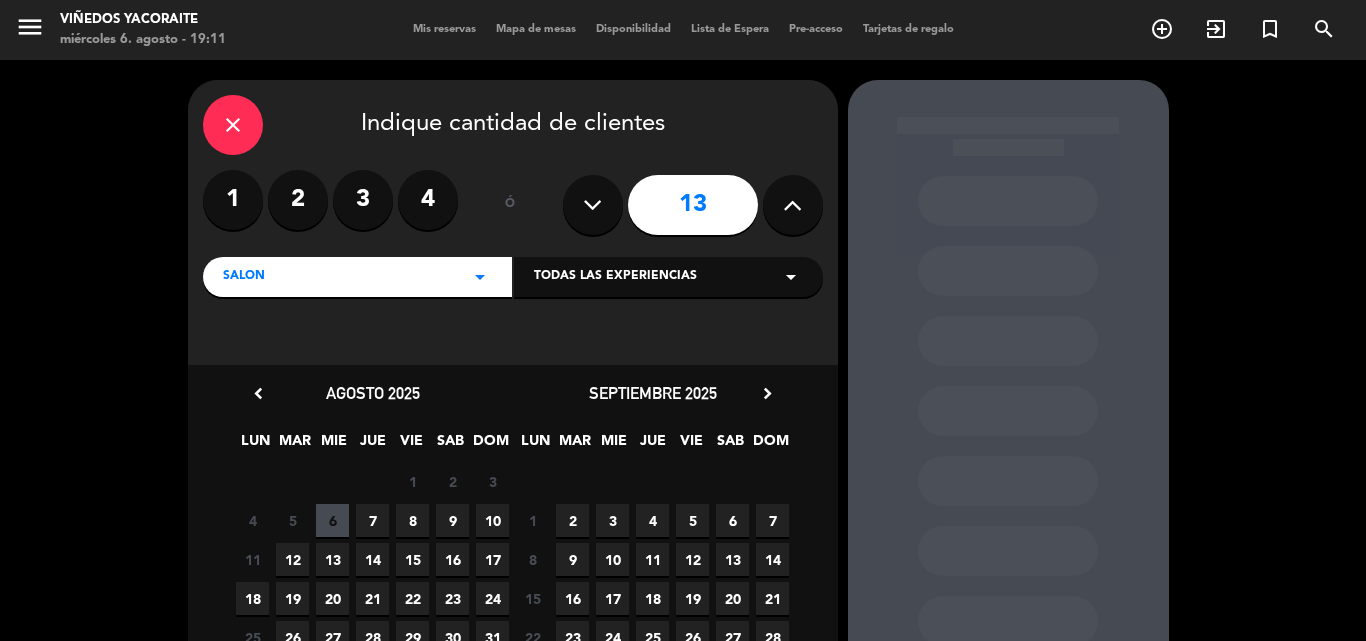 click on "Todas las experiencias" at bounding box center (615, 277) 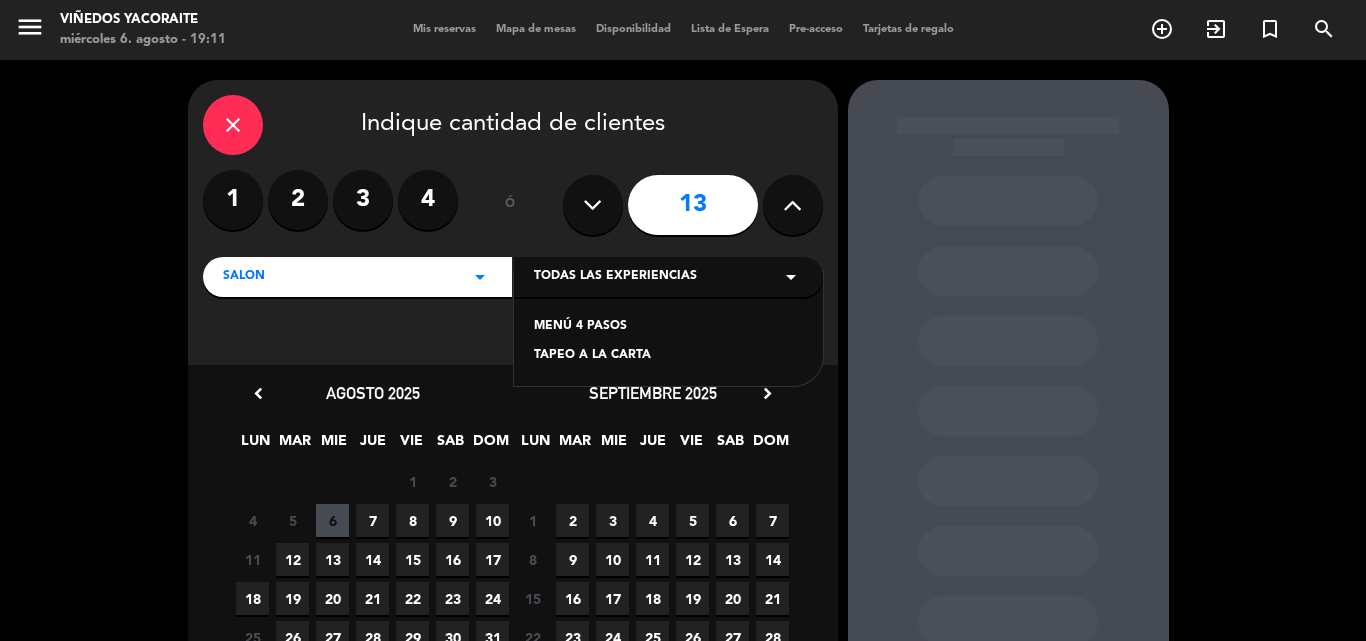 click on "MENÚ 4 PASOS" at bounding box center [668, 327] 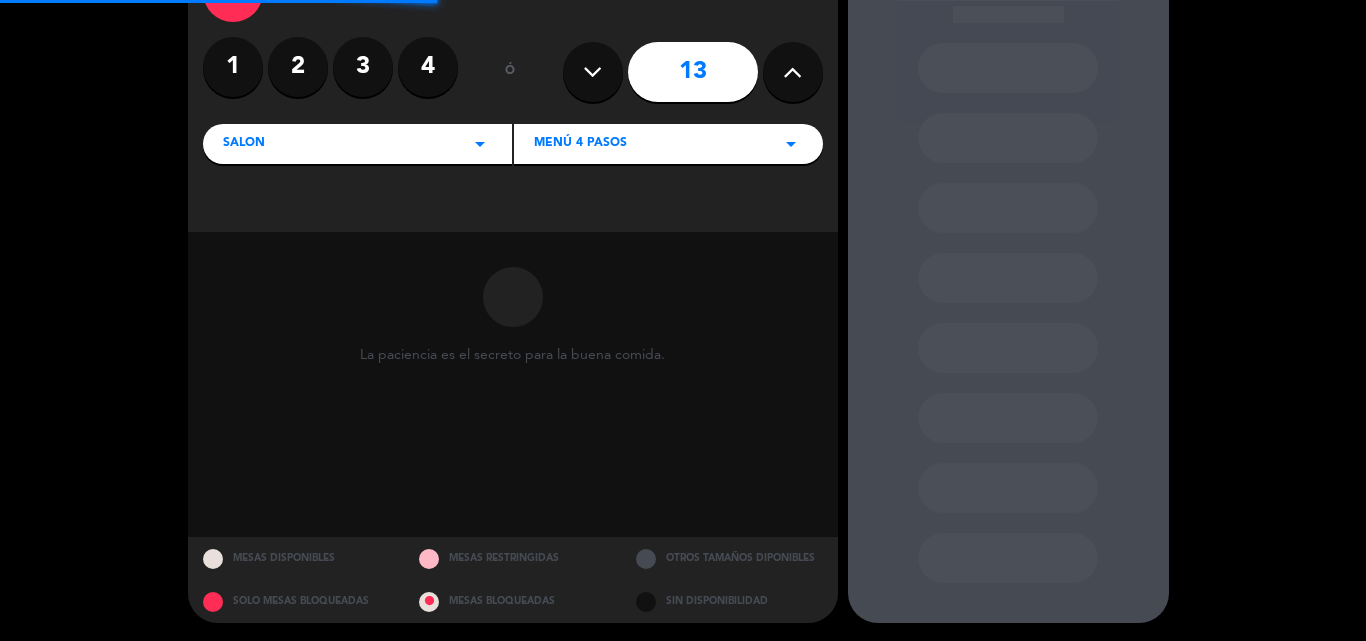 scroll, scrollTop: 135, scrollLeft: 0, axis: vertical 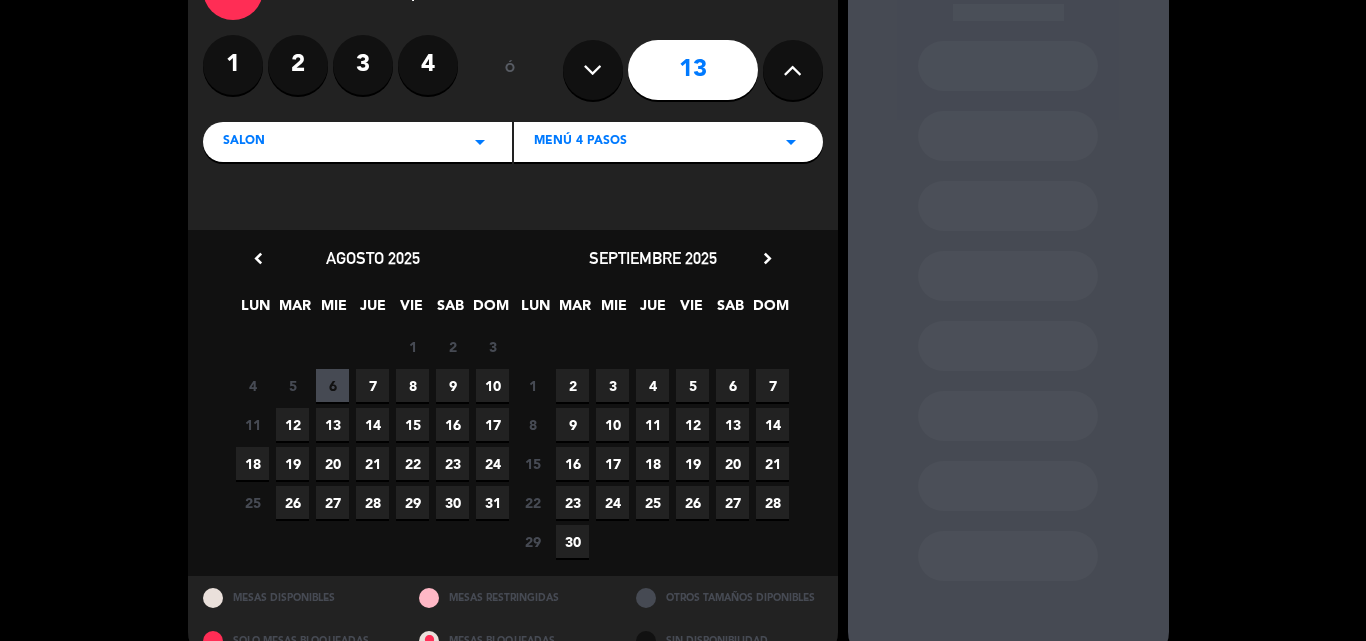 click on "chevron_right" at bounding box center [767, 258] 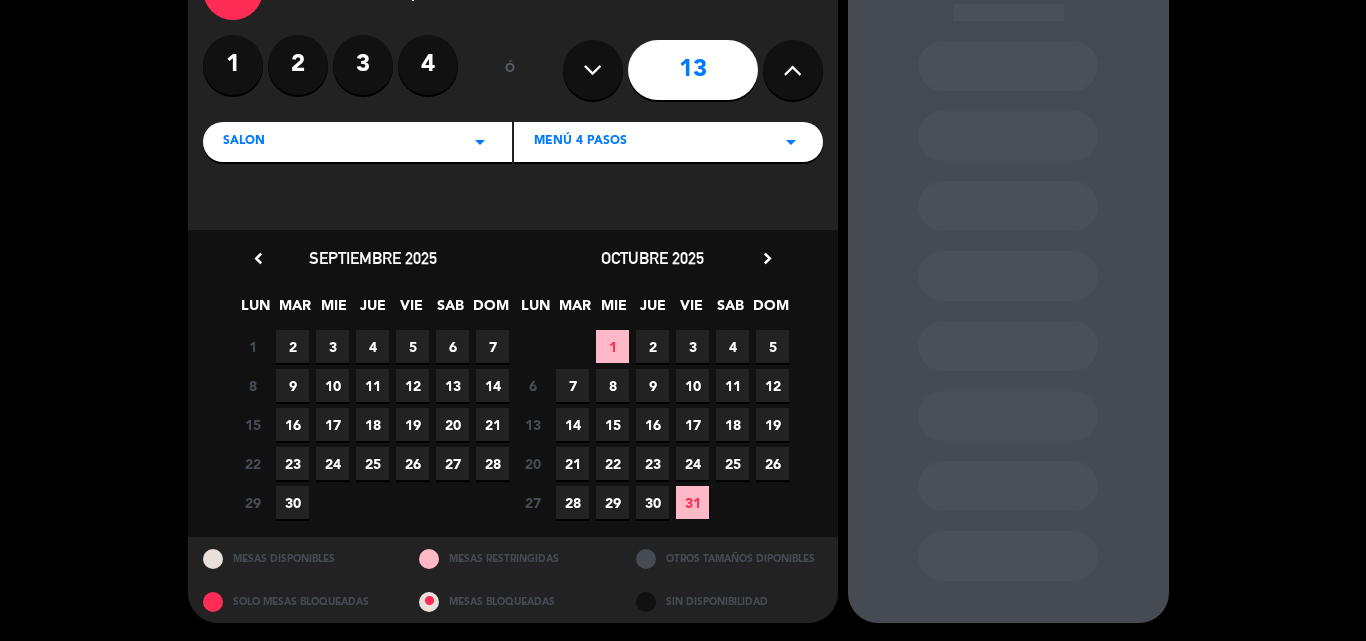 click at bounding box center (792, 70) 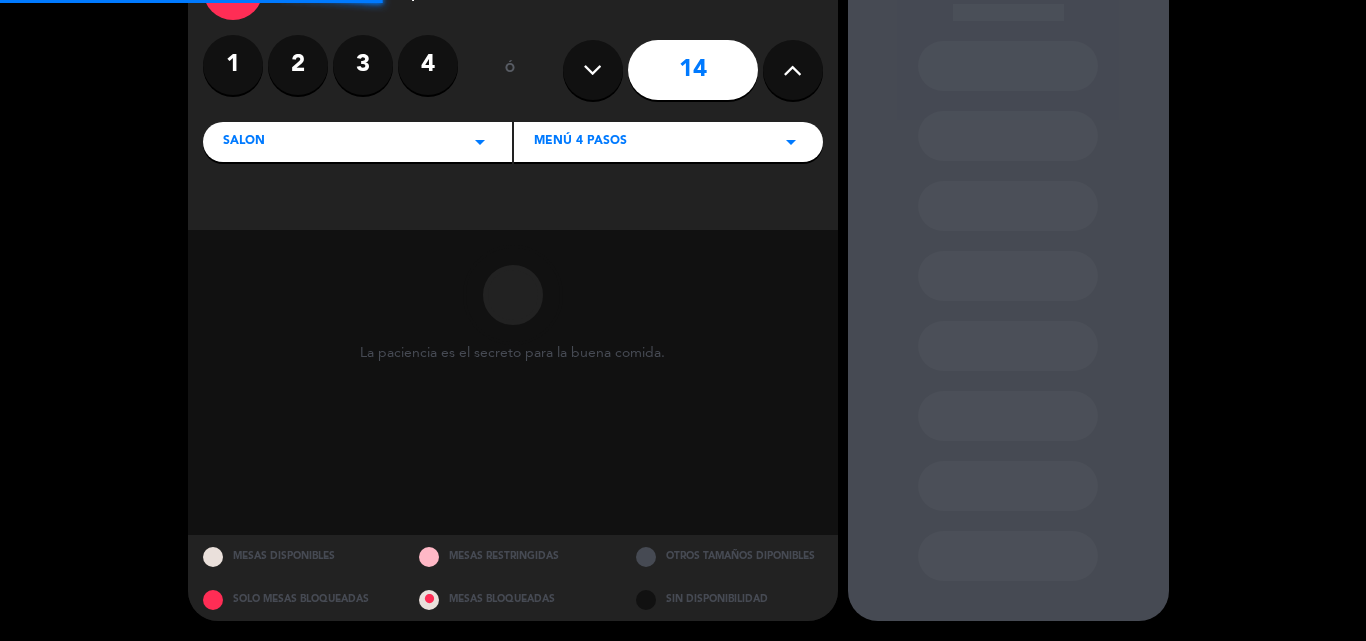 click at bounding box center (792, 70) 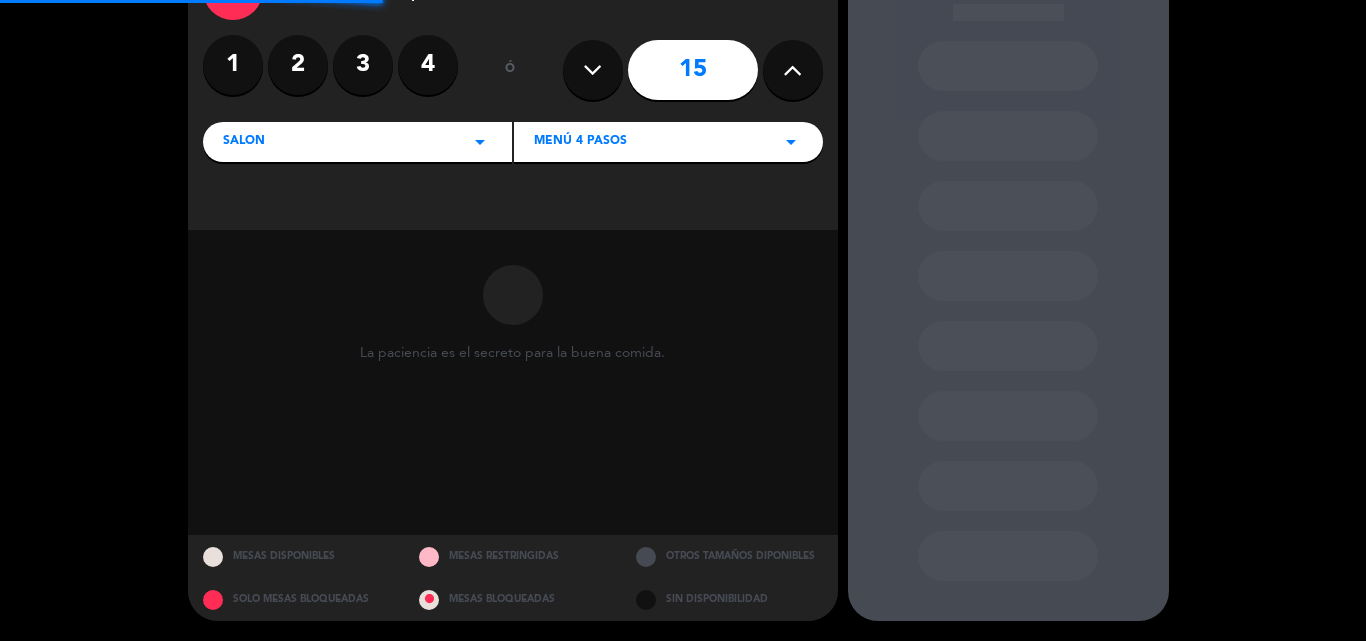 click at bounding box center [792, 70] 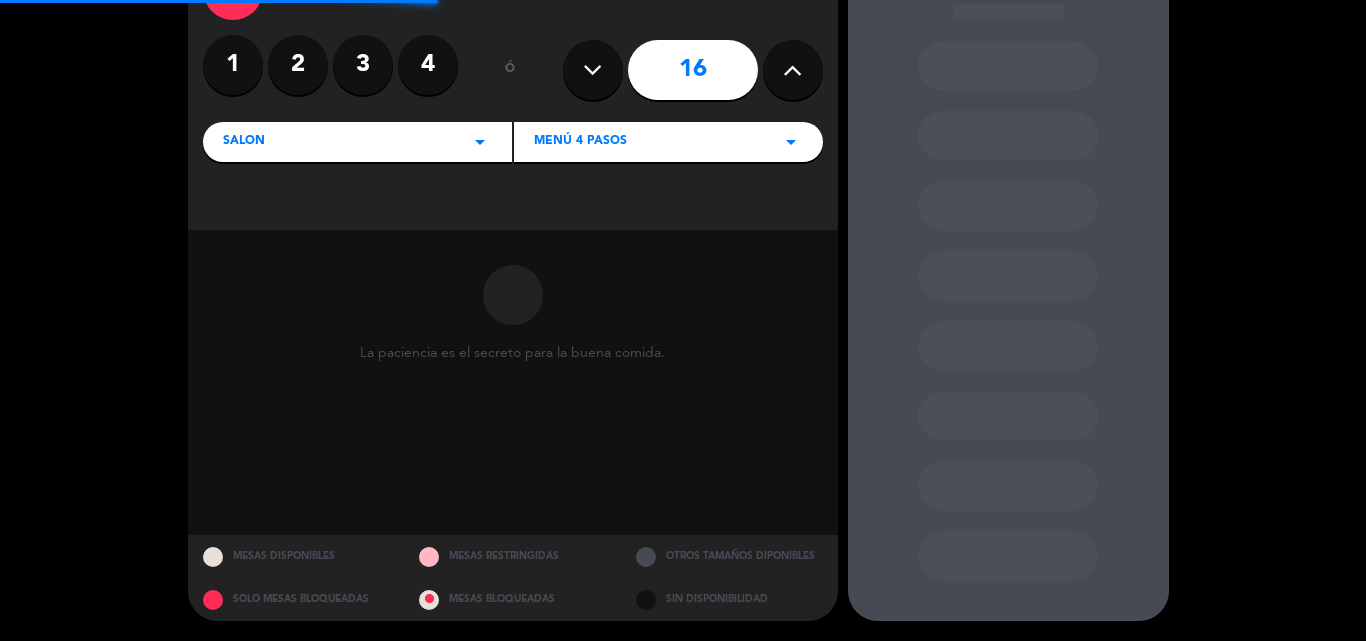 click at bounding box center (792, 70) 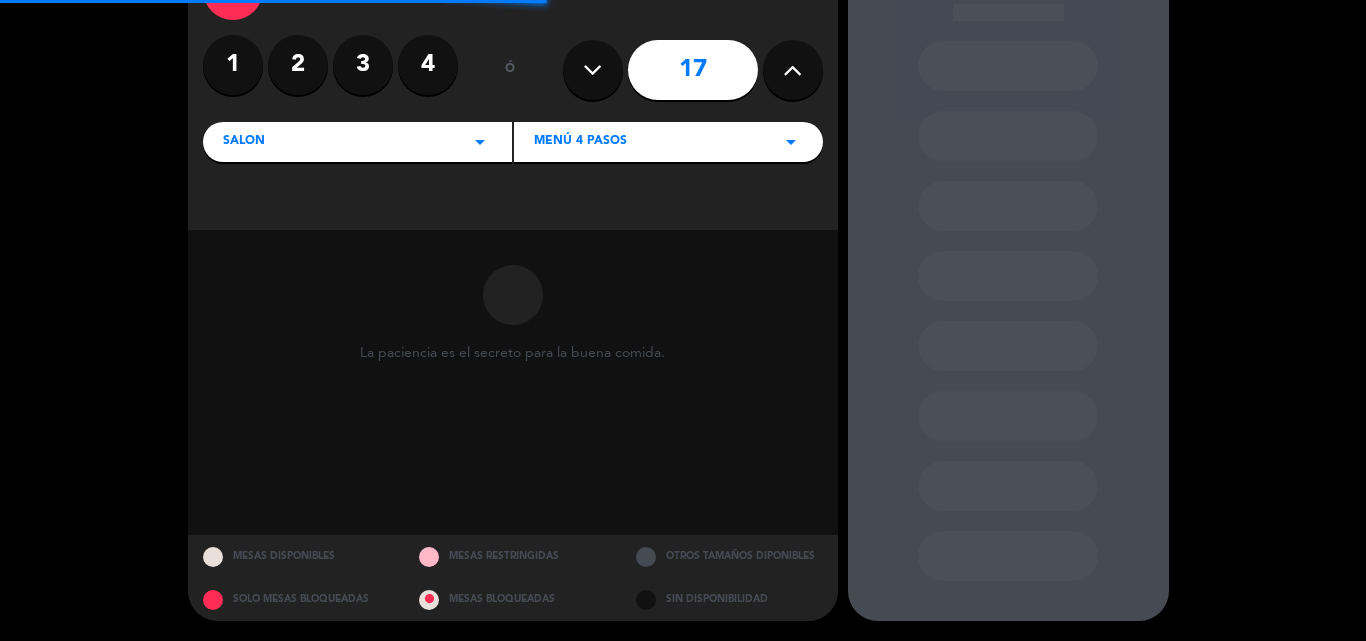 click at bounding box center (792, 70) 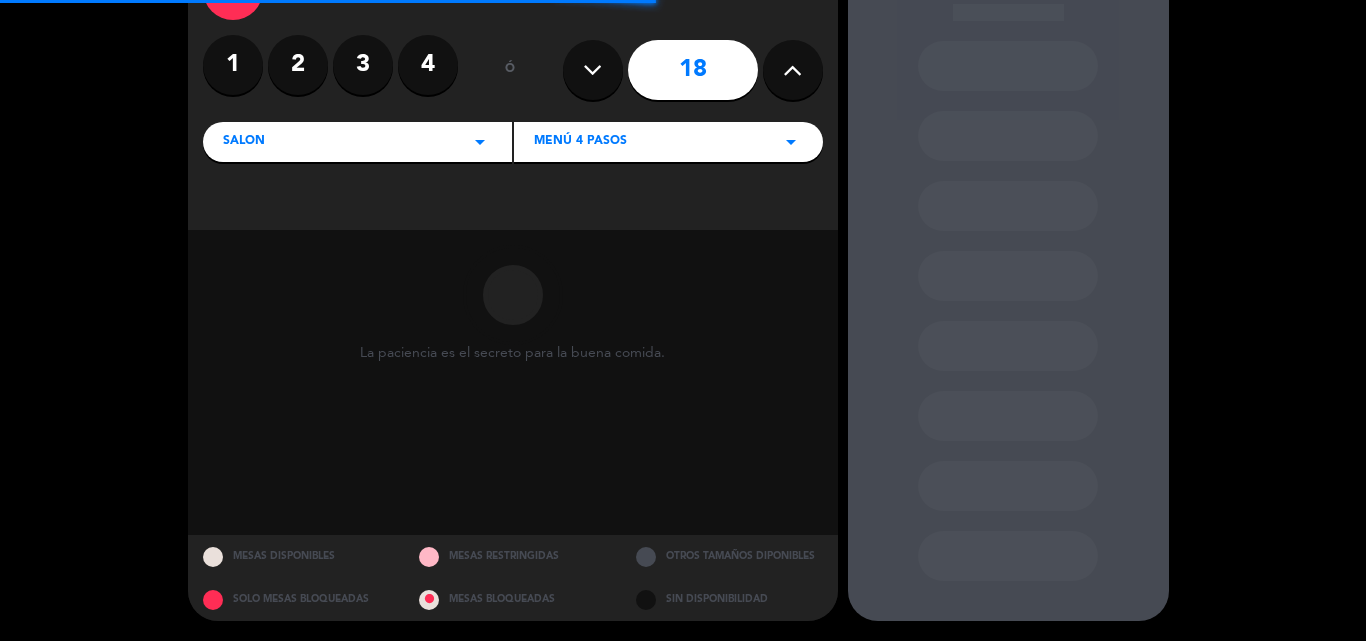 click at bounding box center (792, 70) 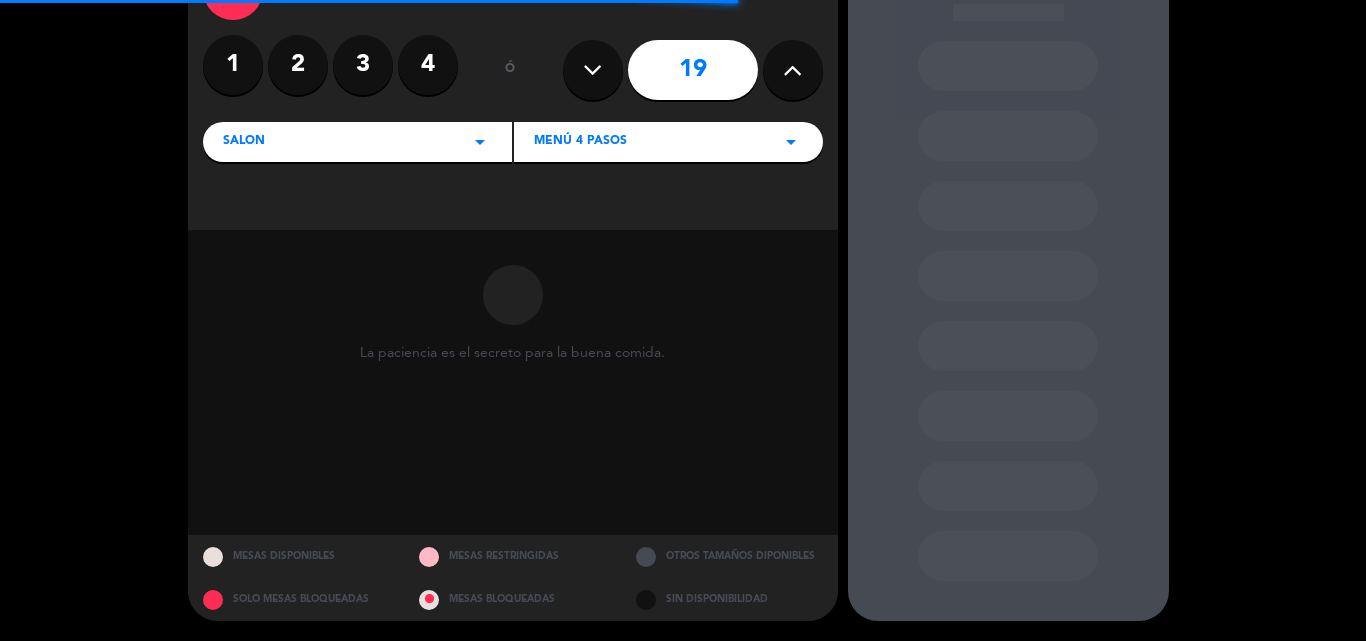 click at bounding box center [792, 70] 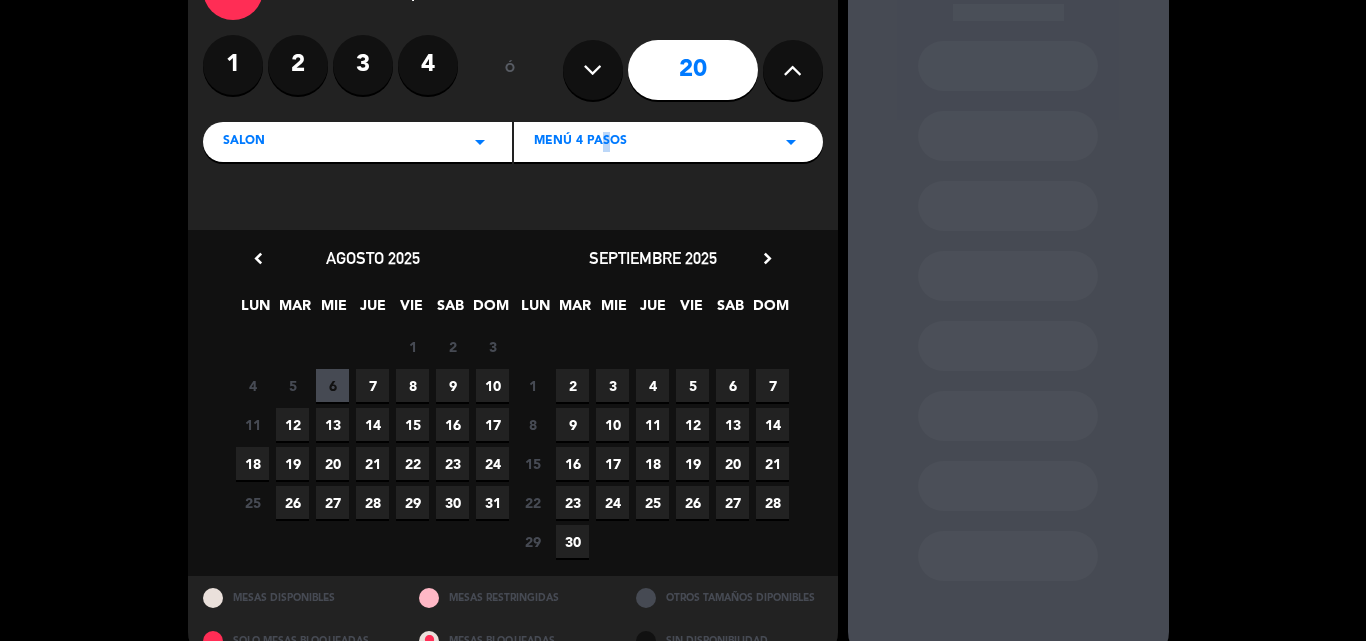 click on "MENÚ 4 PASOS" at bounding box center [580, 142] 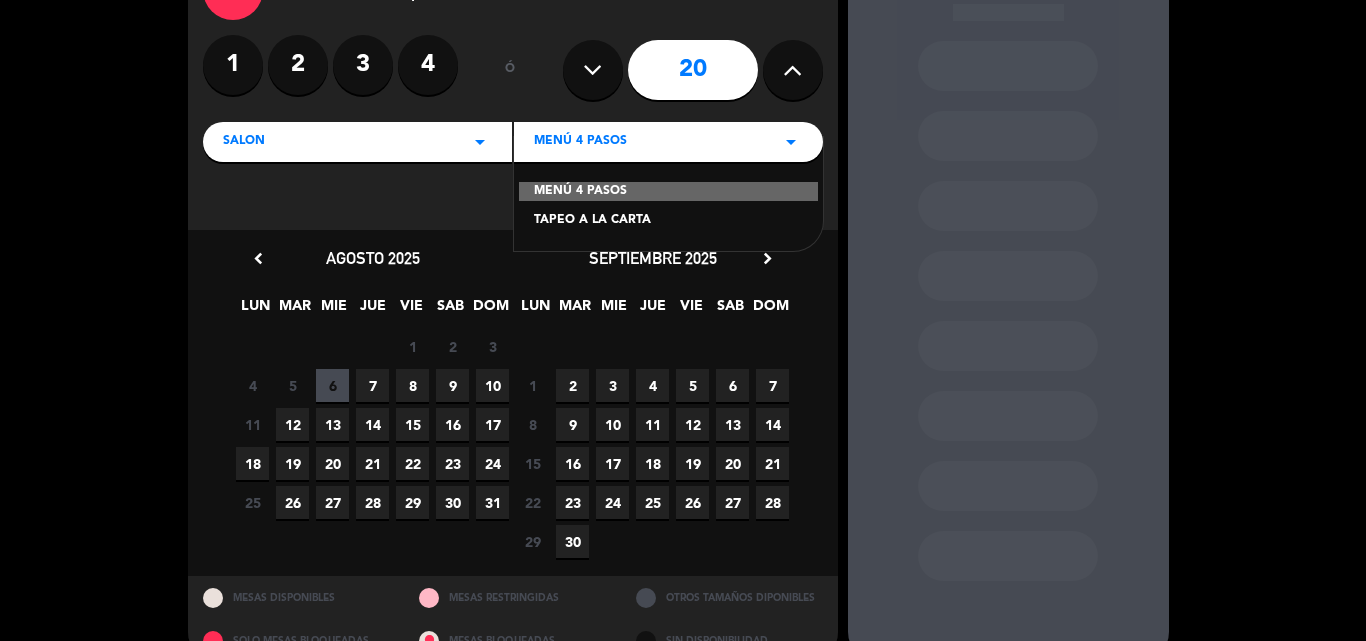 click on "Indique cantidad de clientes   1   2   3   4   ó  20  SALON   arrow_drop_down   MENÚ 4 PASOS   arrow_drop_down   MENÚ 4 PASOS   TAPEO A LA CARTA" at bounding box center (513, 87) 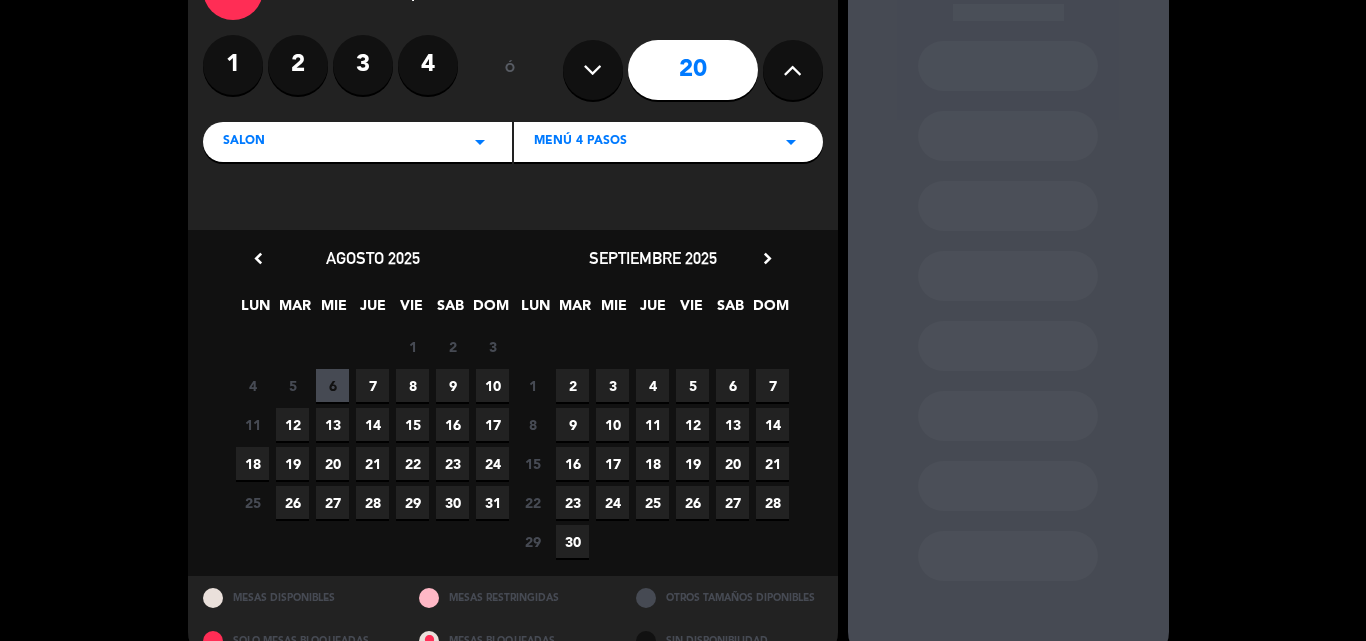click on "chevron_right" at bounding box center [767, 258] 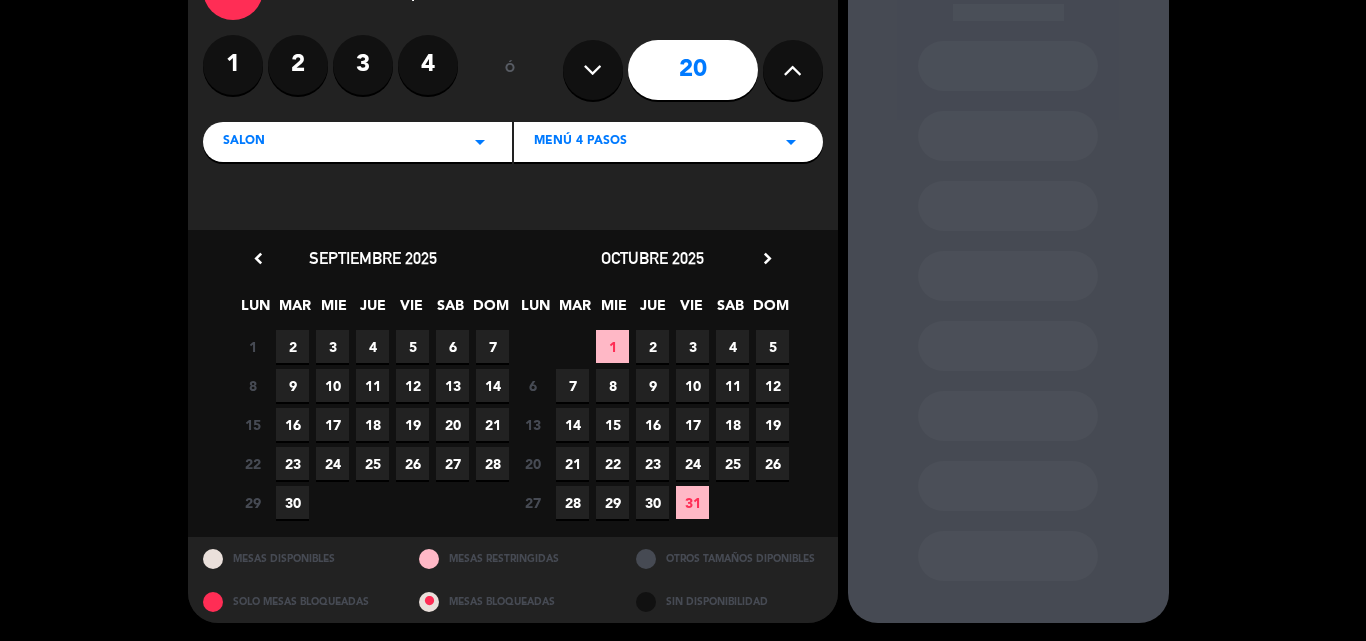 click on "chevron_right" at bounding box center [767, 258] 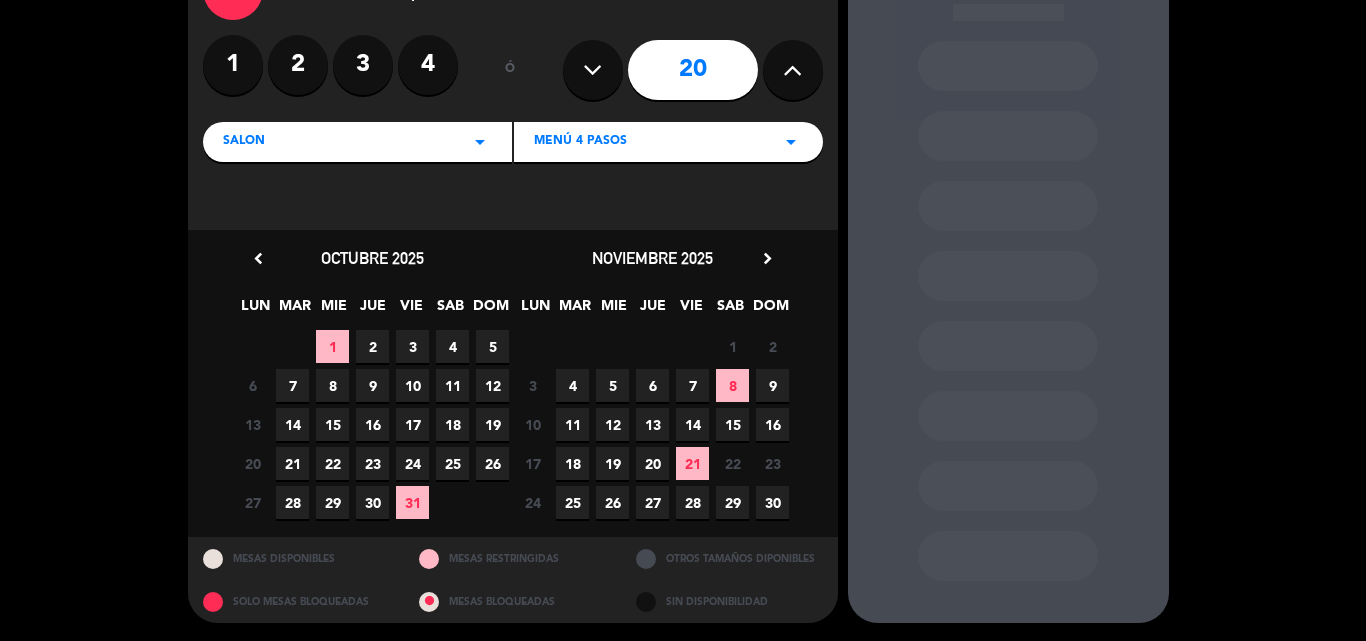 click on "12" at bounding box center (612, 424) 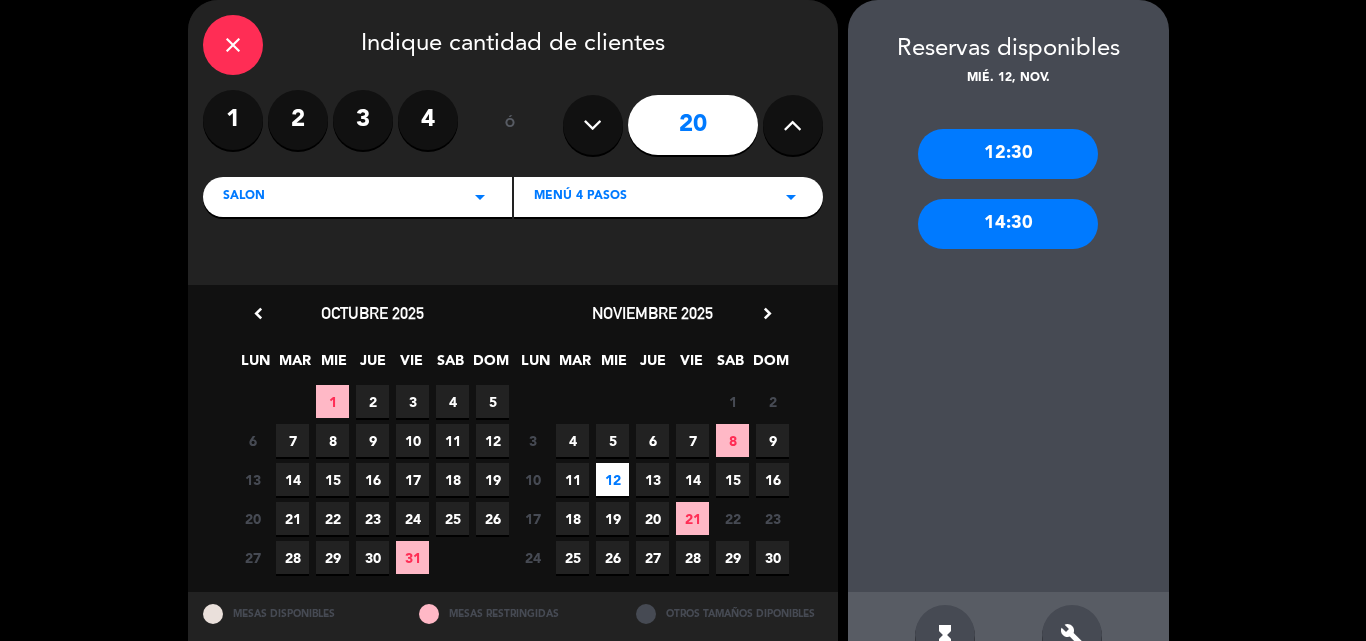 click on "12:30" at bounding box center (1008, 154) 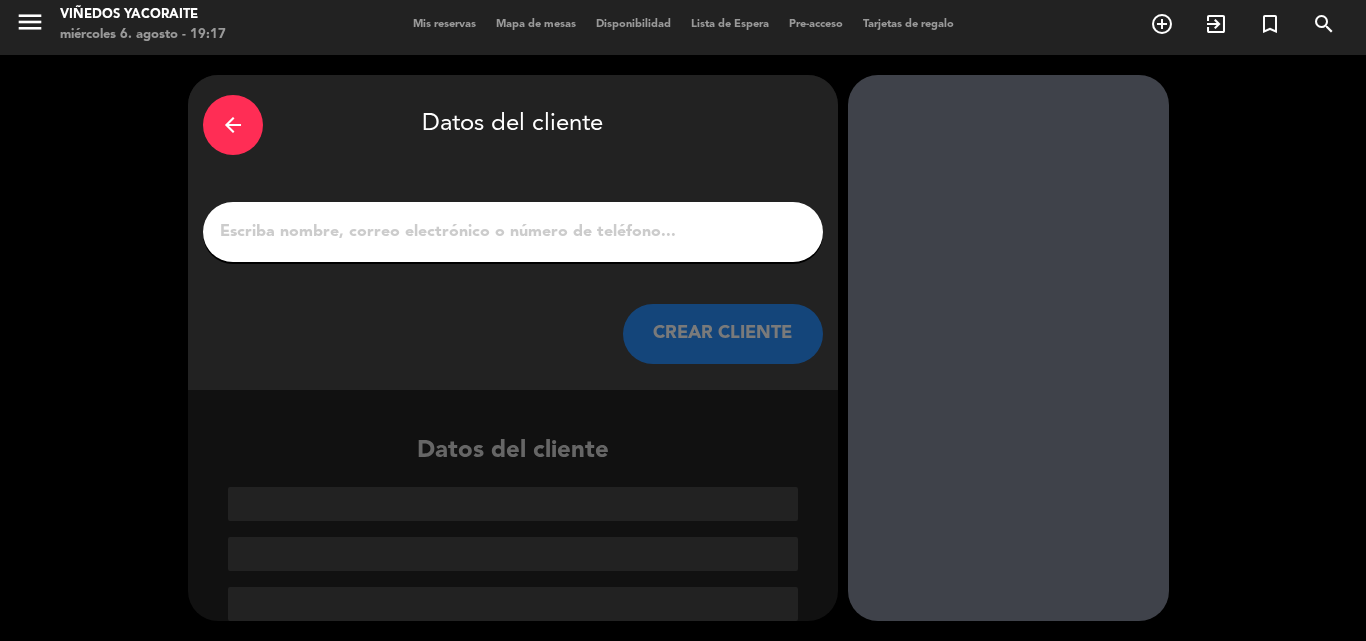 click on "1" at bounding box center (513, 232) 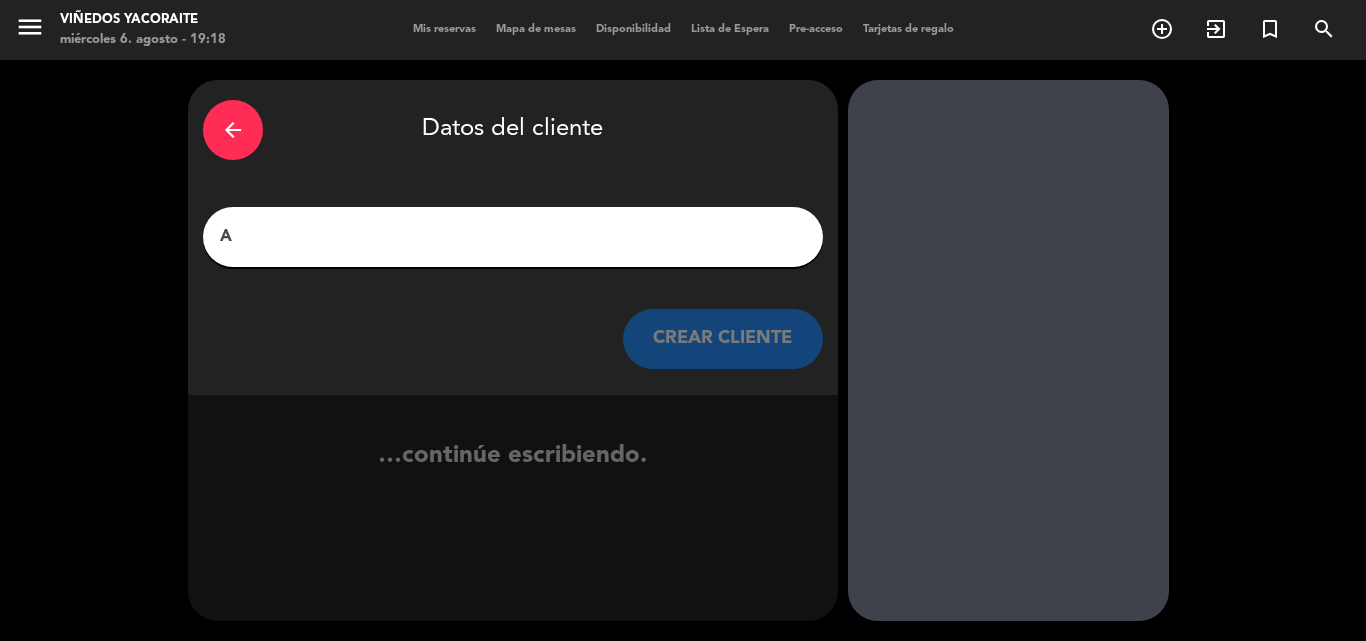 scroll, scrollTop: 0, scrollLeft: 0, axis: both 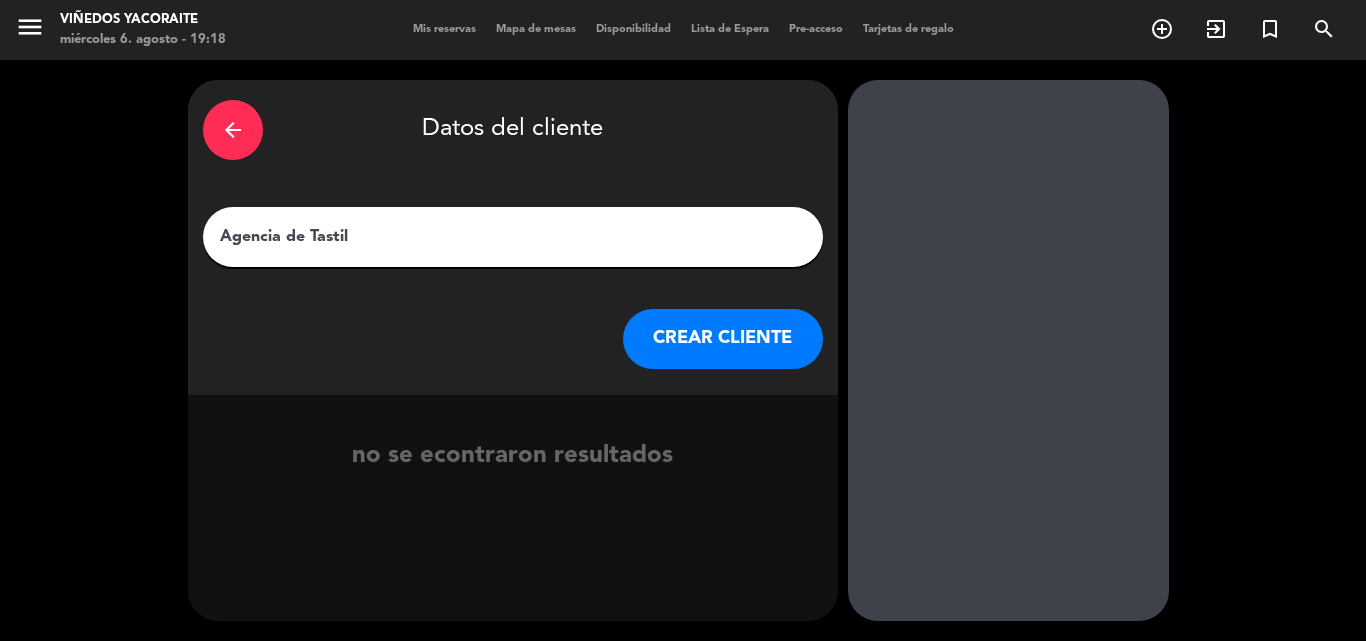 type on "Agencia de Tastil" 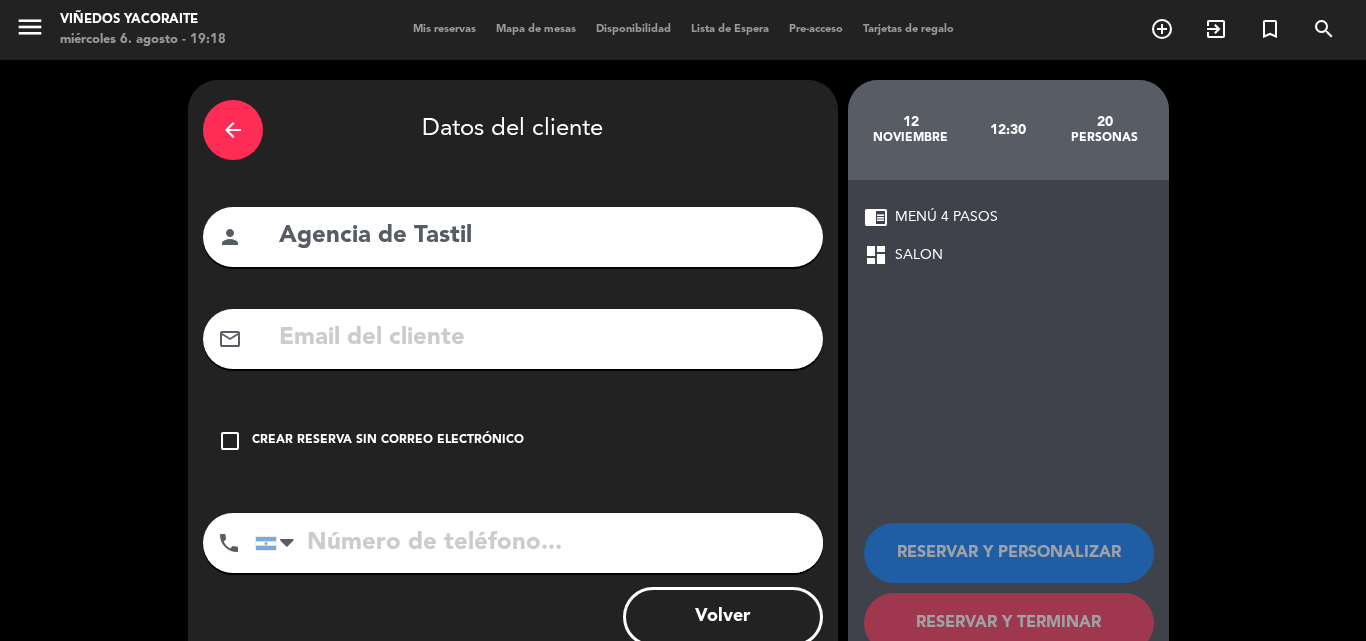 click on "check_box_outline_blank" at bounding box center [230, 441] 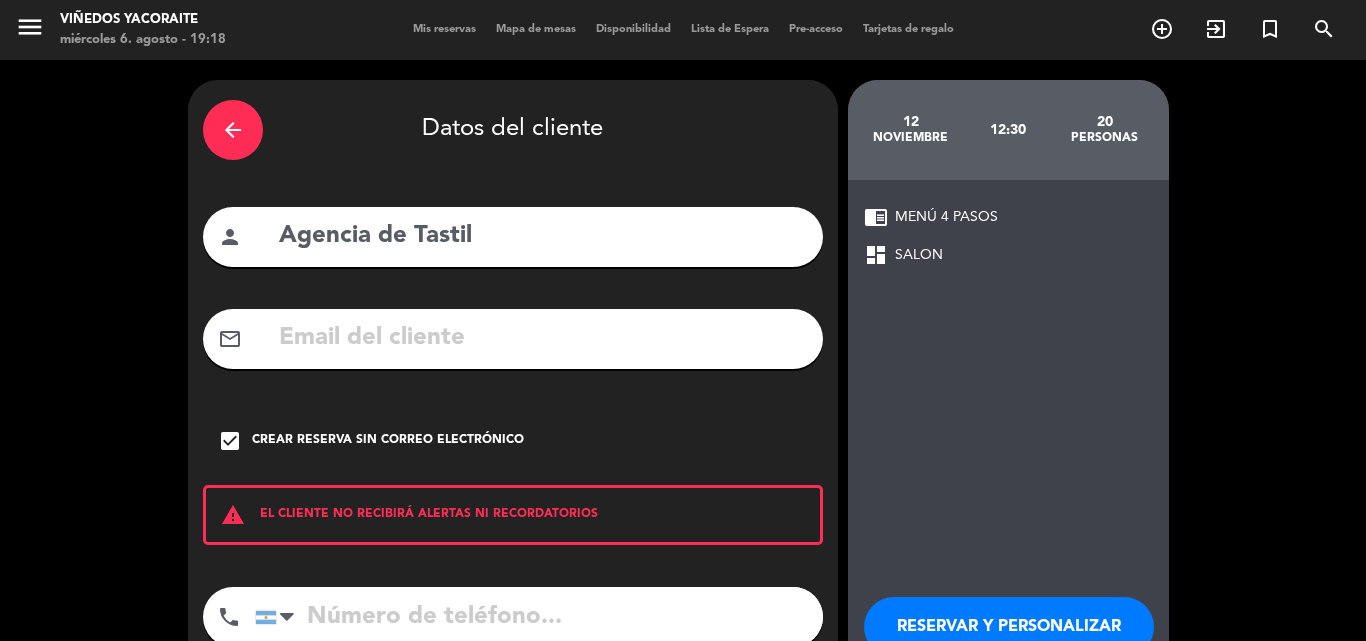 click on "RESERVAR Y PERSONALIZAR" at bounding box center [1009, 627] 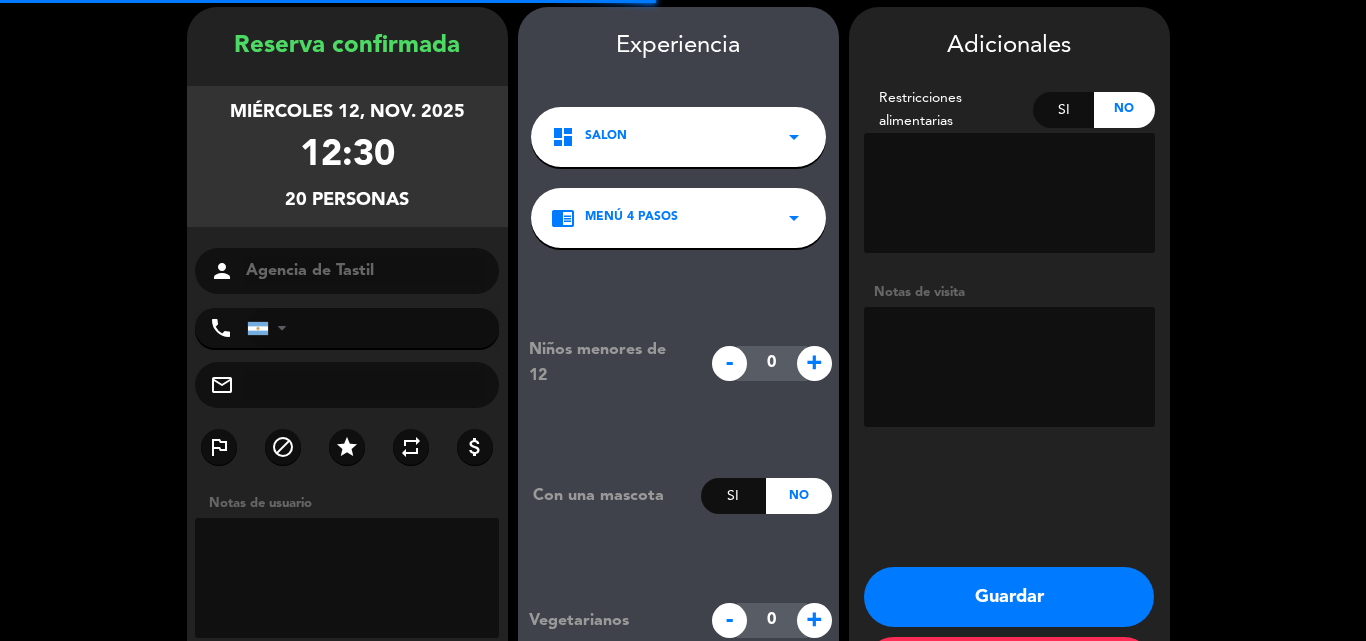 scroll, scrollTop: 80, scrollLeft: 0, axis: vertical 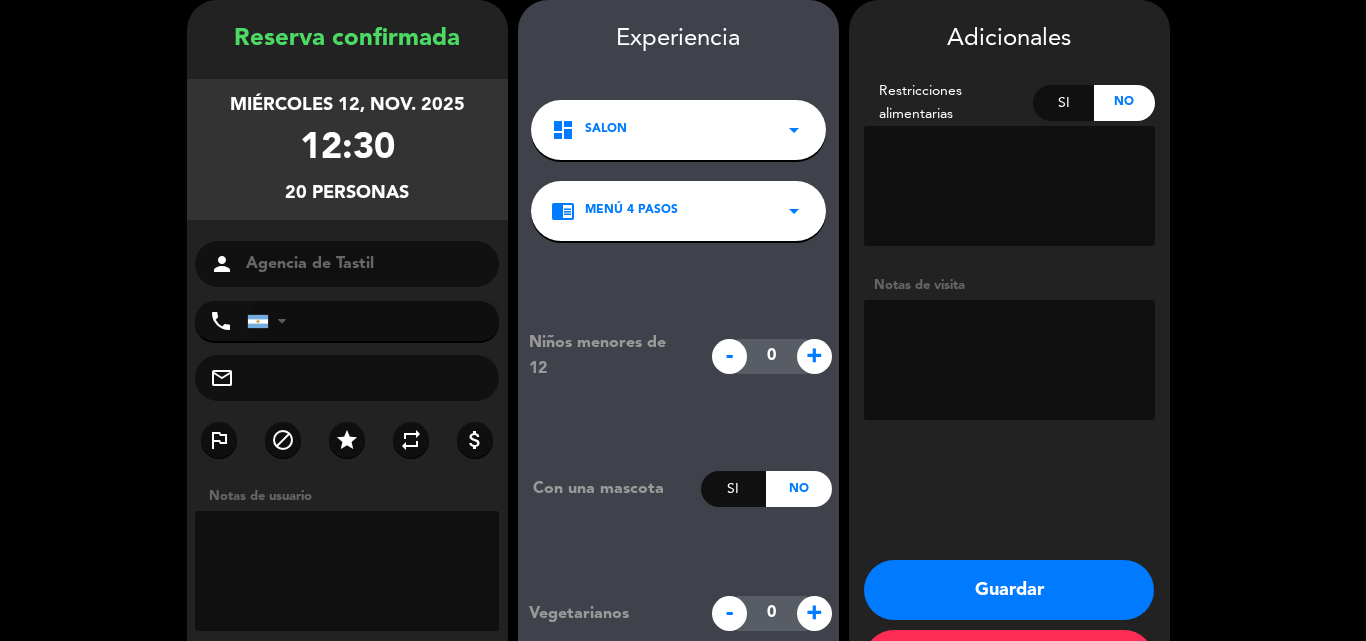 click at bounding box center (1009, 360) 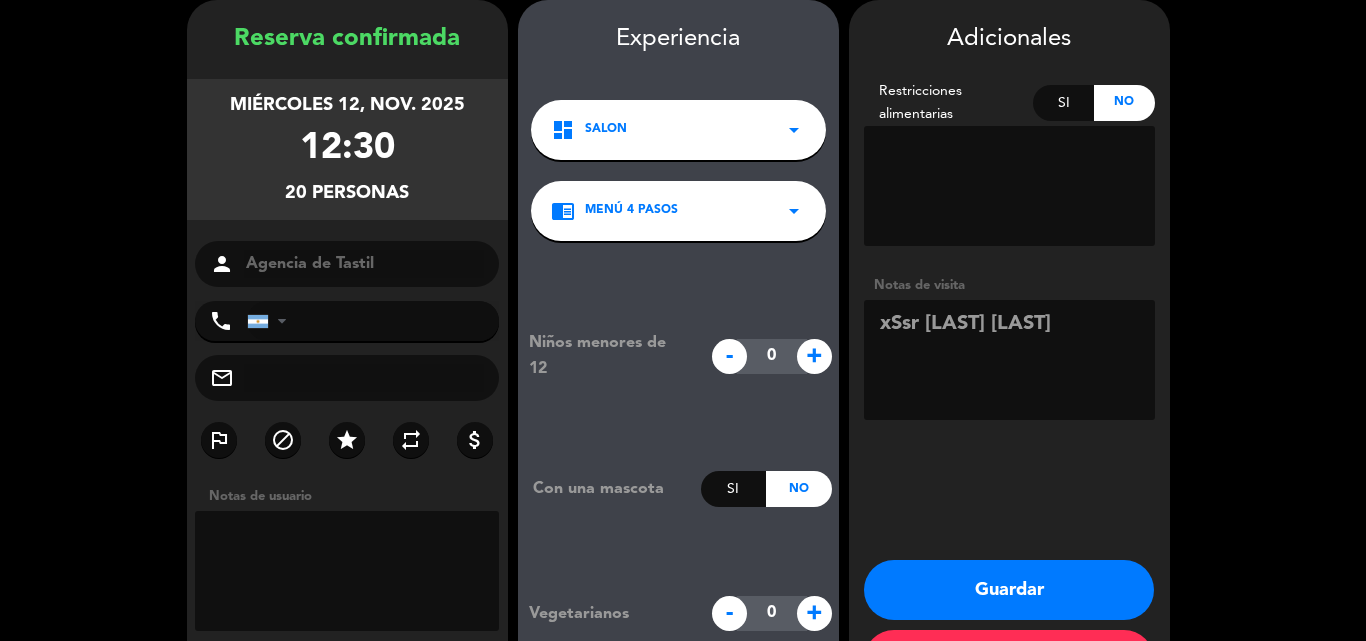 click at bounding box center [1009, 360] 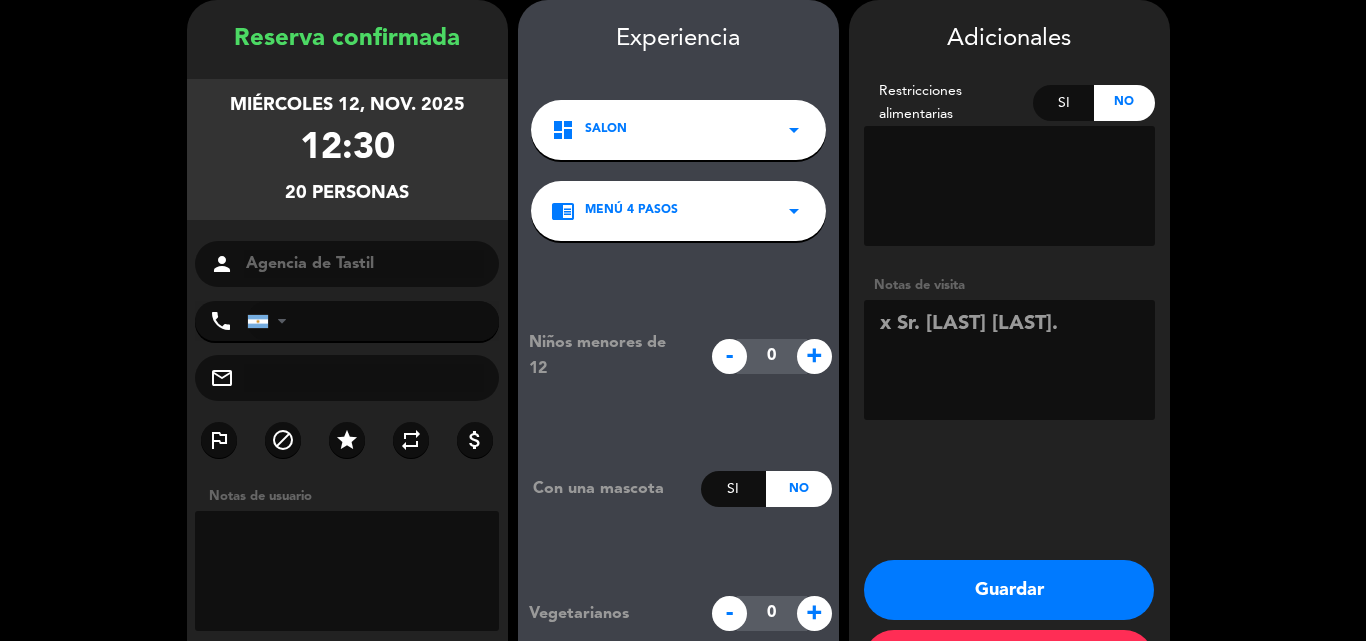 type on "x Sr. [LAST] [LAST]." 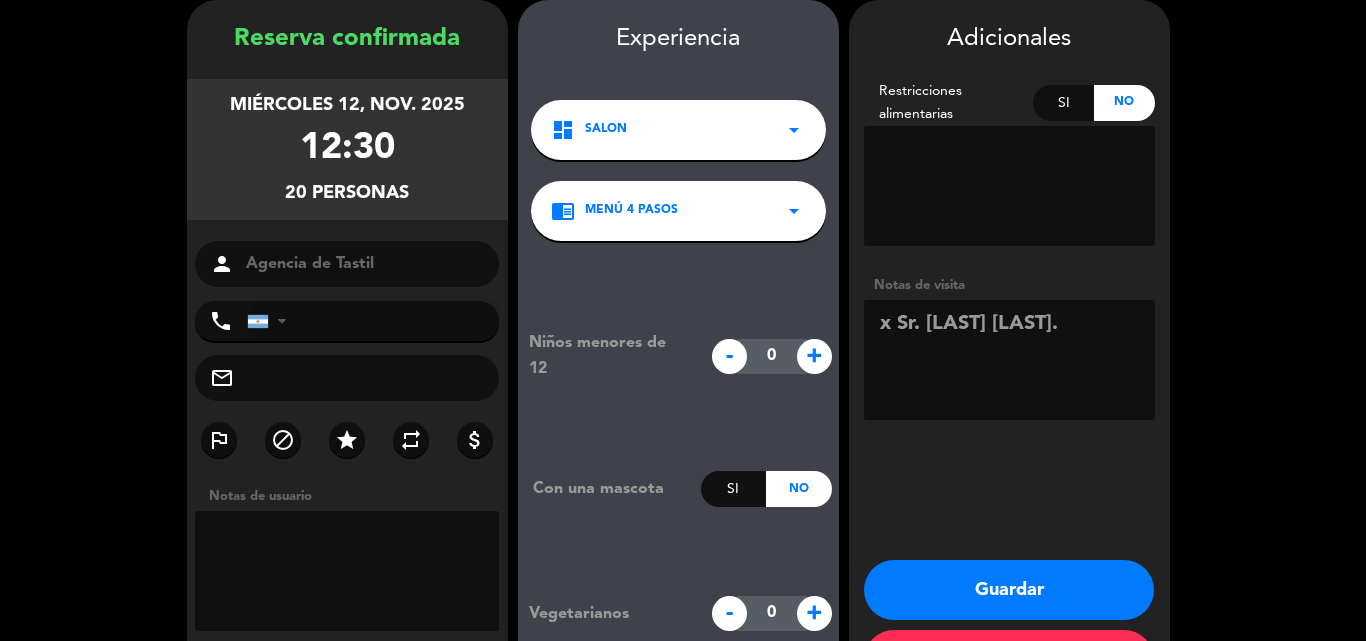 type on "a" 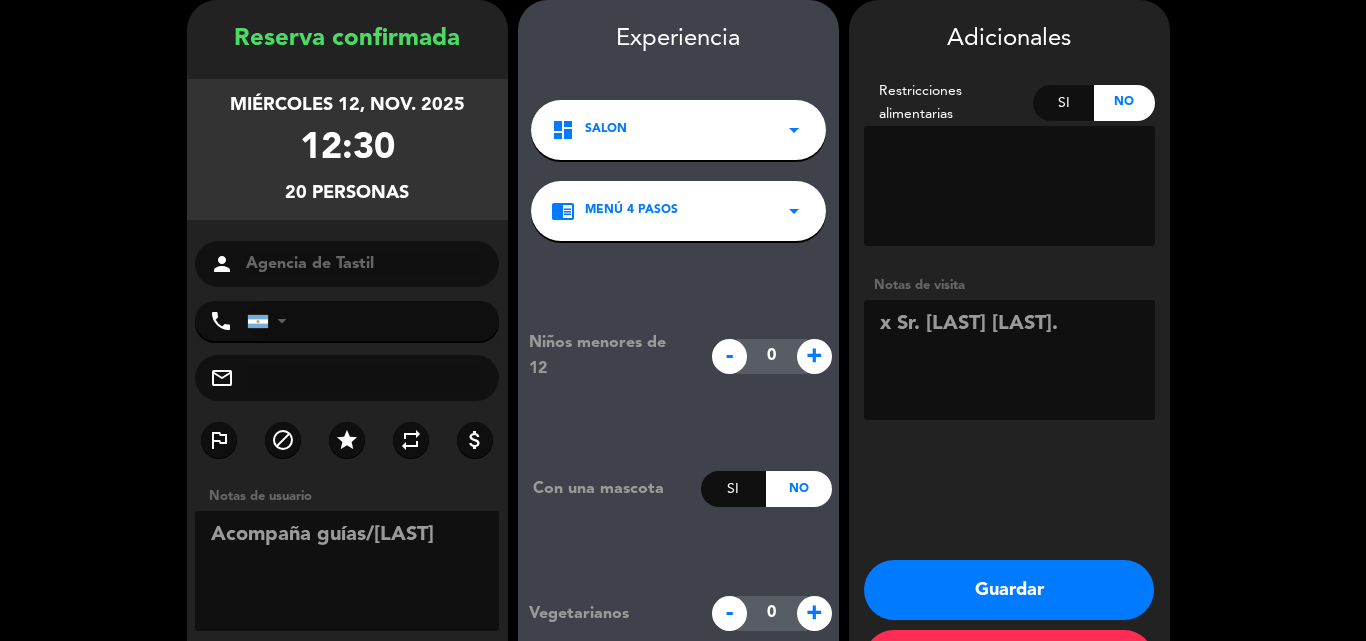 type on "Acompaña guías/[LAST]" 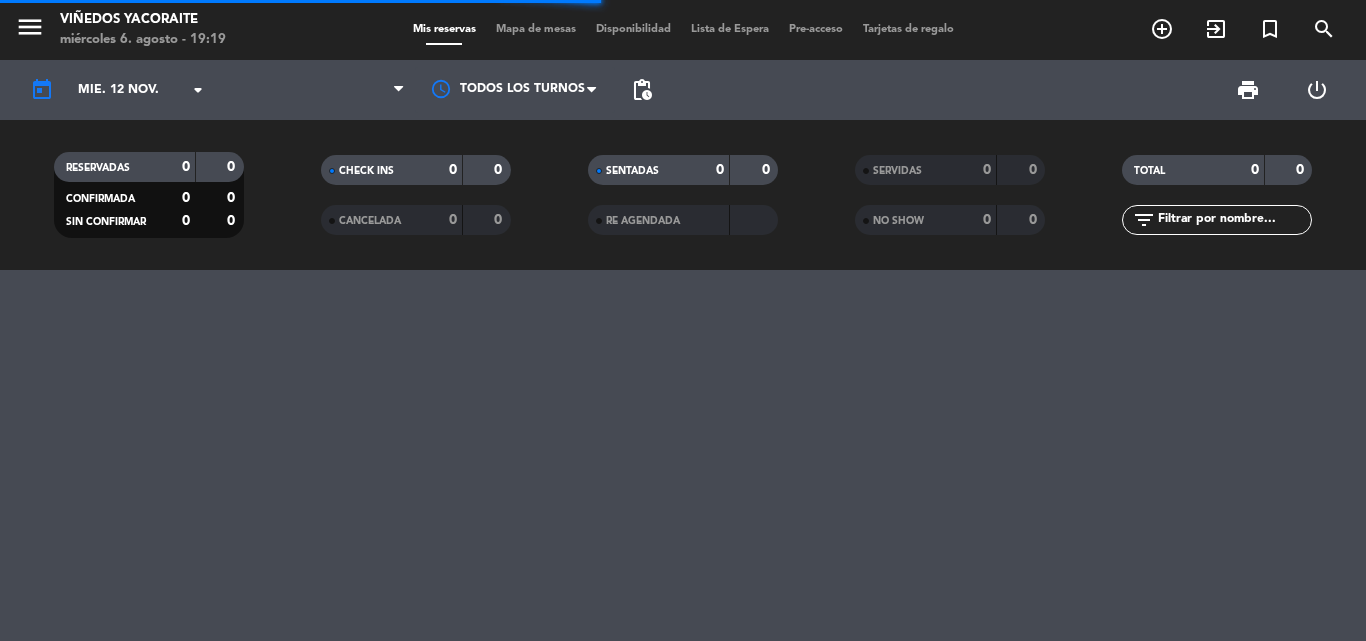 scroll, scrollTop: 0, scrollLeft: 0, axis: both 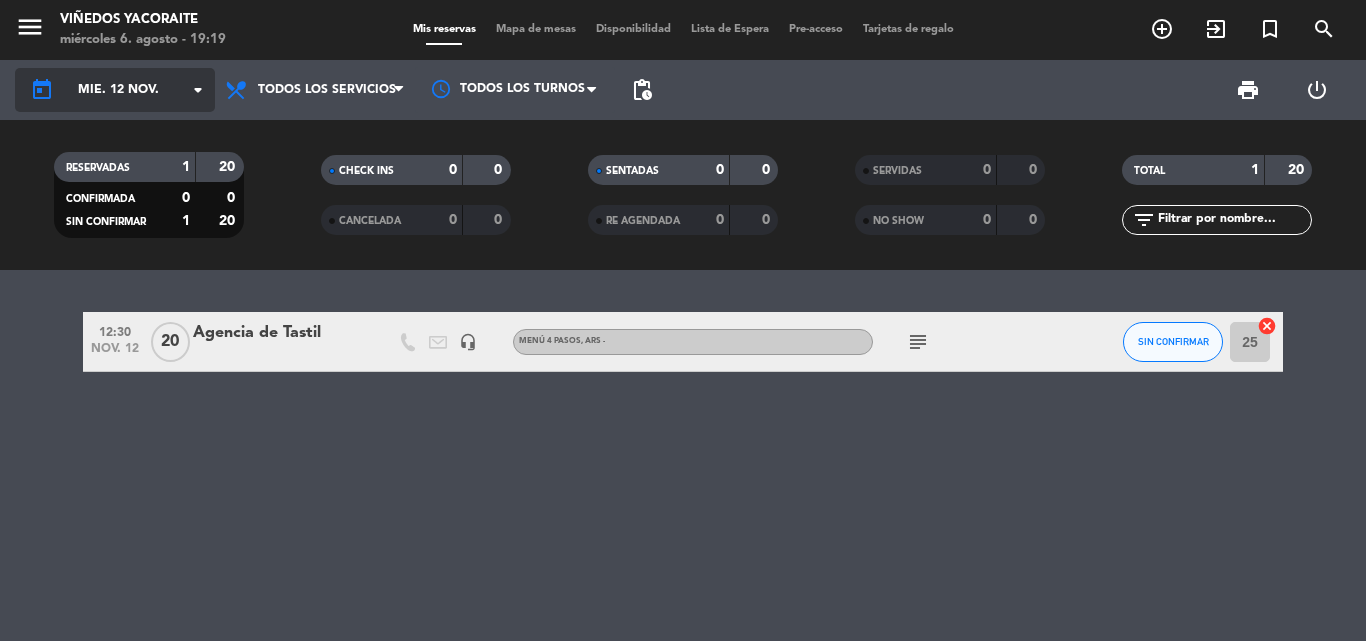 click on "mié. 12 nov." 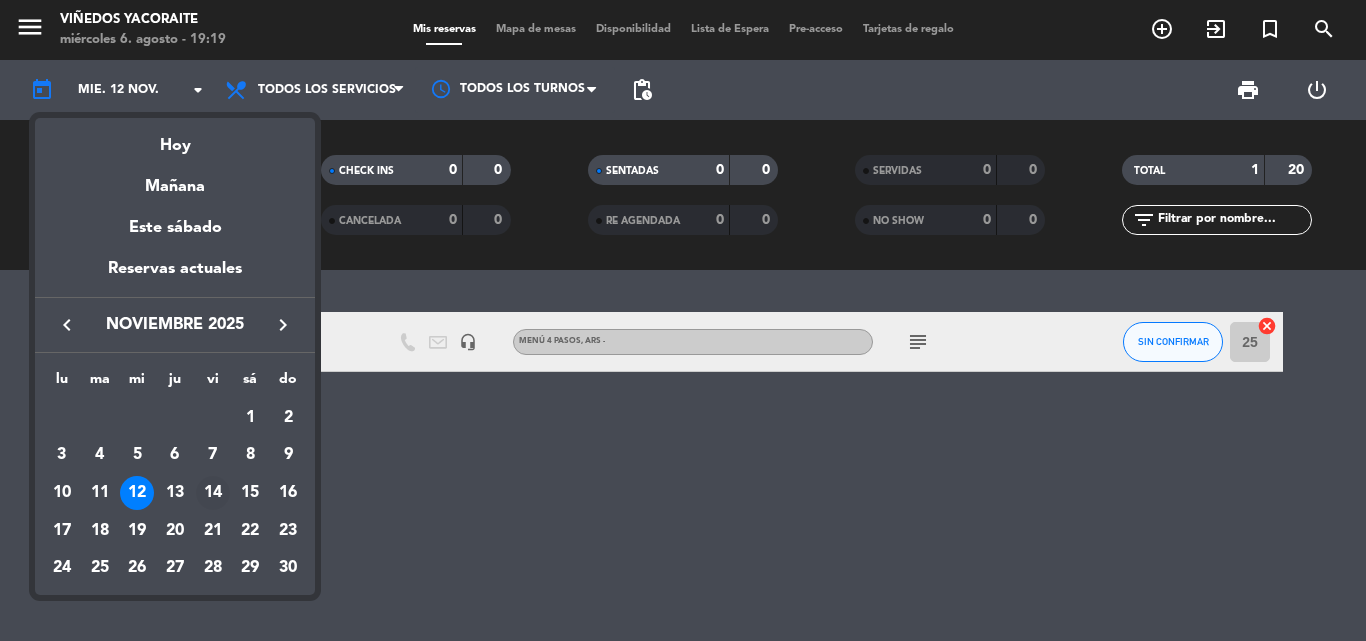 click on "14" at bounding box center (213, 493) 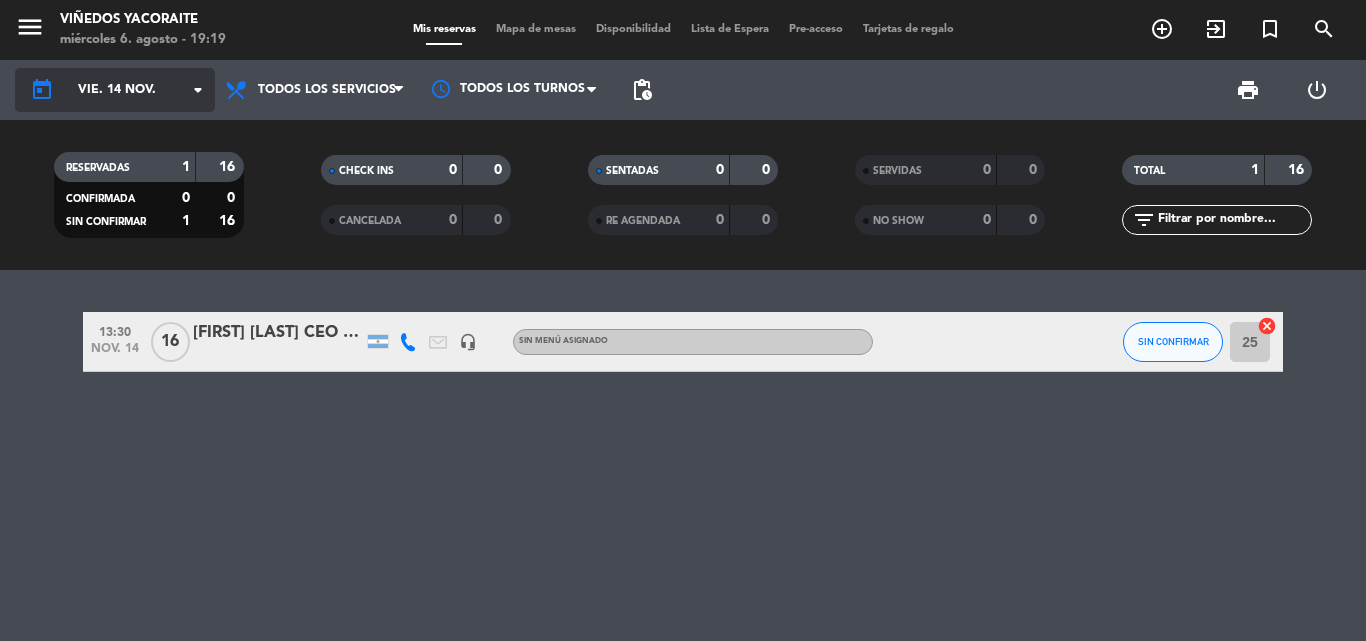 click on "vie. 14 nov." 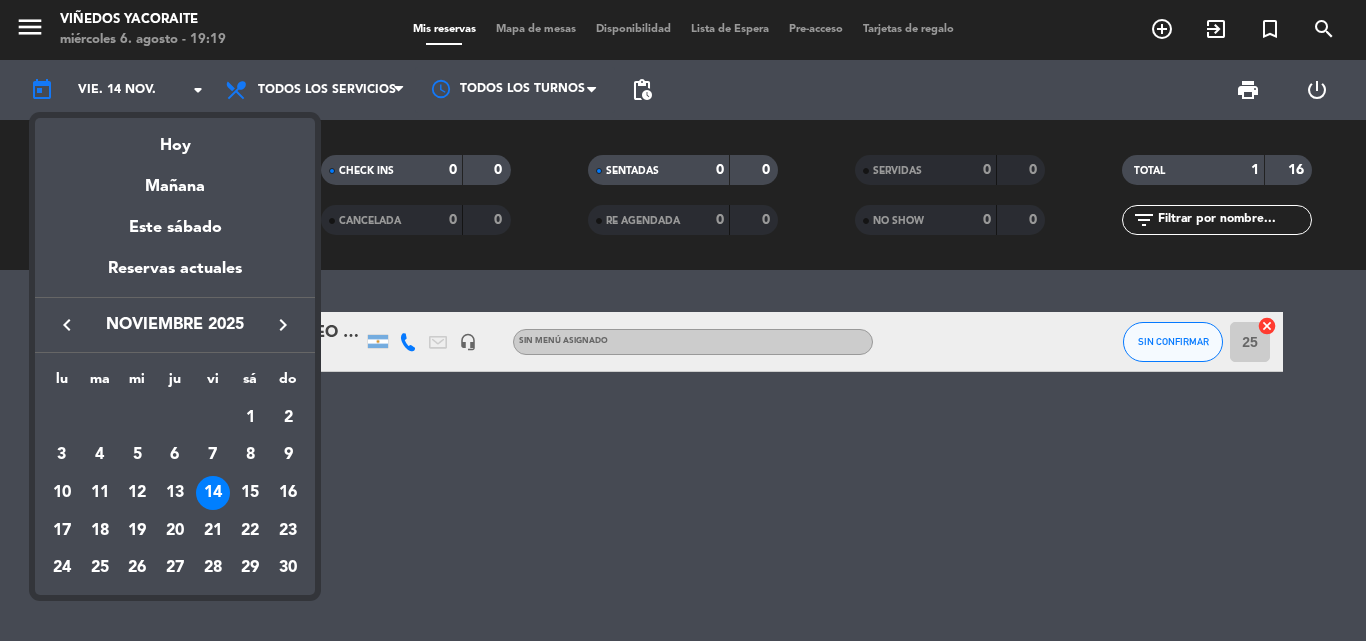 click on "keyboard_arrow_left" at bounding box center [67, 325] 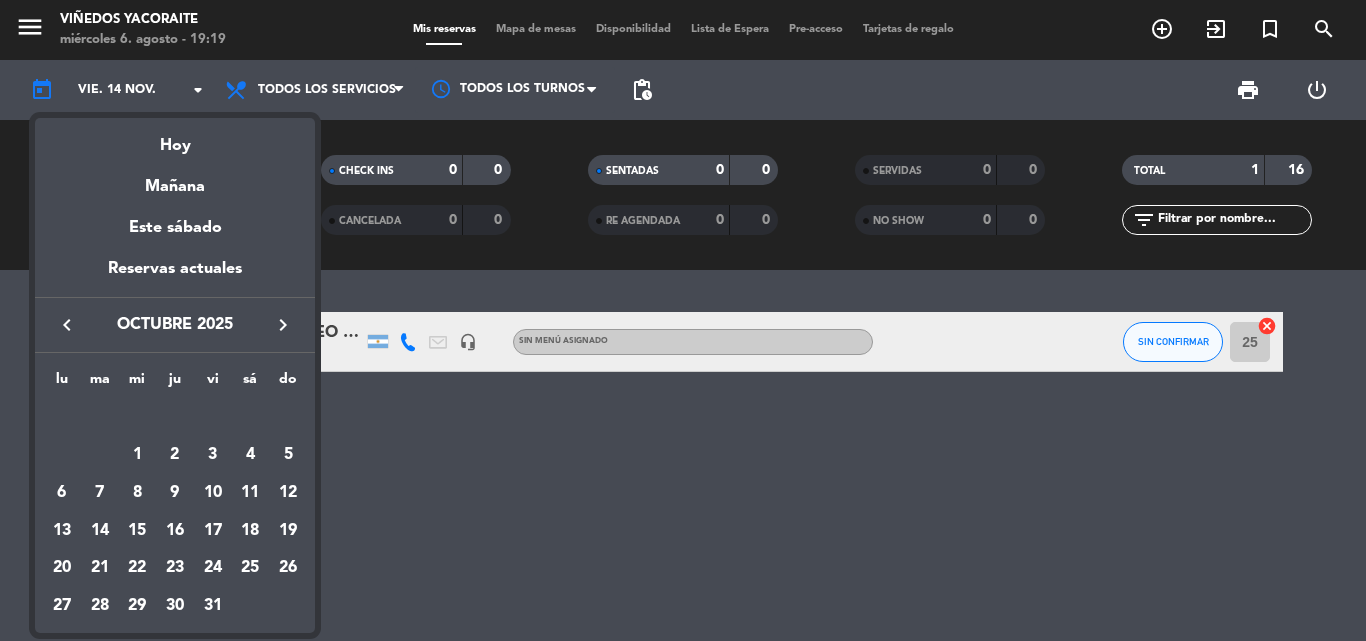 click on "keyboard_arrow_left" at bounding box center (67, 325) 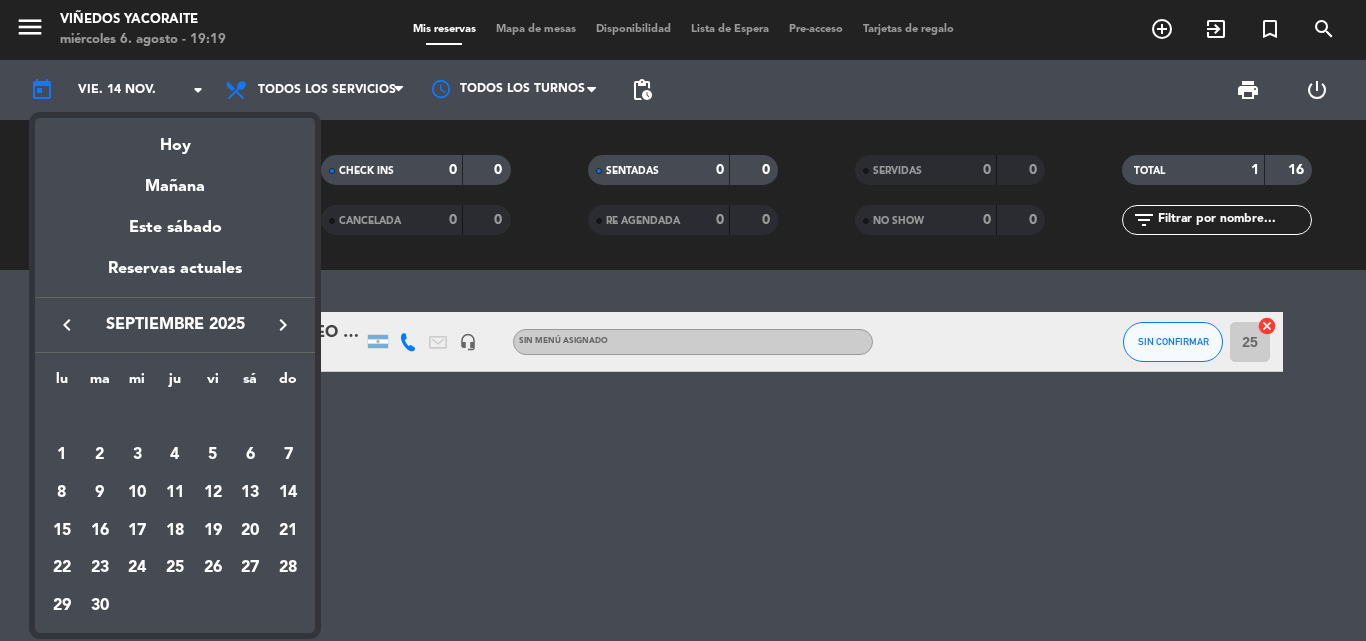 click on "keyboard_arrow_left" at bounding box center (67, 325) 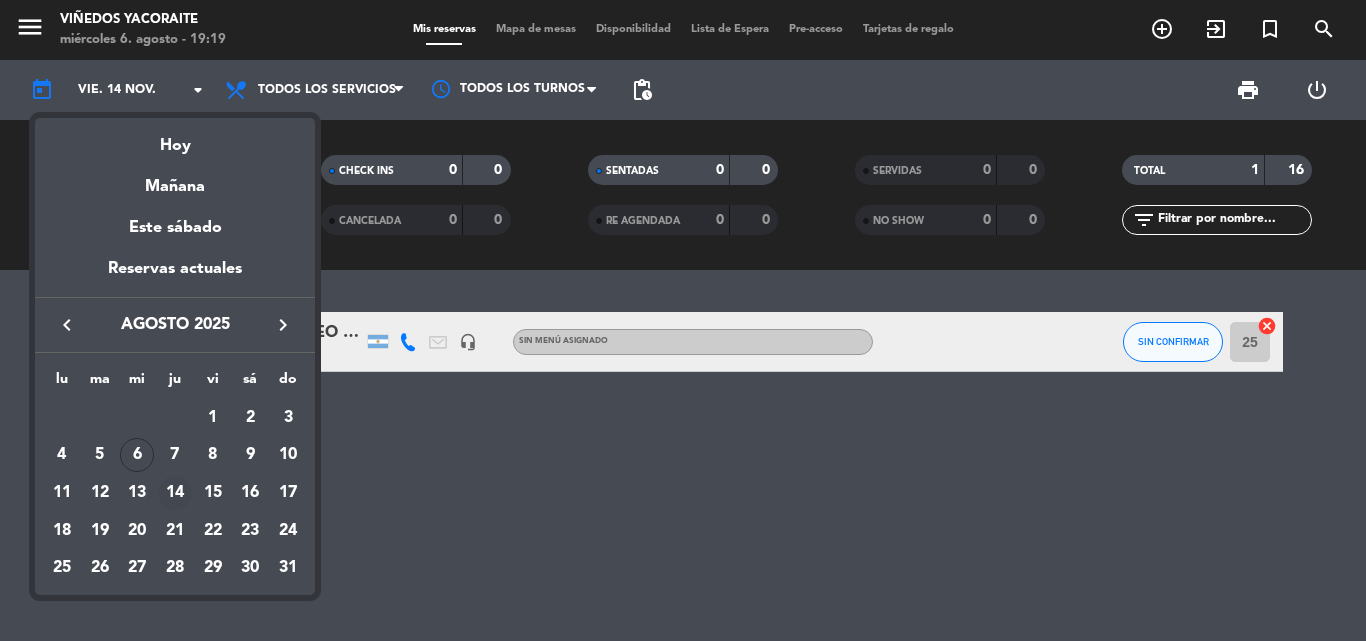 click on "14" at bounding box center [175, 493] 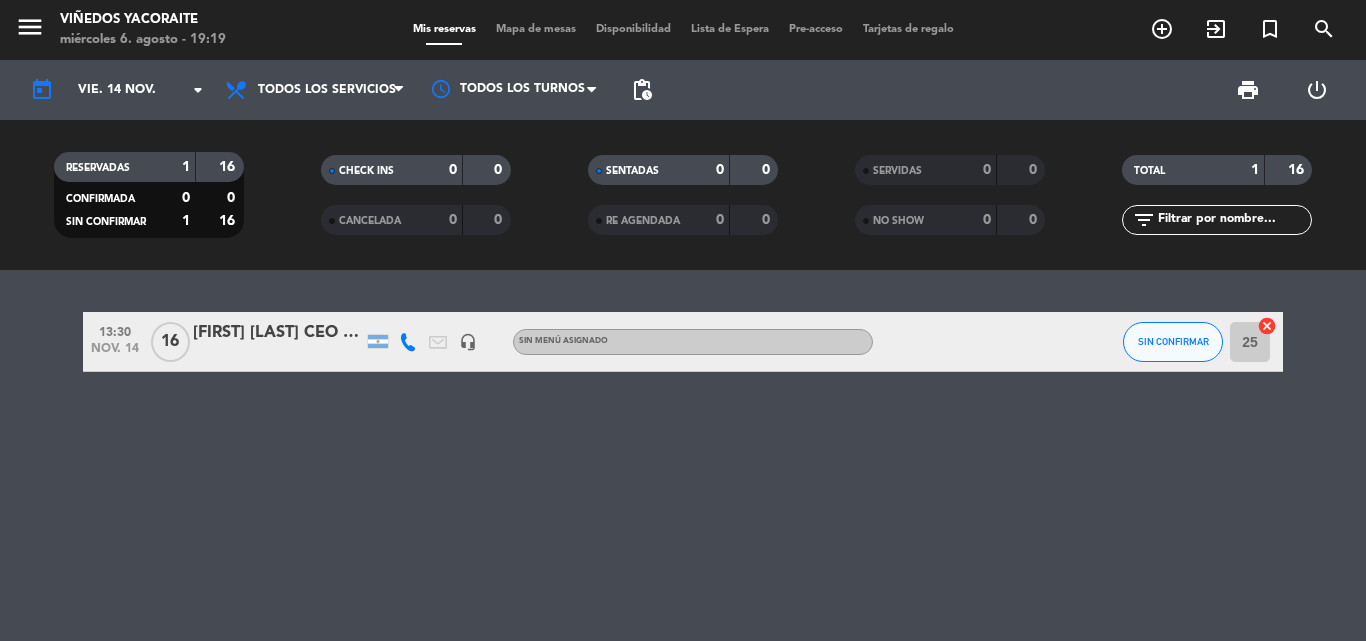 type on "jue. 14 ago." 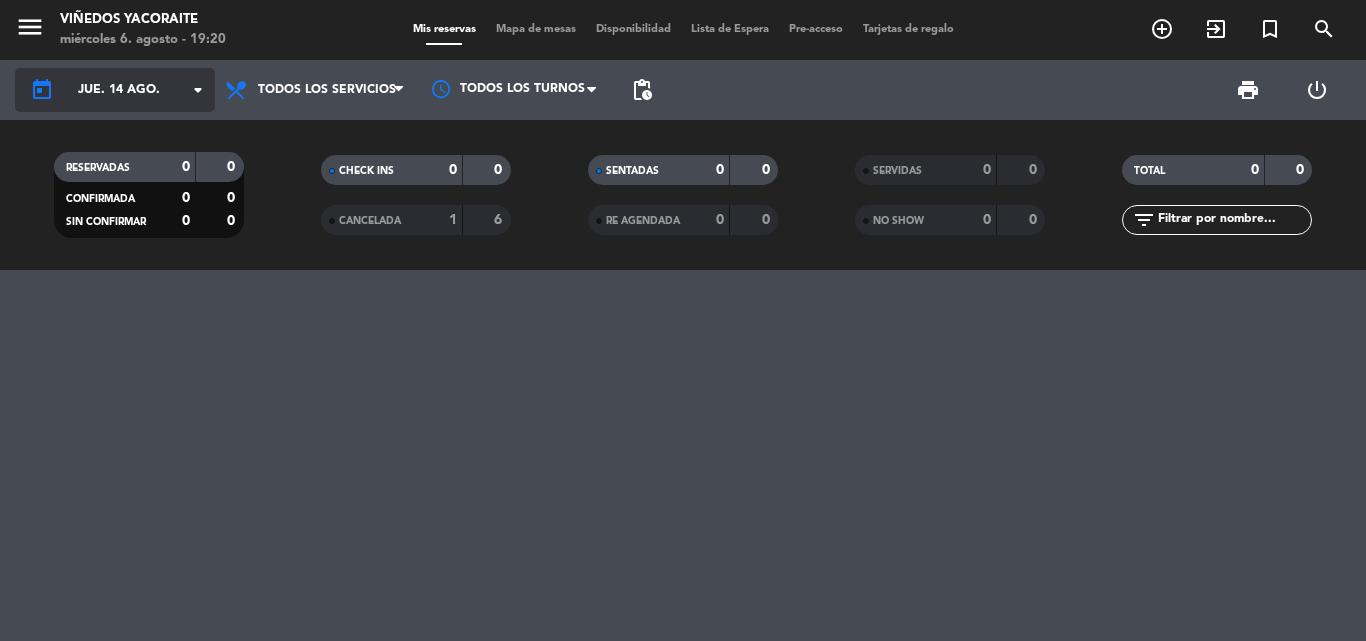 click on "arrow_drop_down" 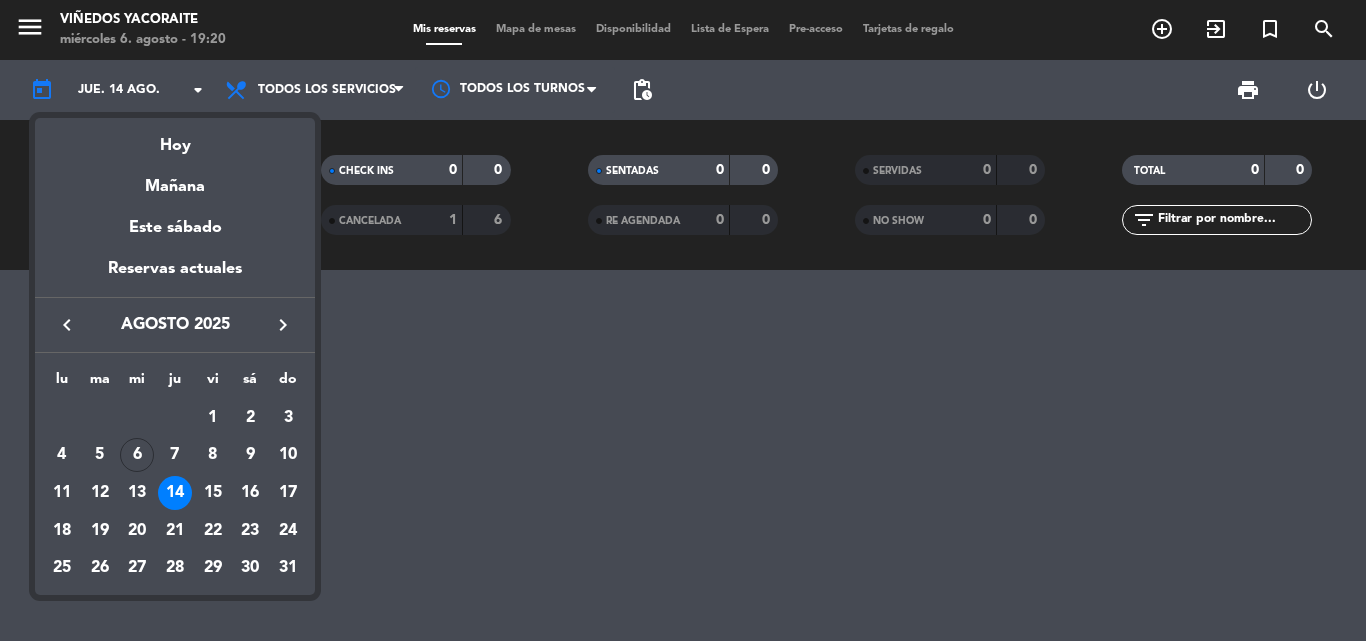 click at bounding box center [683, 320] 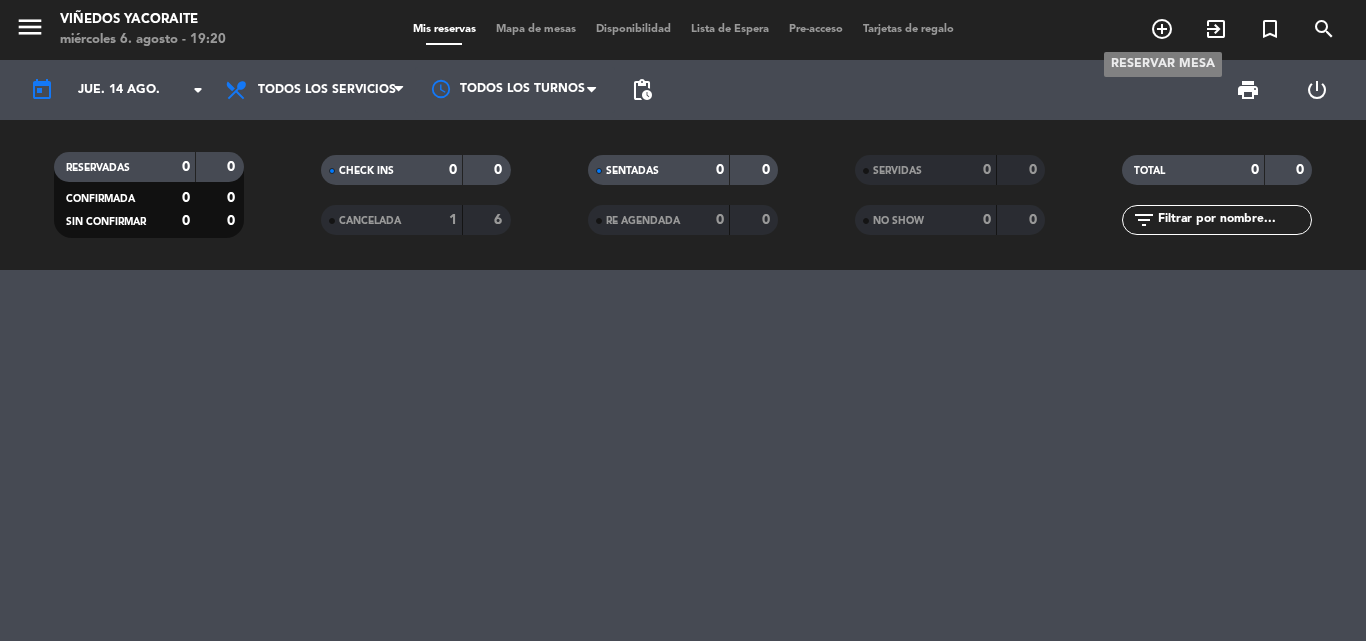 click on "add_circle_outline" at bounding box center (1162, 29) 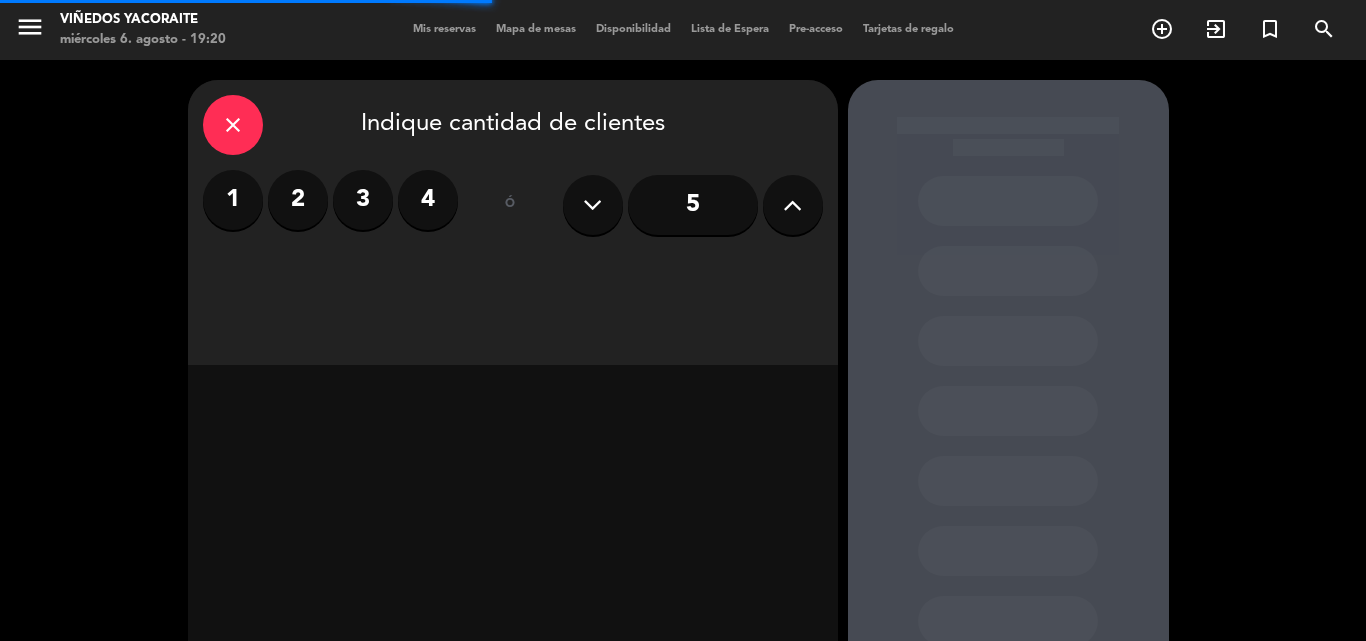 click at bounding box center [792, 205] 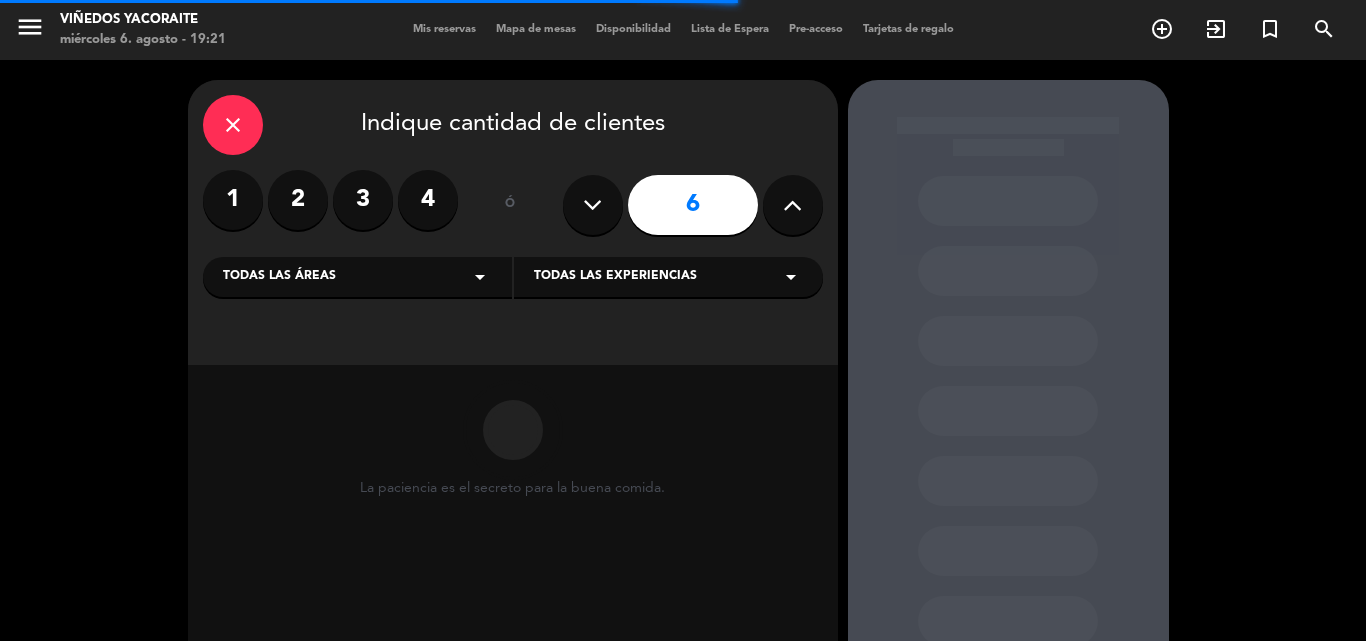 click on "Todas las áreas   arrow_drop_down" at bounding box center [357, 277] 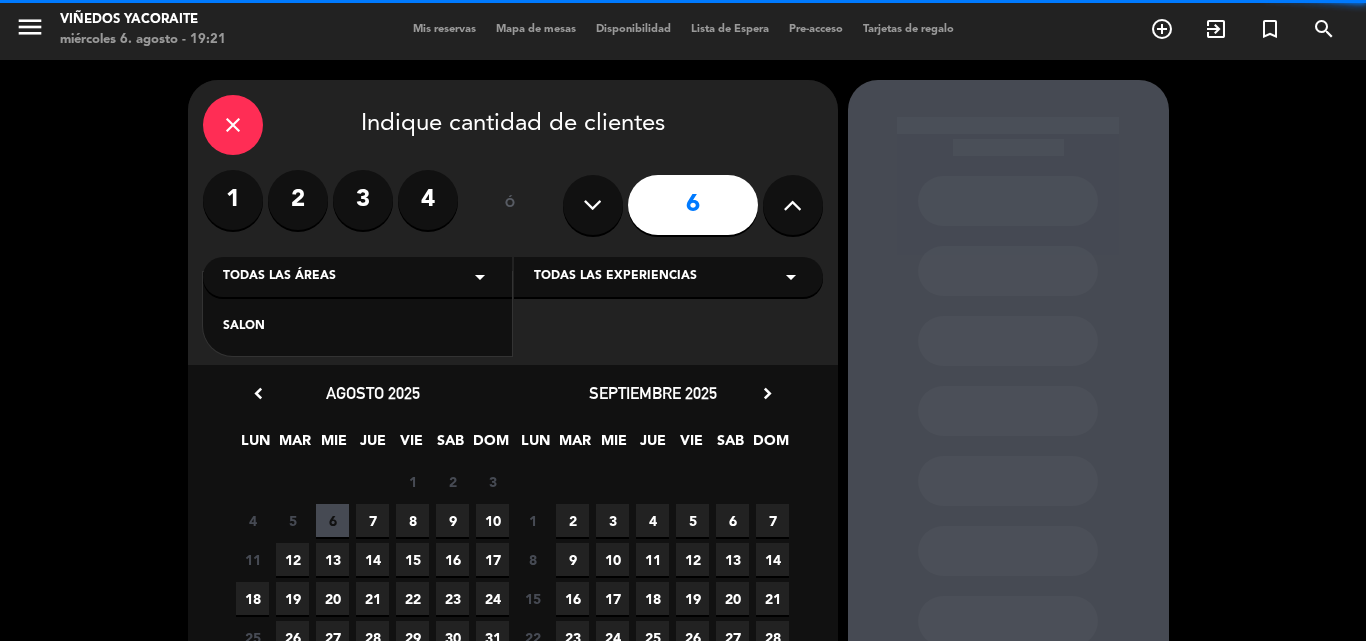 click on "SALON" at bounding box center [357, 327] 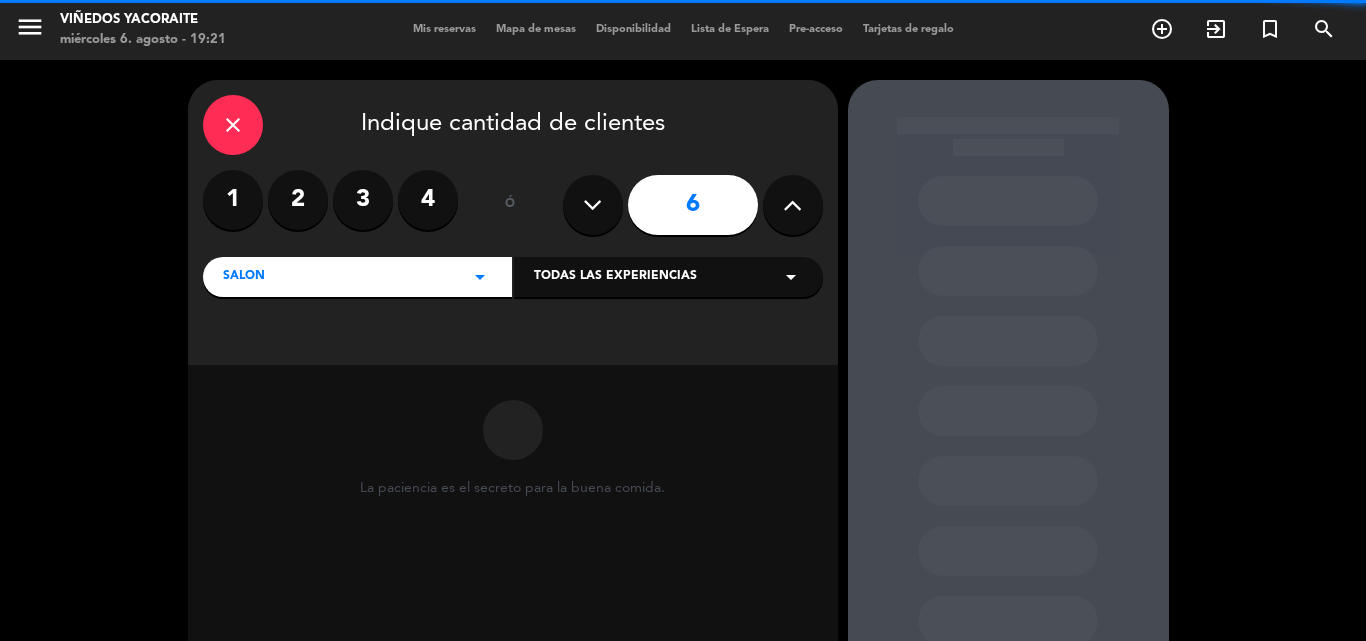 click on "Todas las experiencias" at bounding box center [615, 277] 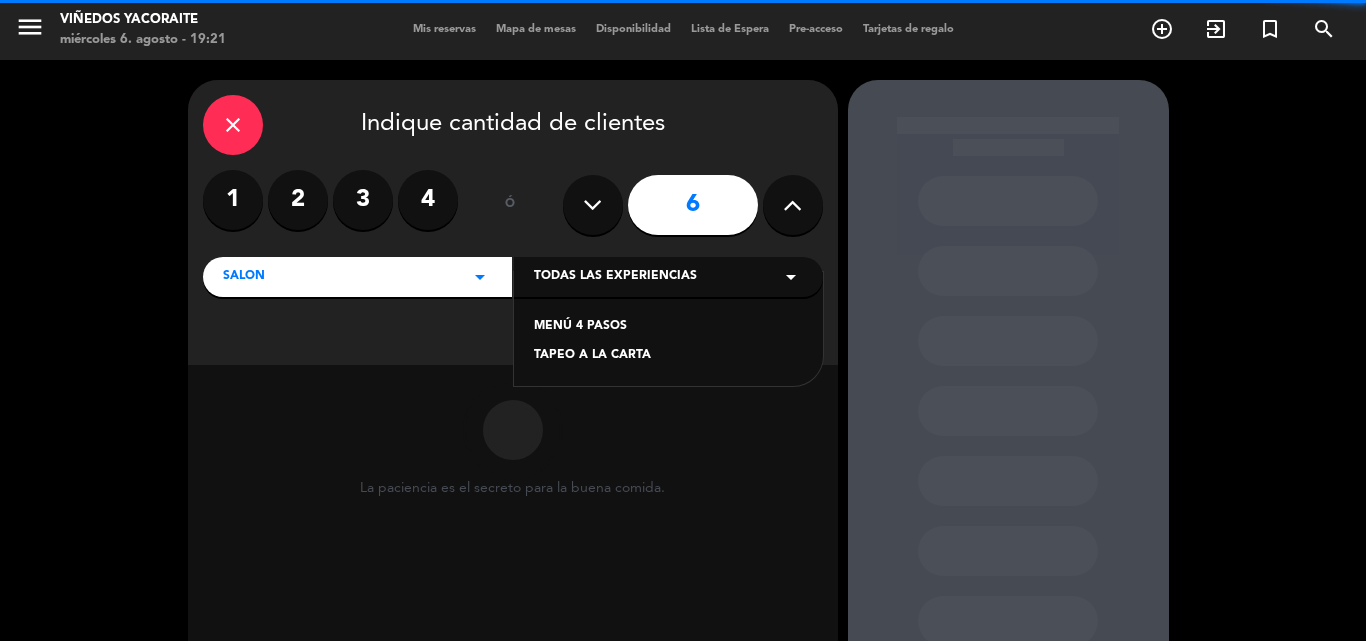 click on "MENÚ 4 PASOS" at bounding box center (668, 327) 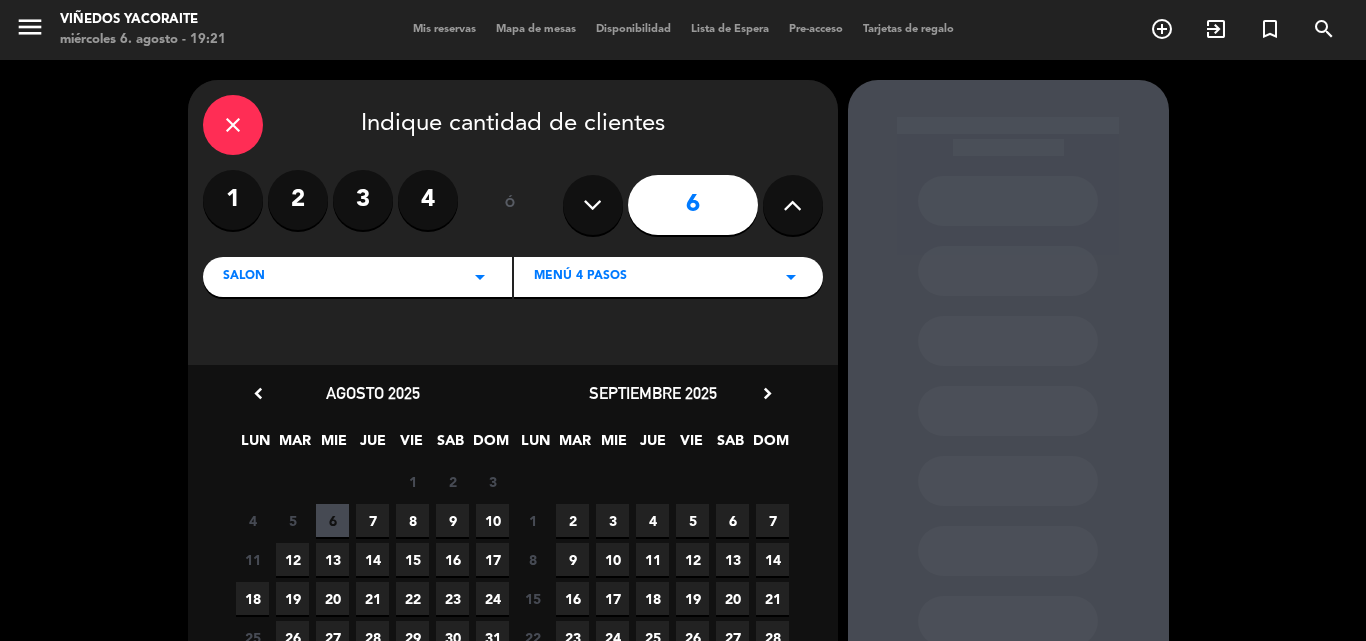 scroll, scrollTop: 100, scrollLeft: 0, axis: vertical 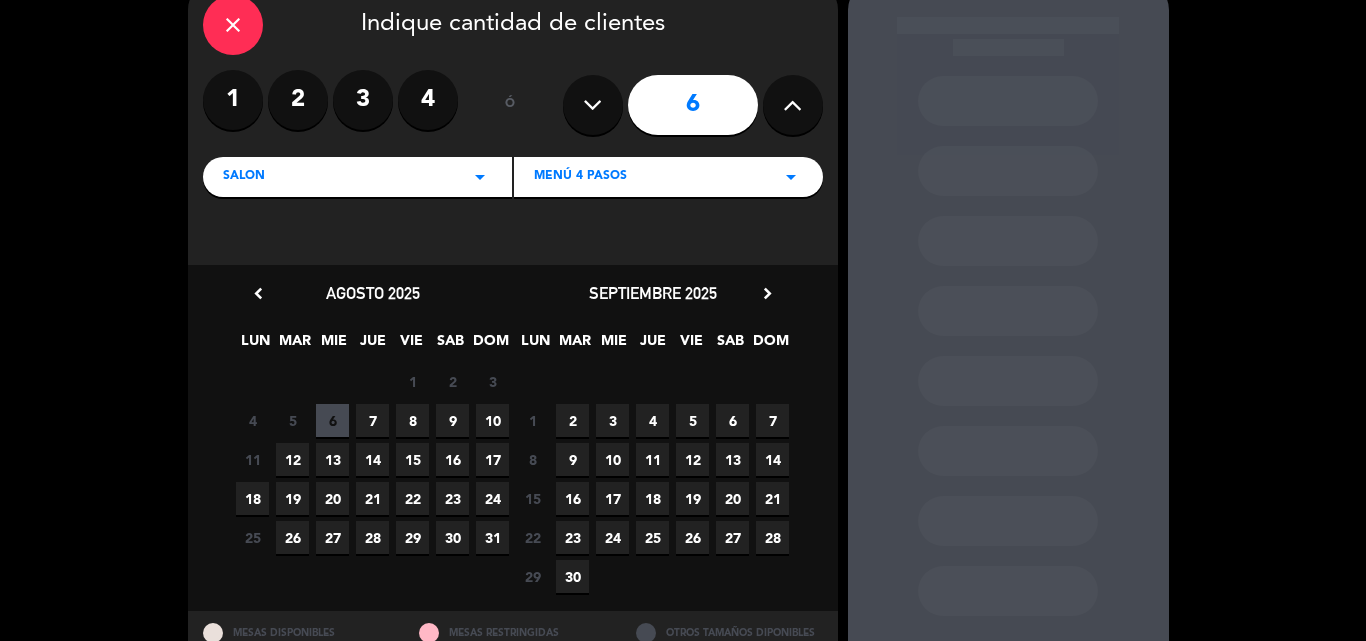 click on "14" at bounding box center (372, 459) 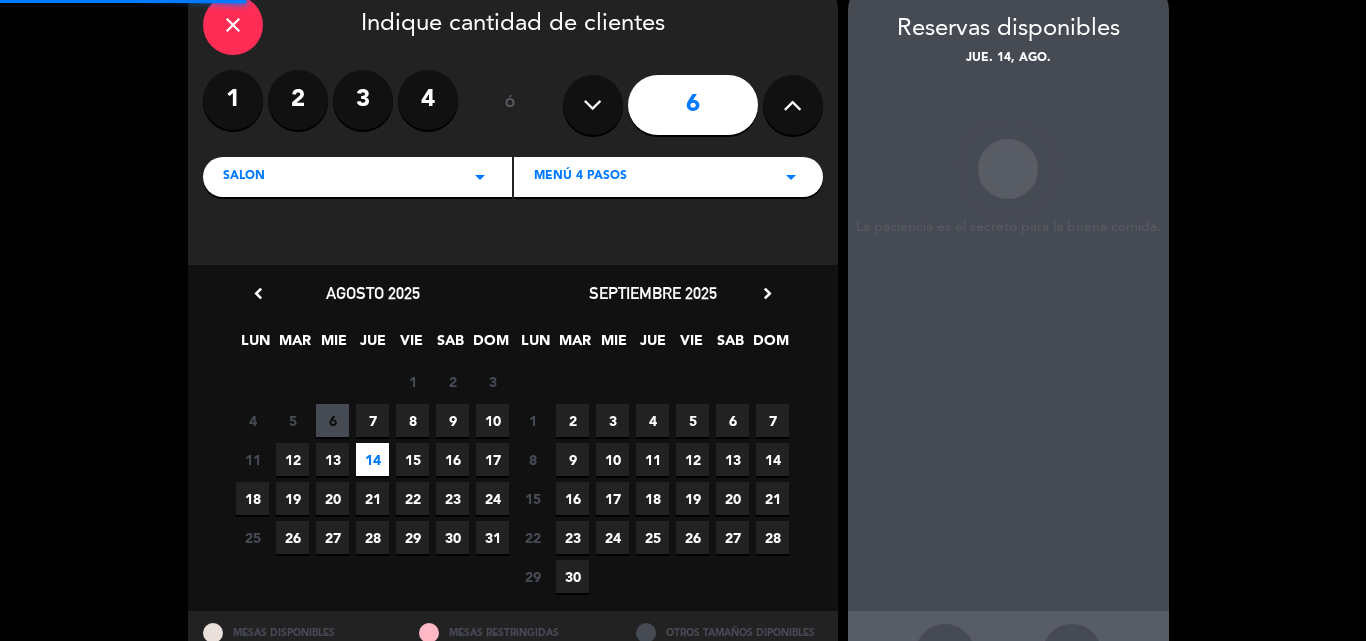 scroll, scrollTop: 80, scrollLeft: 0, axis: vertical 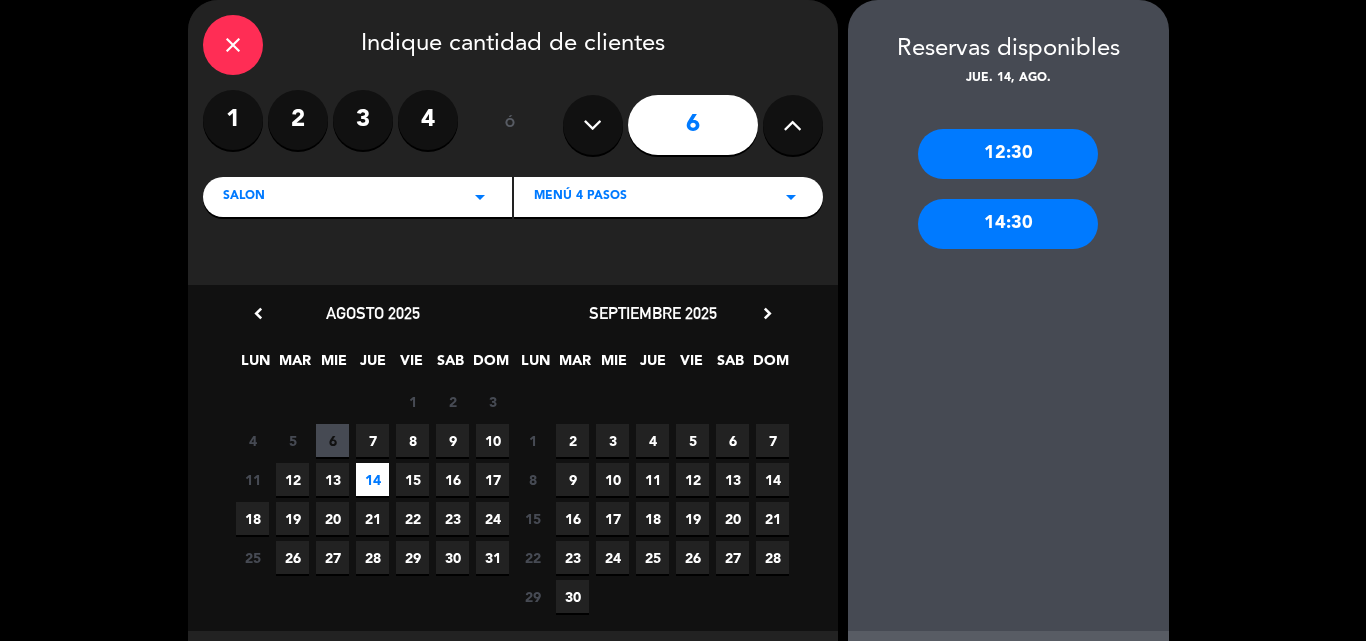 click on "12:30" at bounding box center [1008, 154] 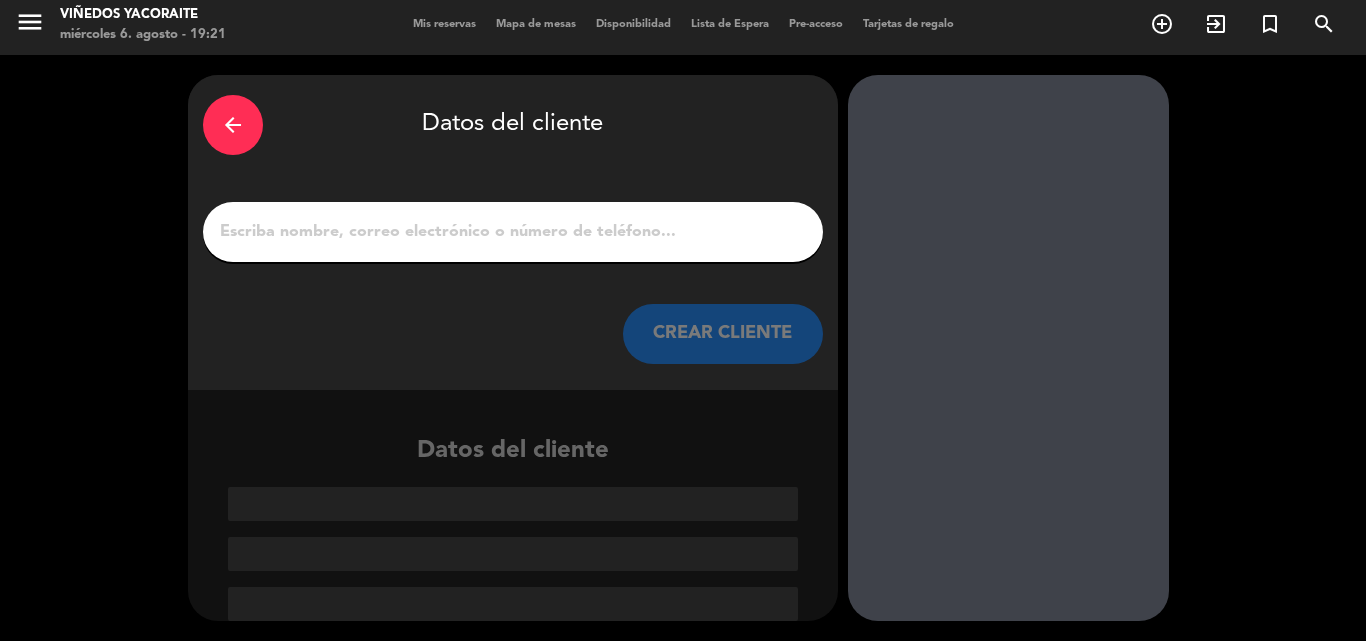 scroll, scrollTop: 5, scrollLeft: 0, axis: vertical 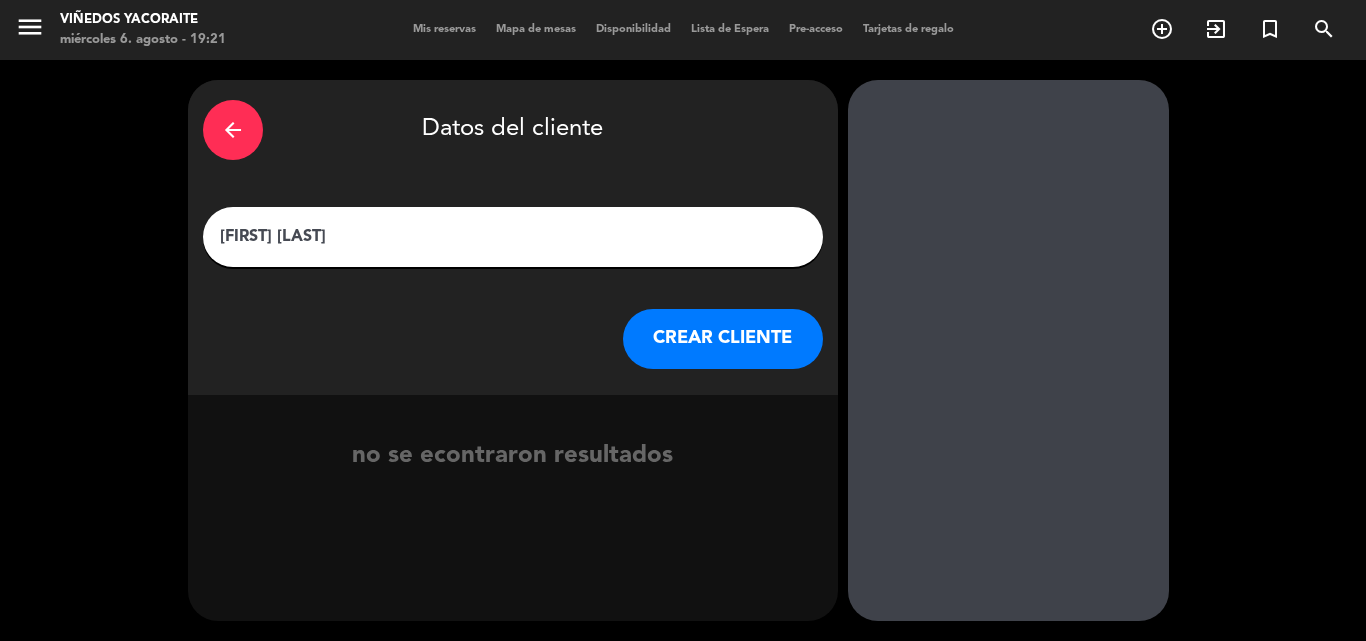 type on "[FIRST] [LAST]" 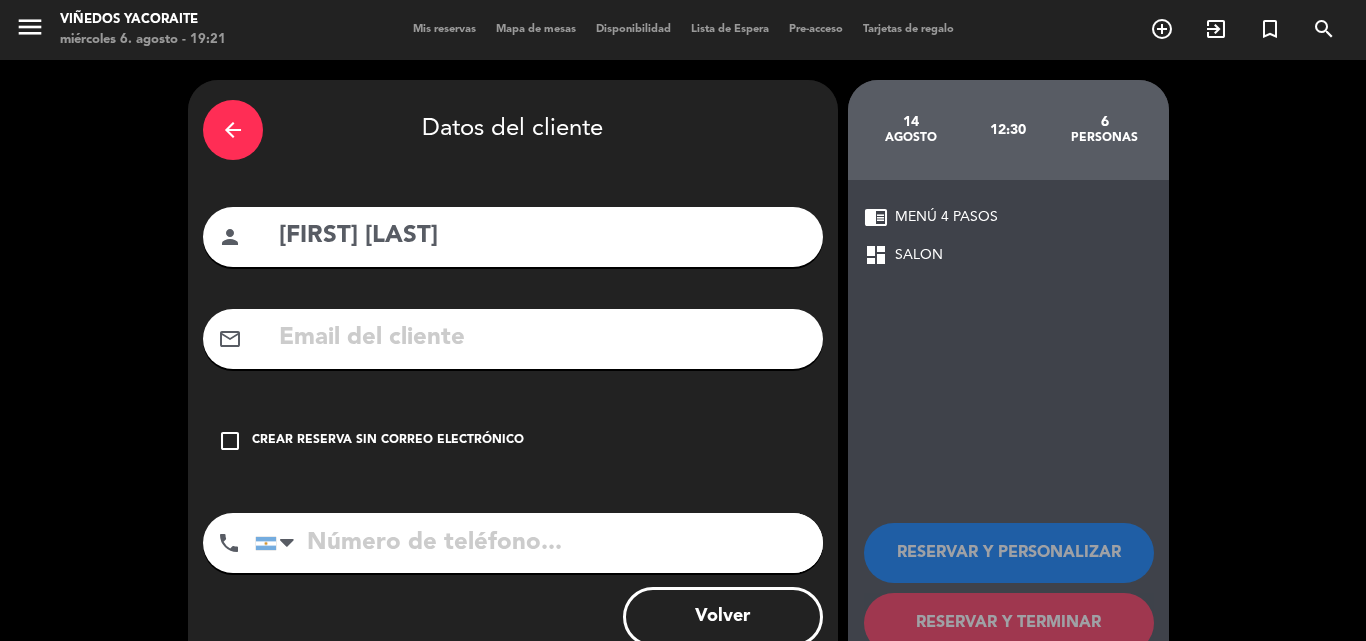 click on "check_box_outline_blank   Crear reserva sin correo electrónico" at bounding box center [513, 441] 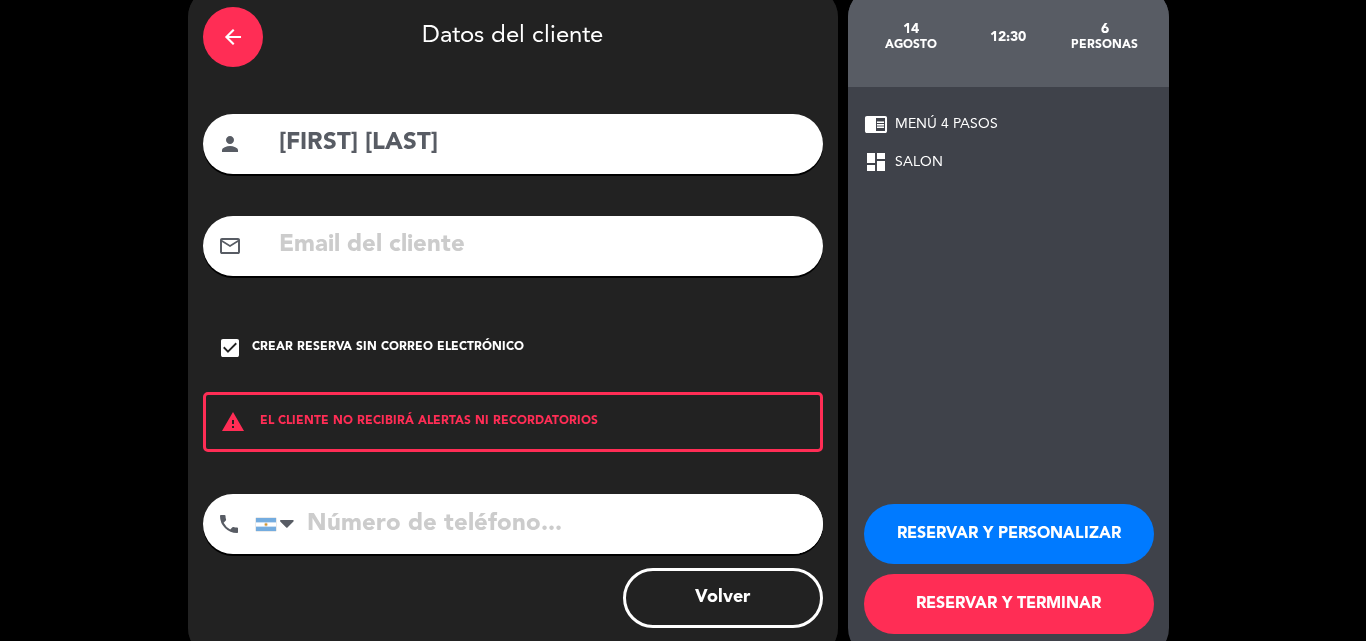 scroll, scrollTop: 130, scrollLeft: 0, axis: vertical 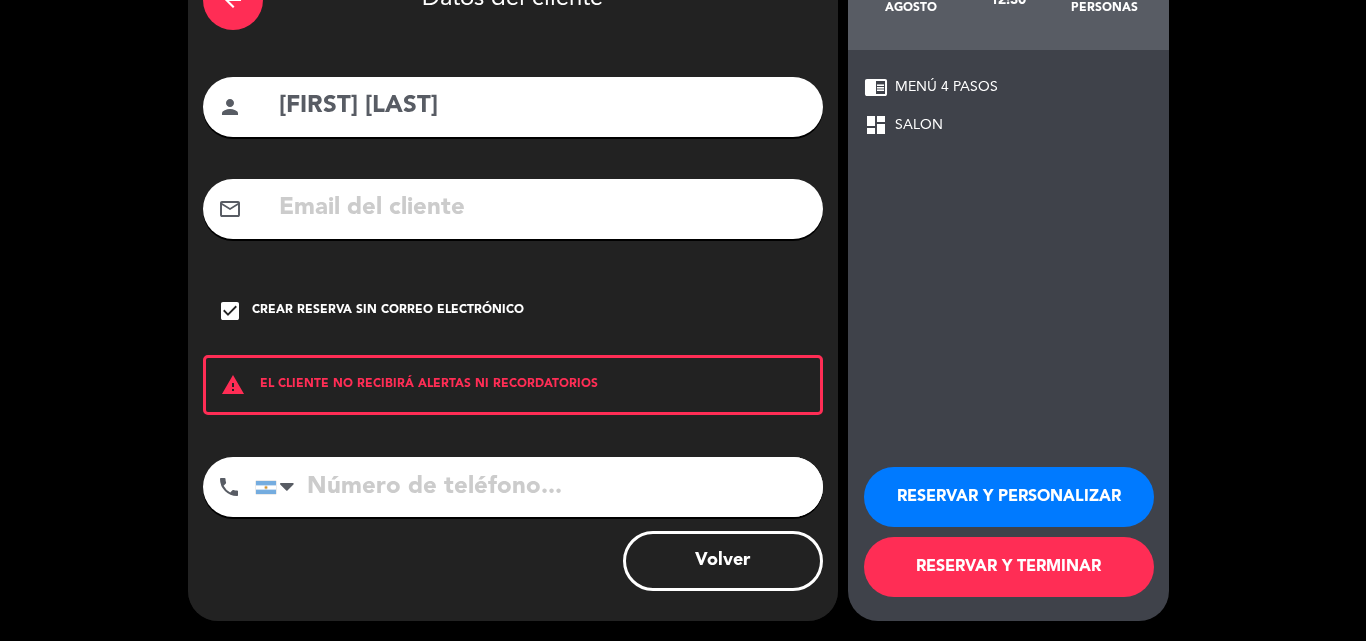 click on "RESERVAR Y PERSONALIZAR" at bounding box center [1009, 497] 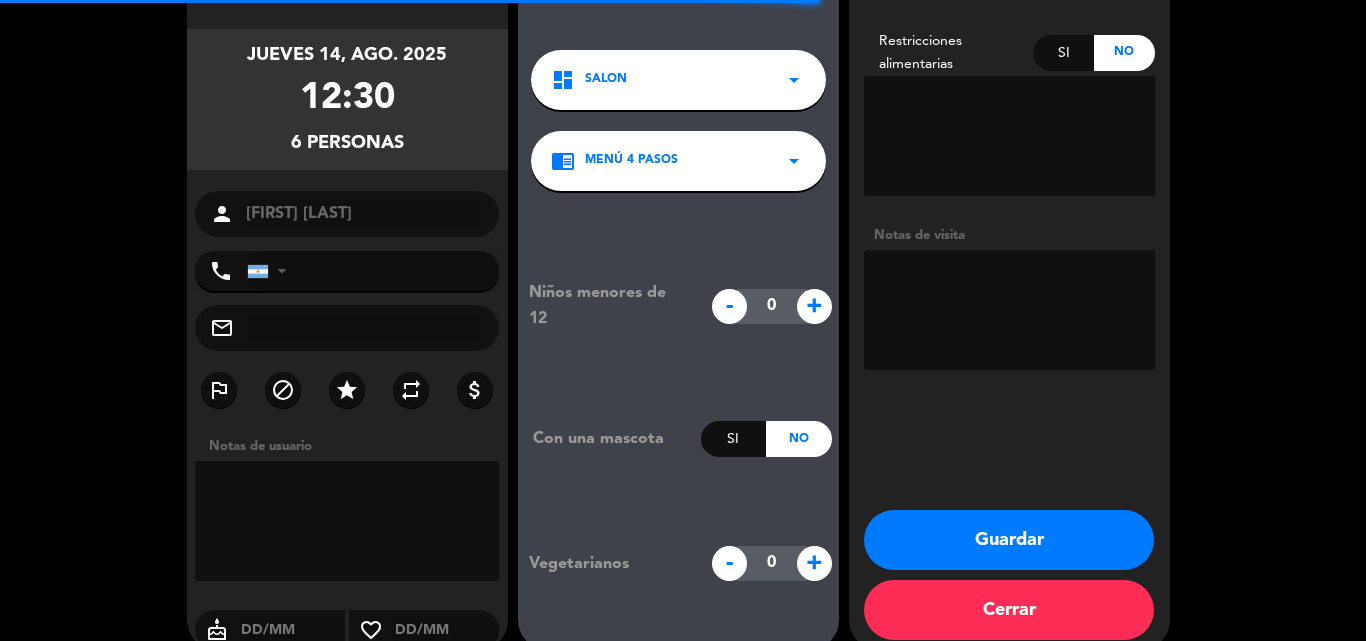 scroll, scrollTop: 80, scrollLeft: 0, axis: vertical 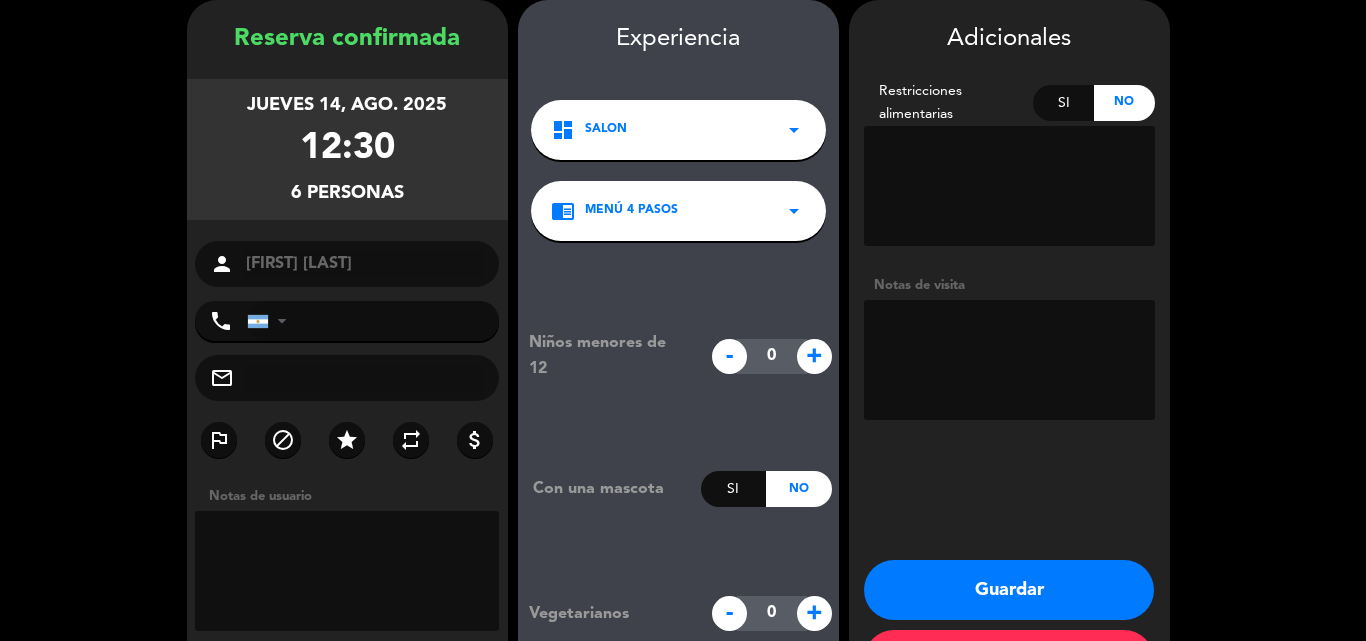 click at bounding box center [1009, 360] 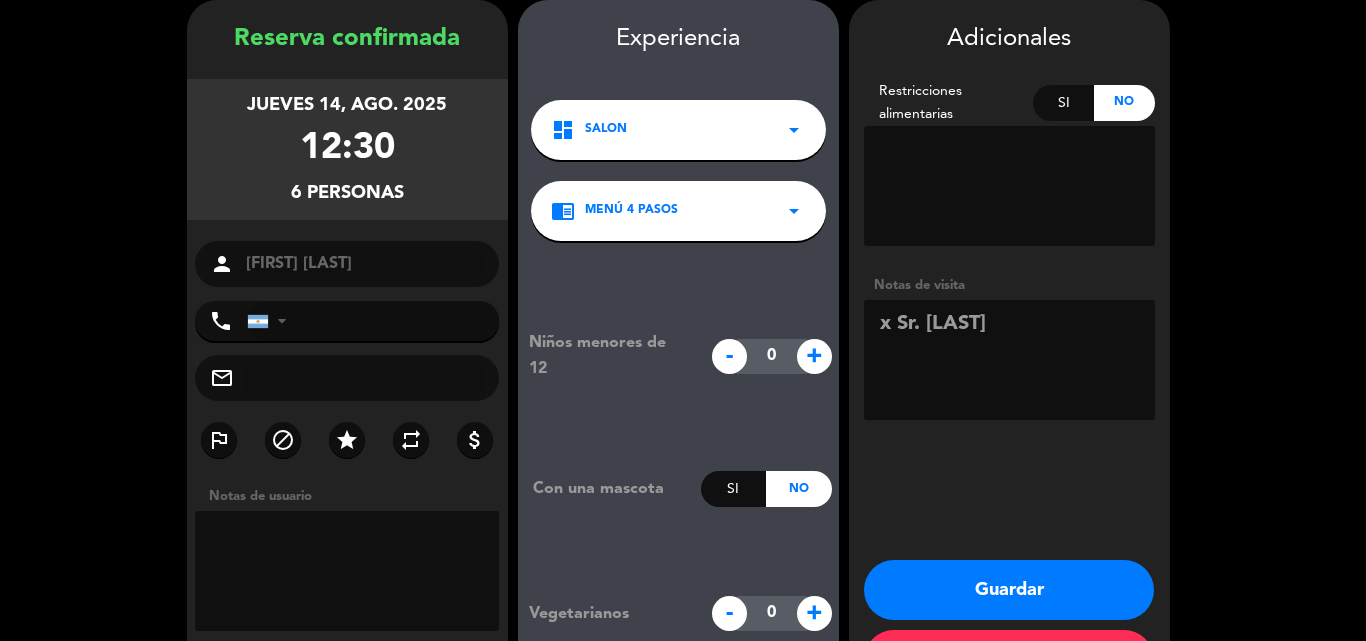 click at bounding box center [347, 571] 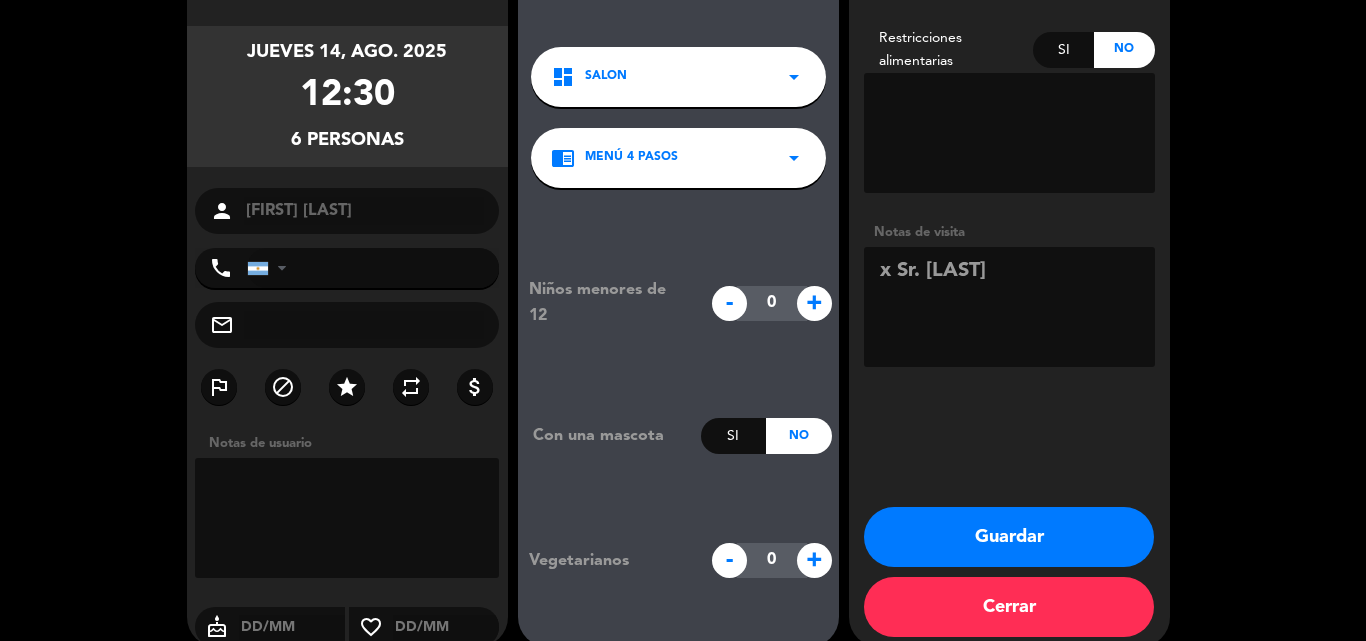 scroll, scrollTop: 159, scrollLeft: 0, axis: vertical 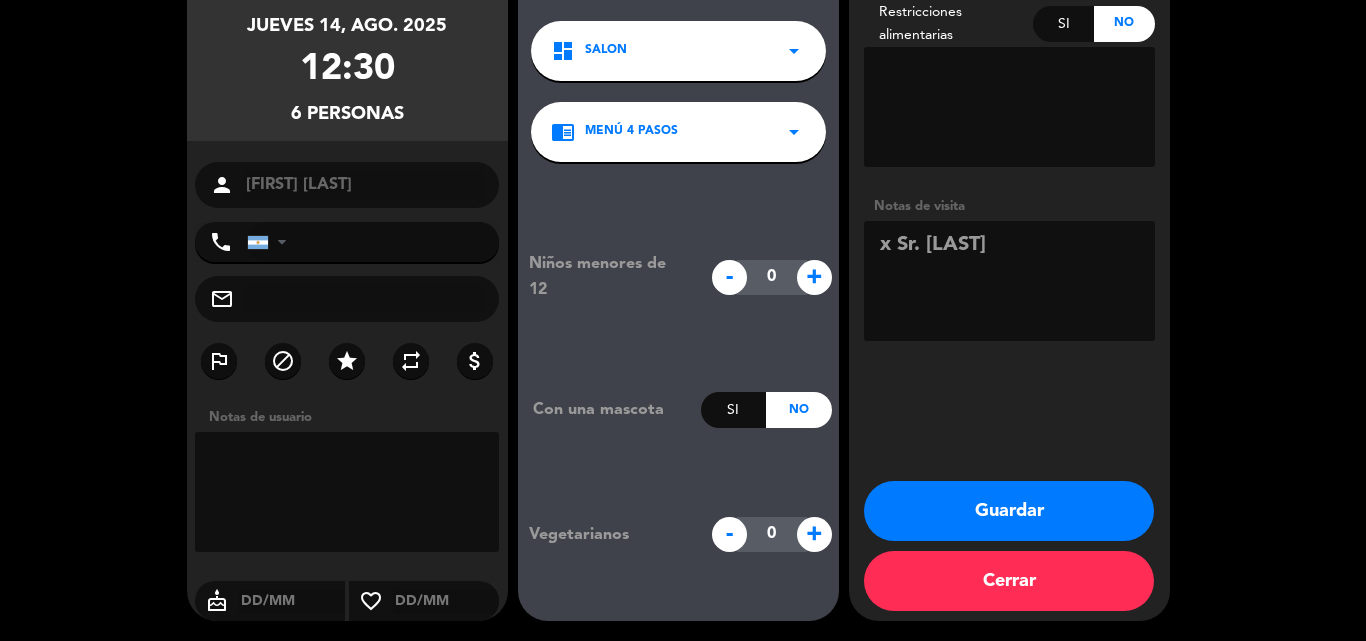 click at bounding box center [347, 492] 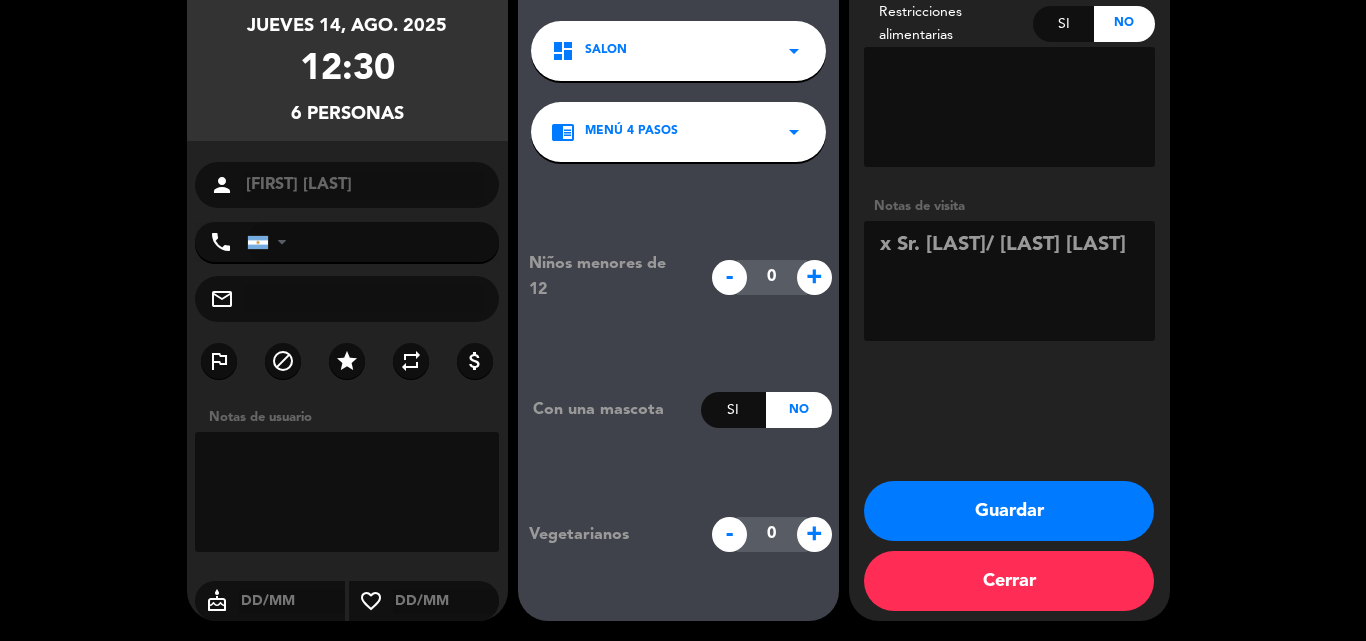 type on "x Sr. [LAST]/ [LAST] [LAST]" 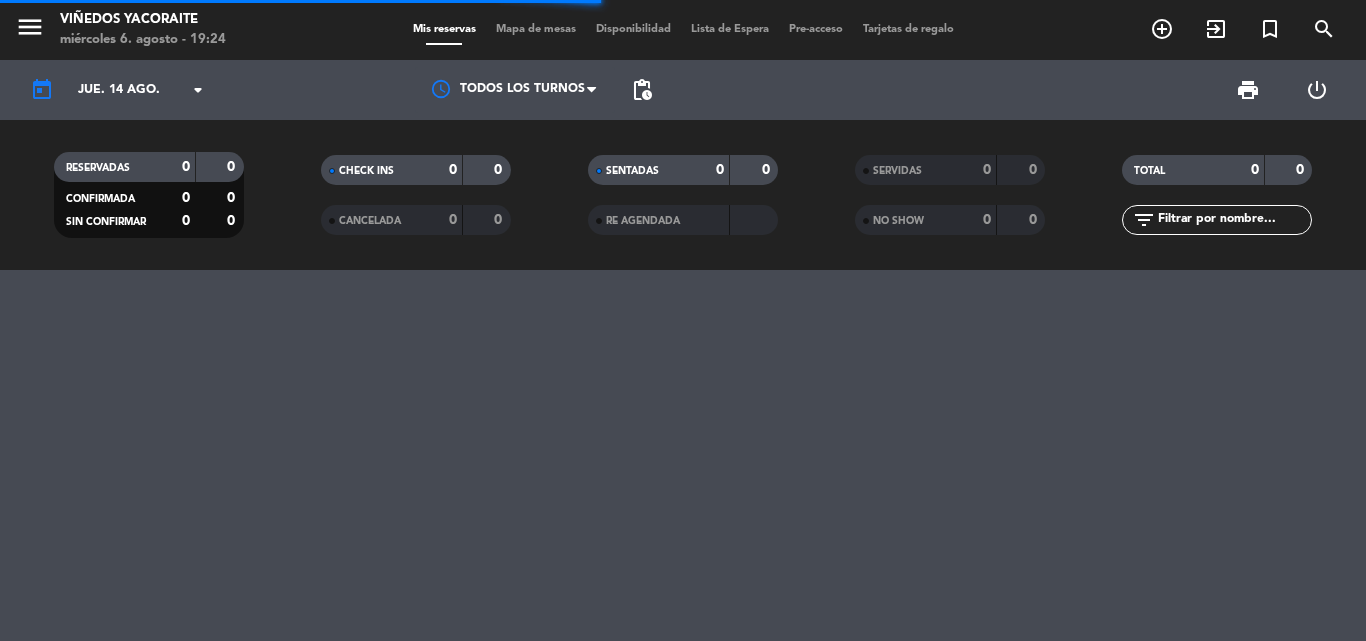 scroll, scrollTop: 0, scrollLeft: 0, axis: both 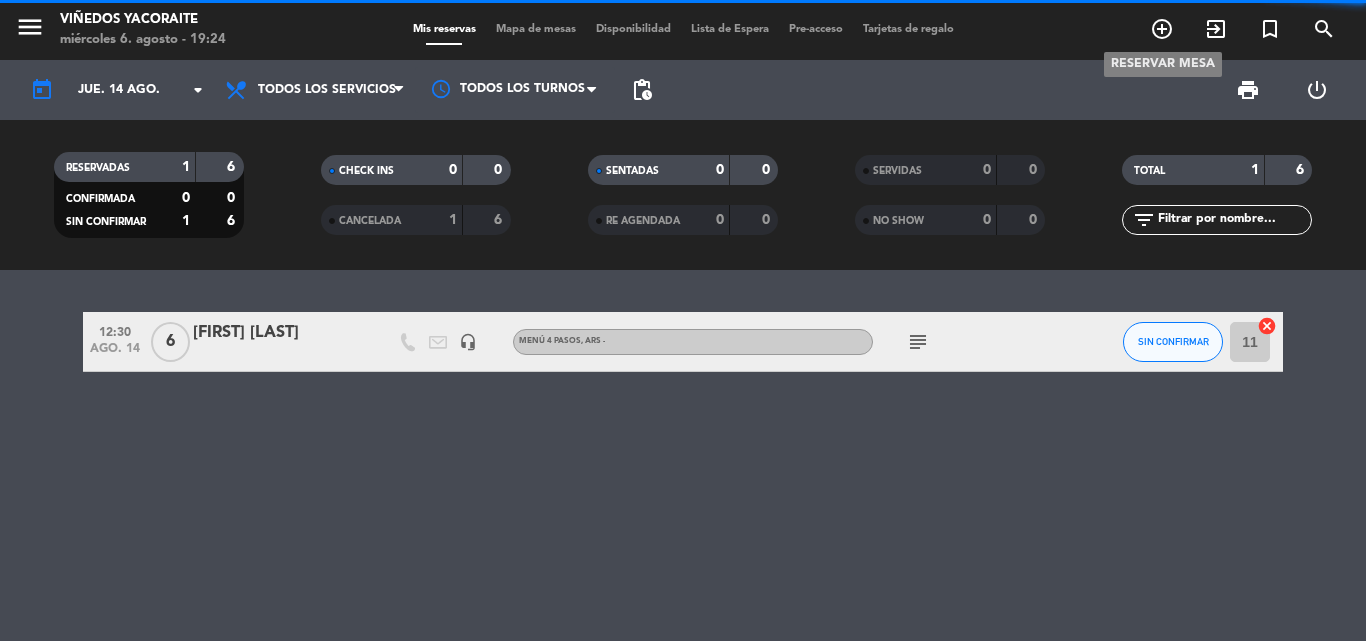 click on "add_circle_outline" at bounding box center [1162, 29] 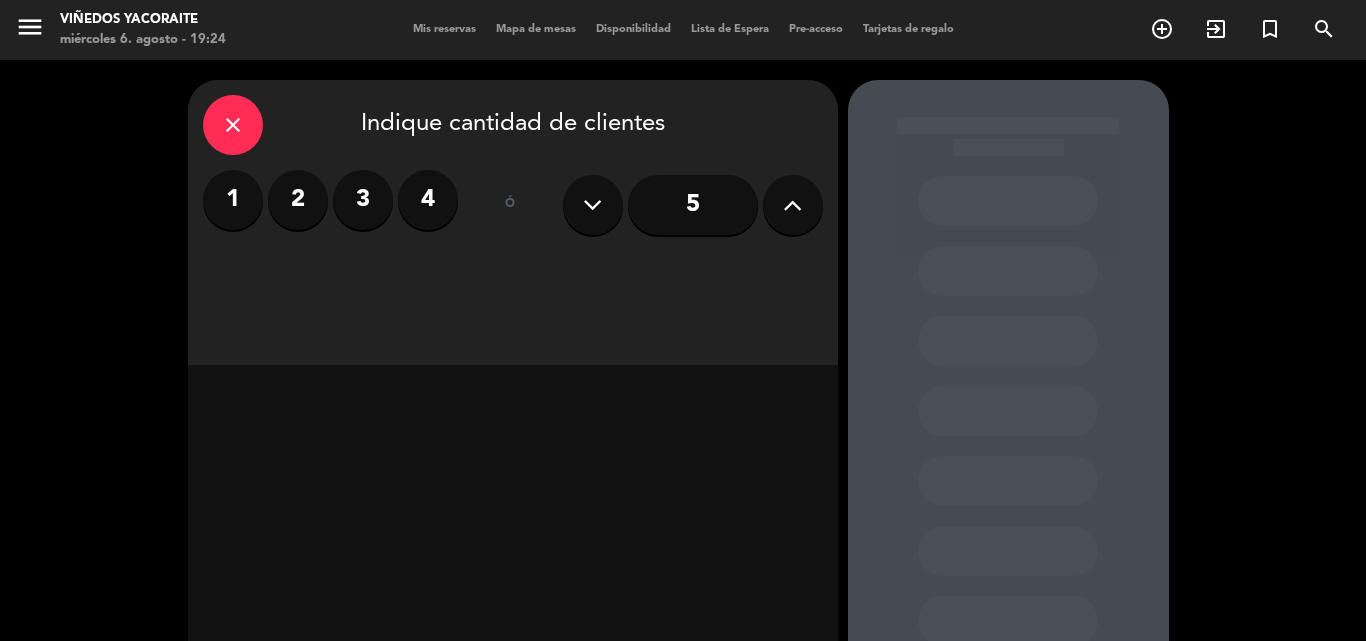 click on "4" at bounding box center [428, 200] 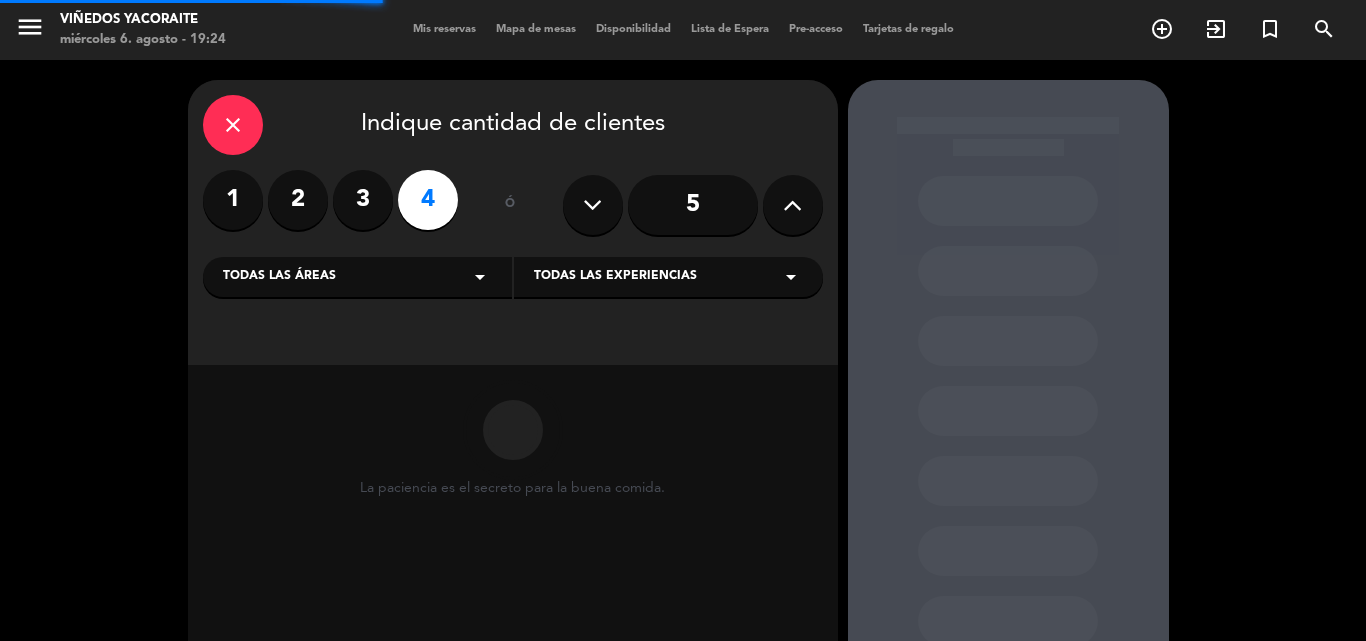 click on "Todas las áreas   arrow_drop_down" at bounding box center (357, 277) 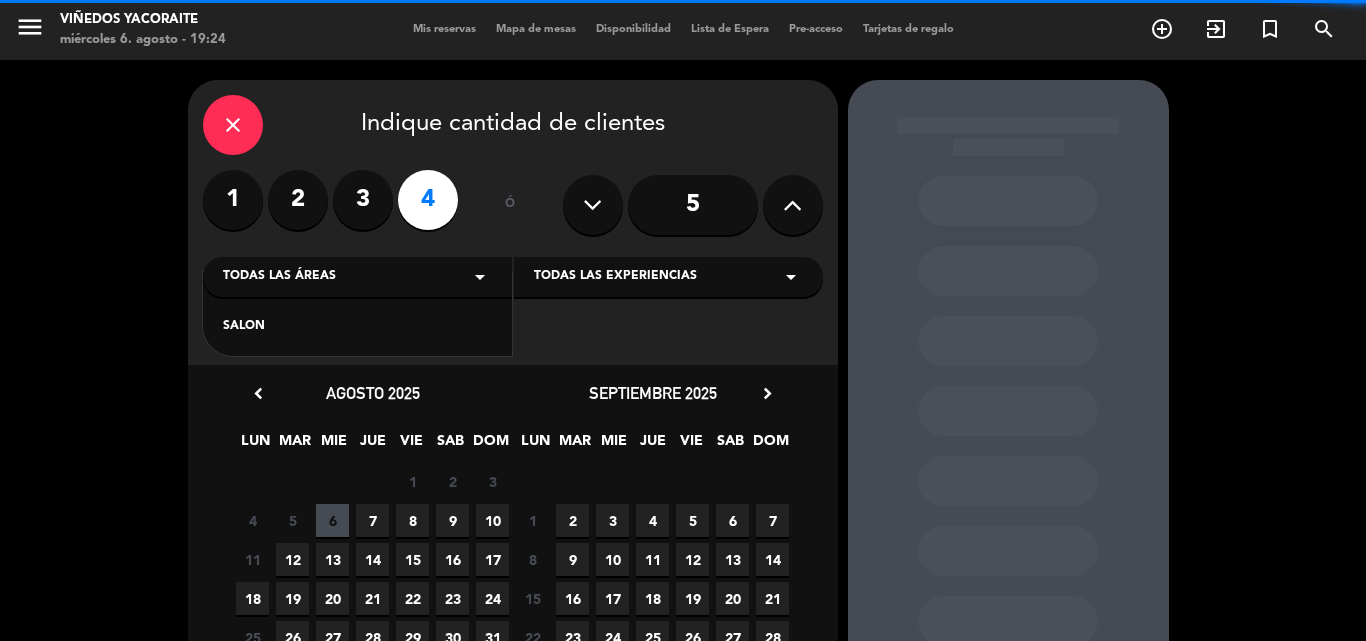 click on "SALON" at bounding box center (357, 327) 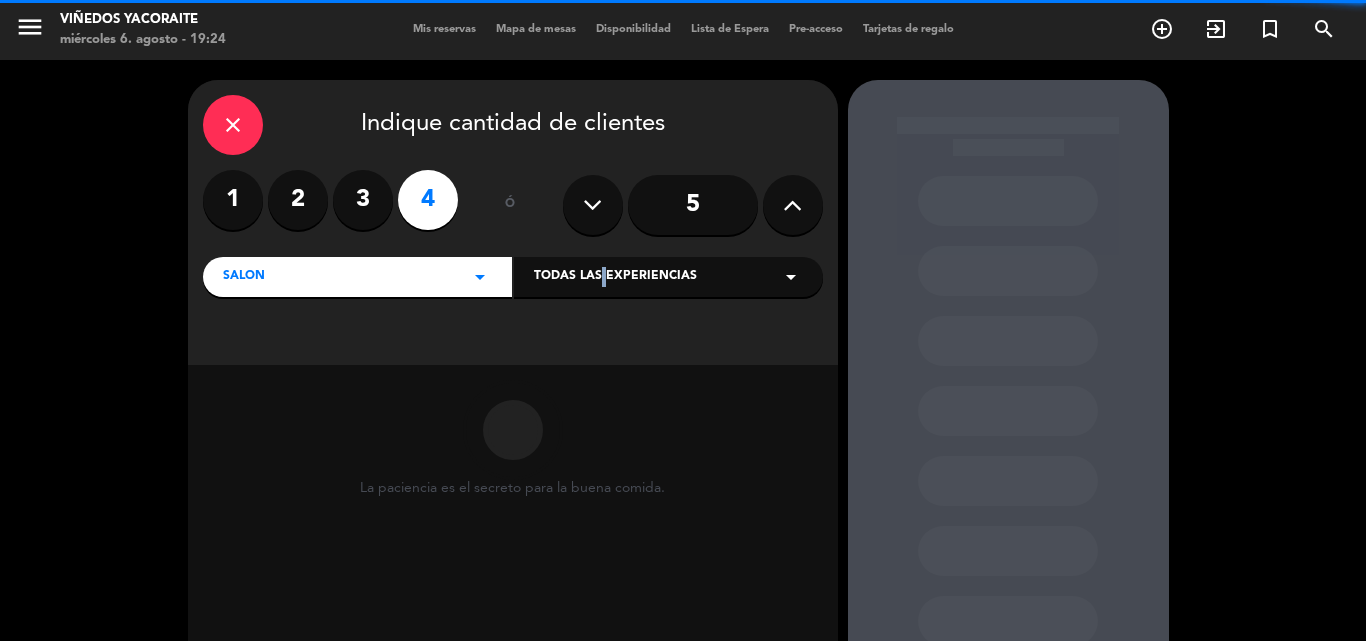 click on "Todas las experiencias" at bounding box center [615, 277] 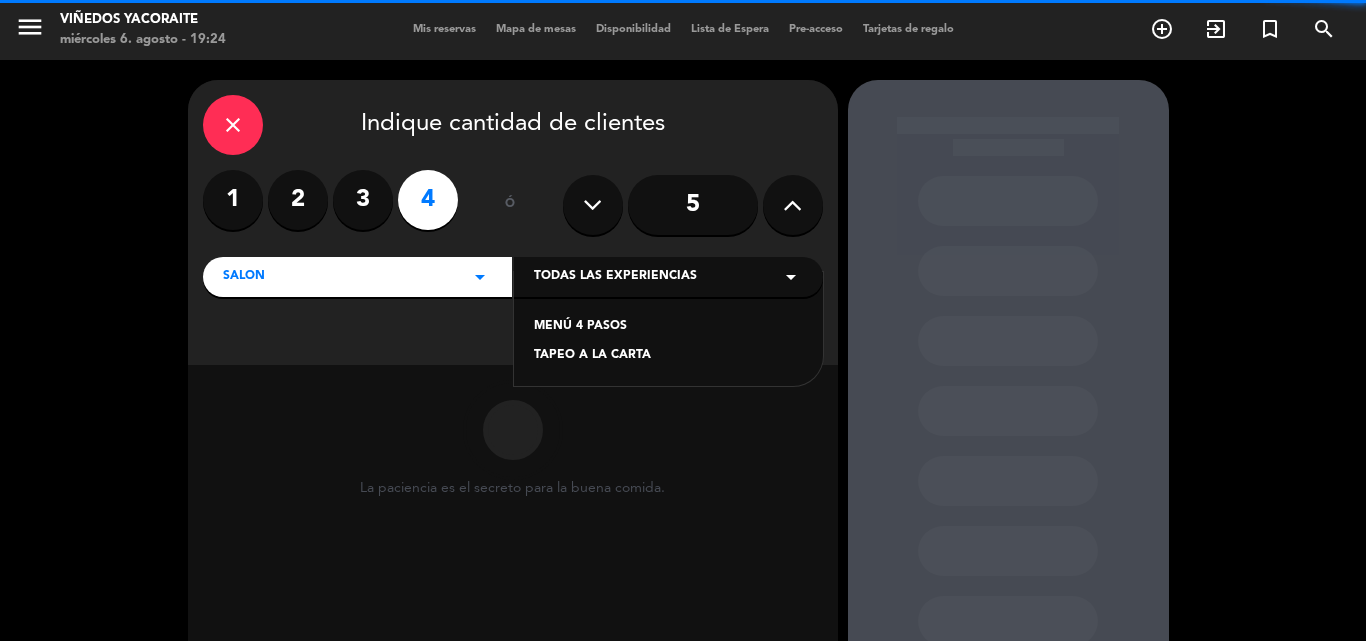 click on "MENÚ 4 PASOS" at bounding box center (668, 327) 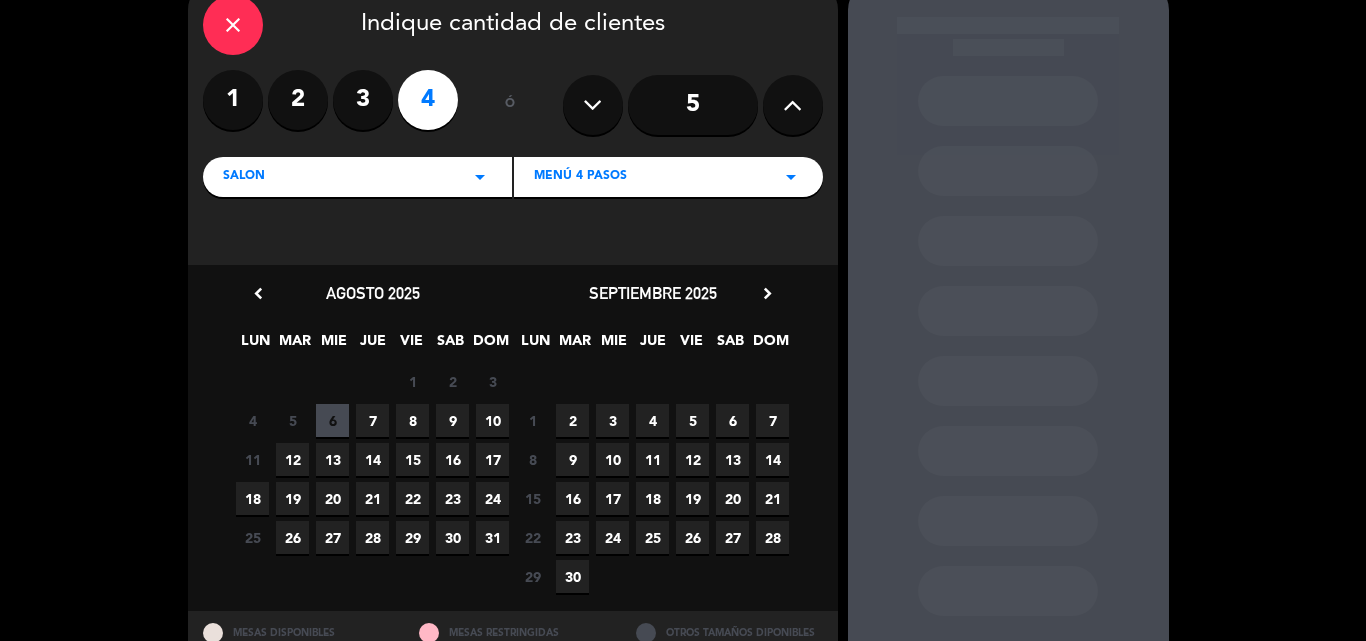 click on "14" at bounding box center [372, 459] 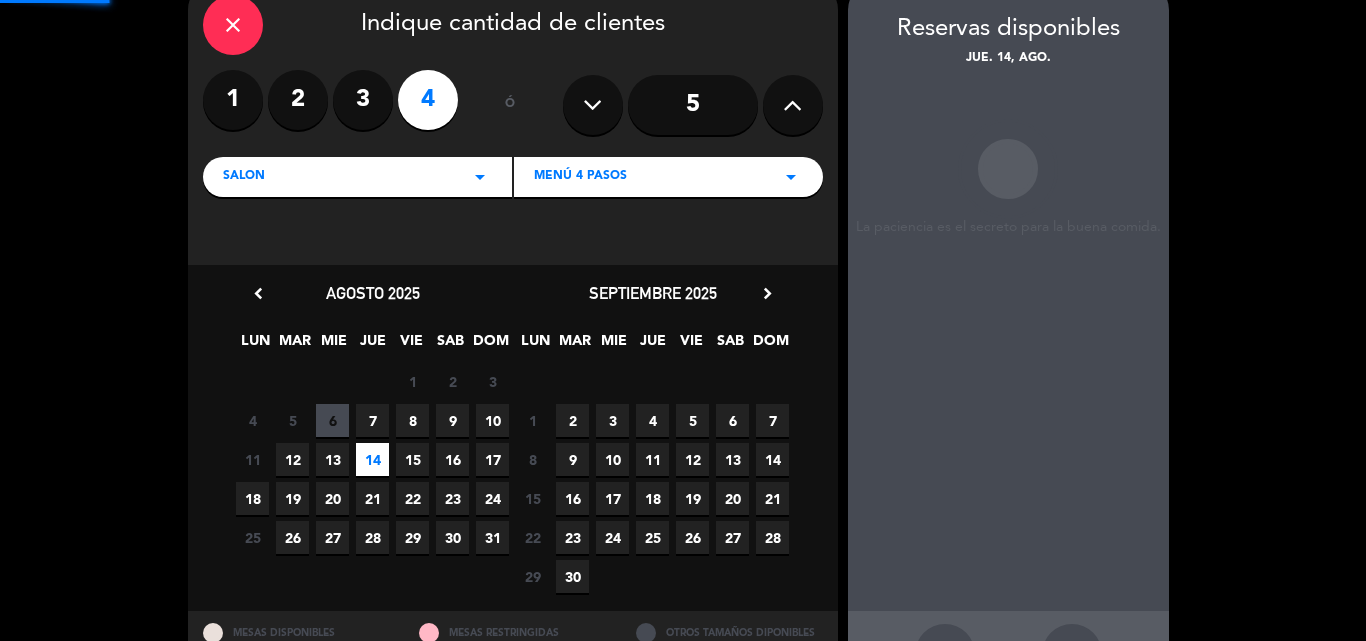 scroll, scrollTop: 80, scrollLeft: 0, axis: vertical 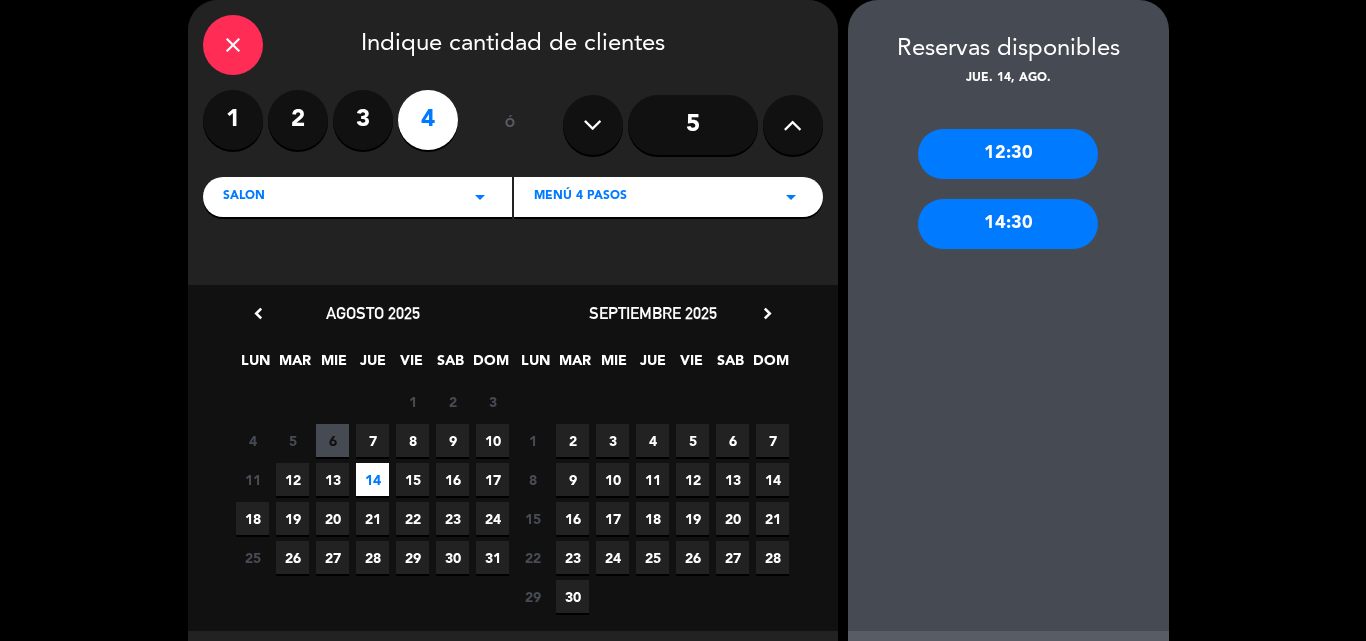 click on "12:30" at bounding box center (1008, 154) 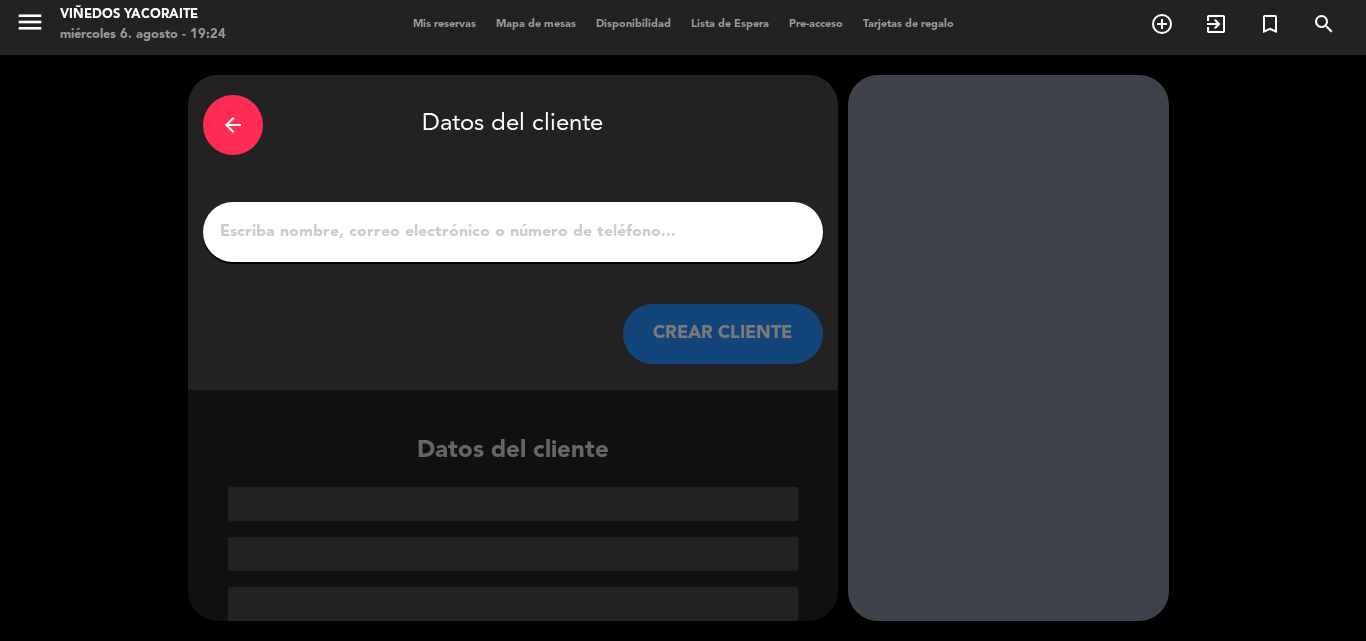click on "1" at bounding box center [513, 232] 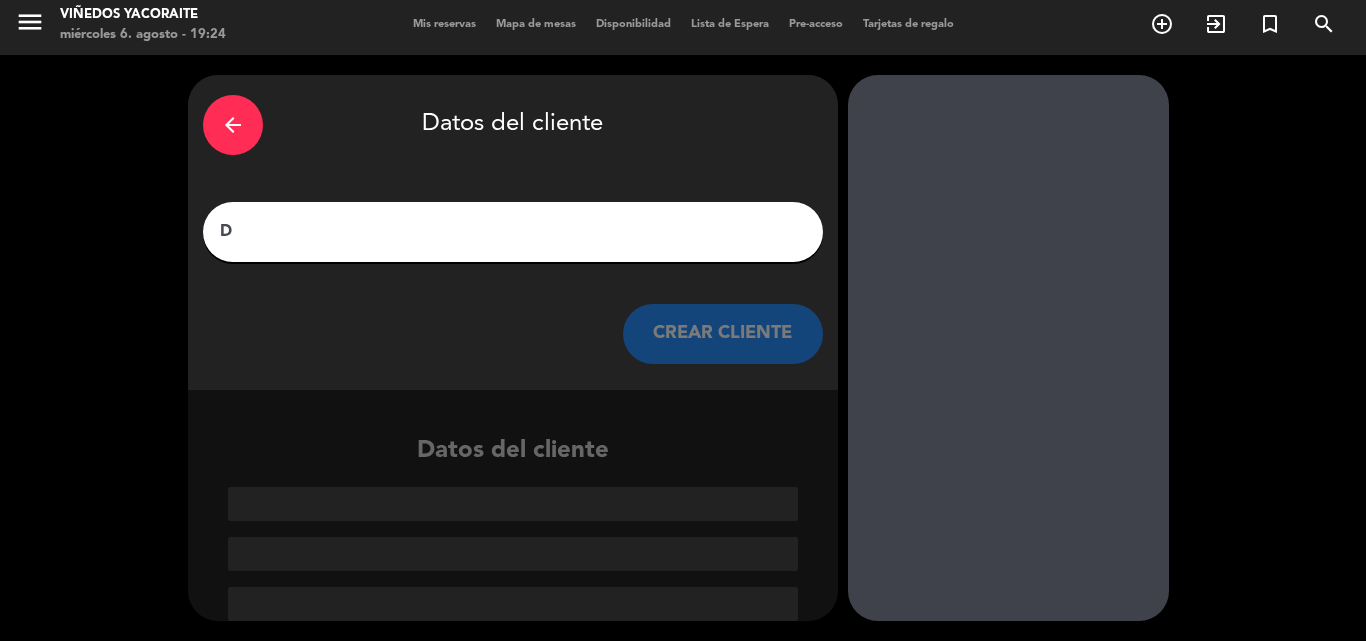 scroll, scrollTop: 0, scrollLeft: 0, axis: both 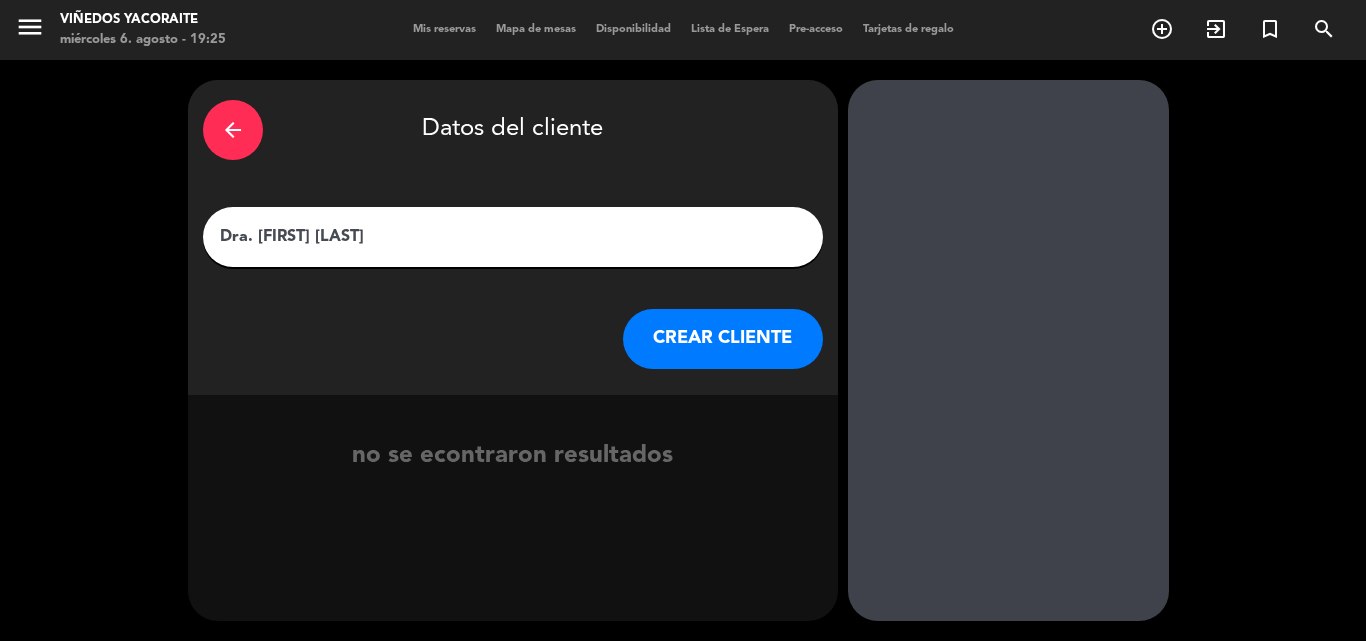 type on "Dra. [FIRST] [LAST]" 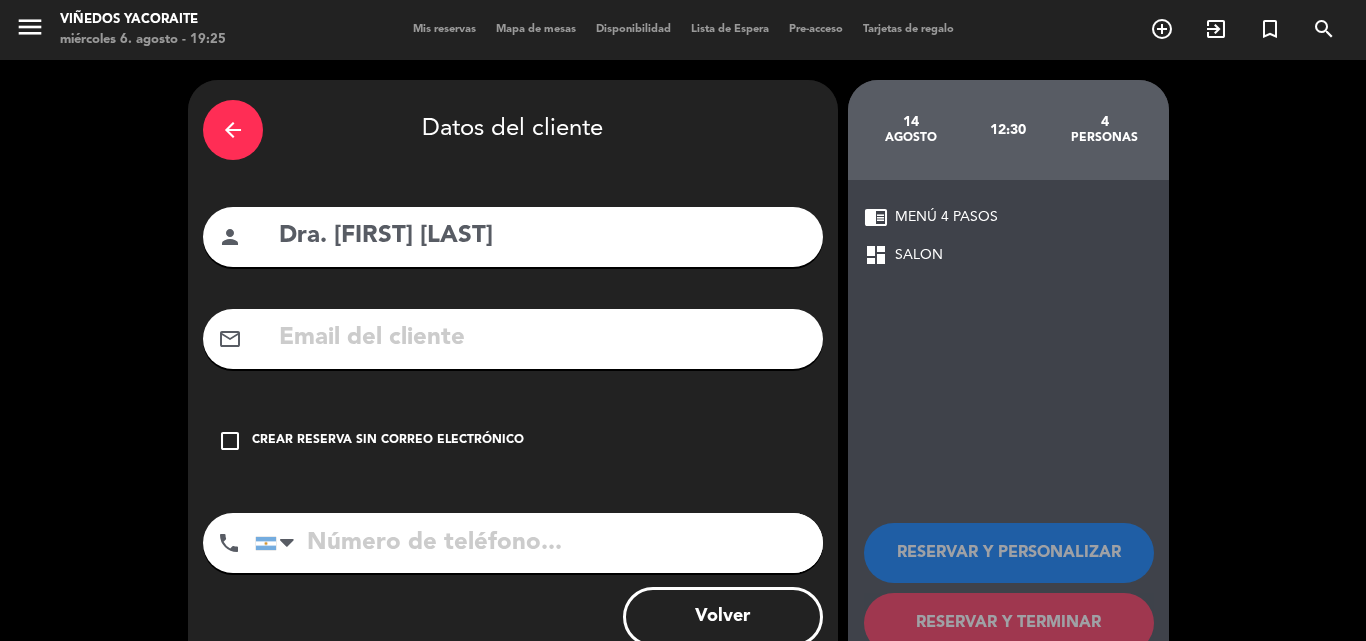 click on "check_box_outline_blank" at bounding box center (230, 441) 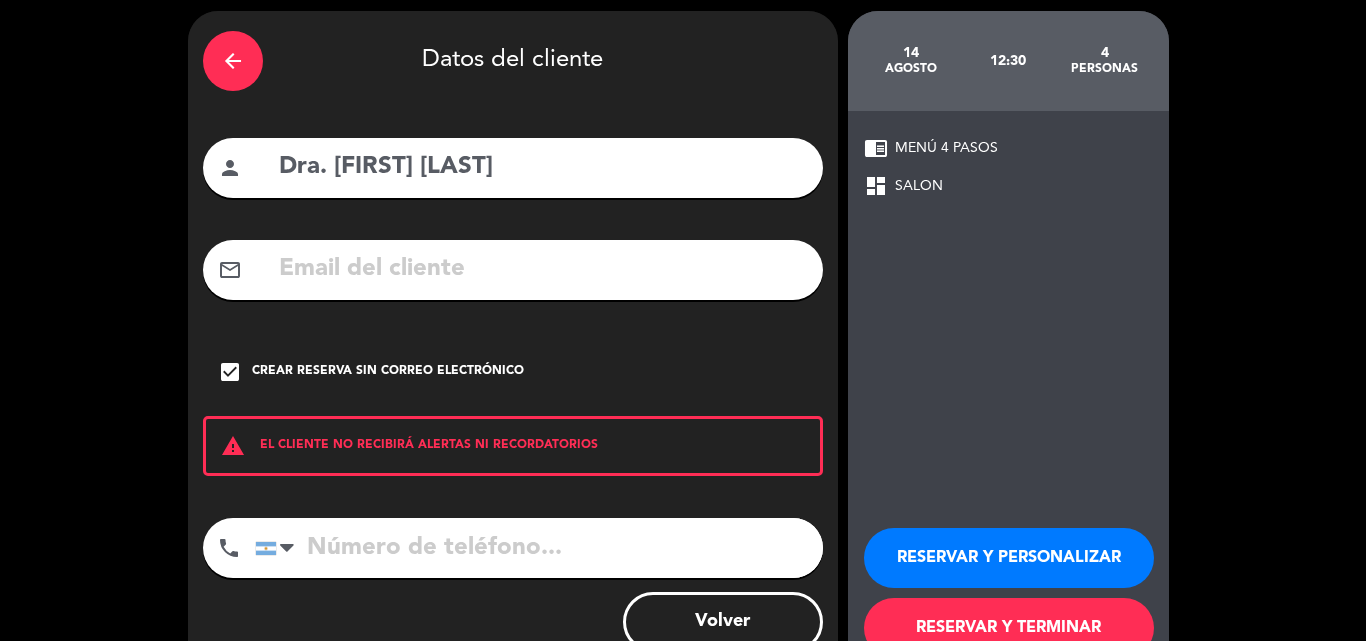scroll, scrollTop: 100, scrollLeft: 0, axis: vertical 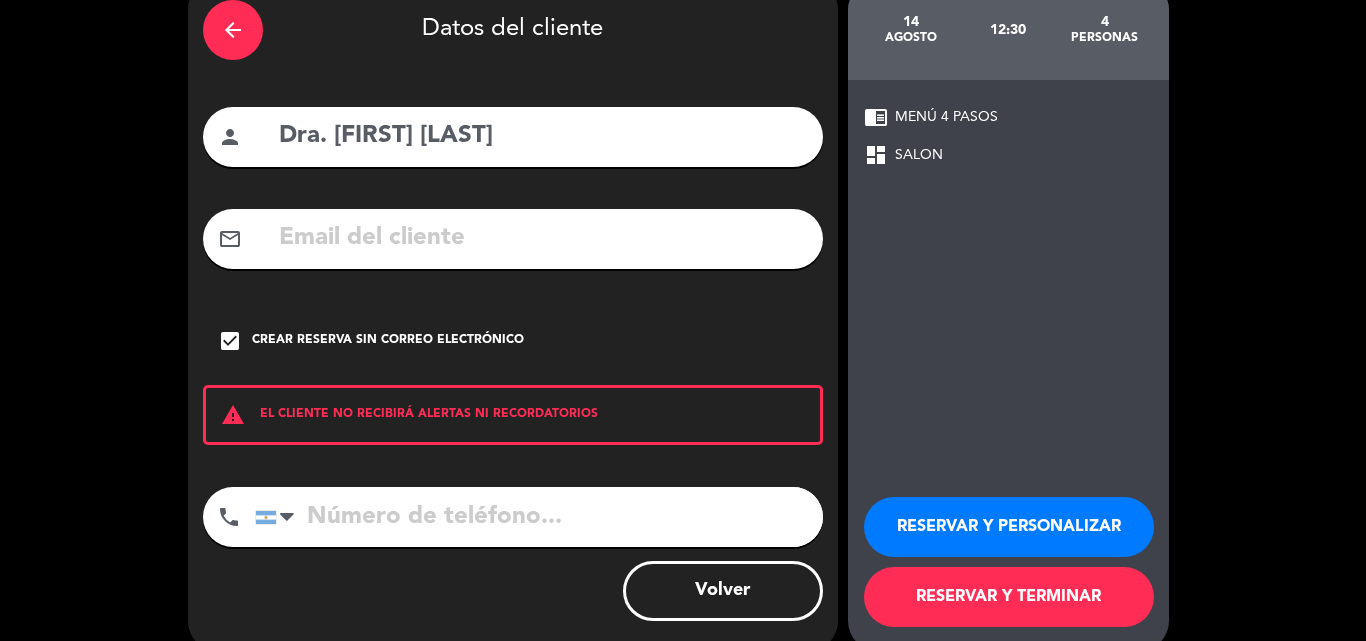 click on "RESERVAR Y PERSONALIZAR" at bounding box center (1009, 527) 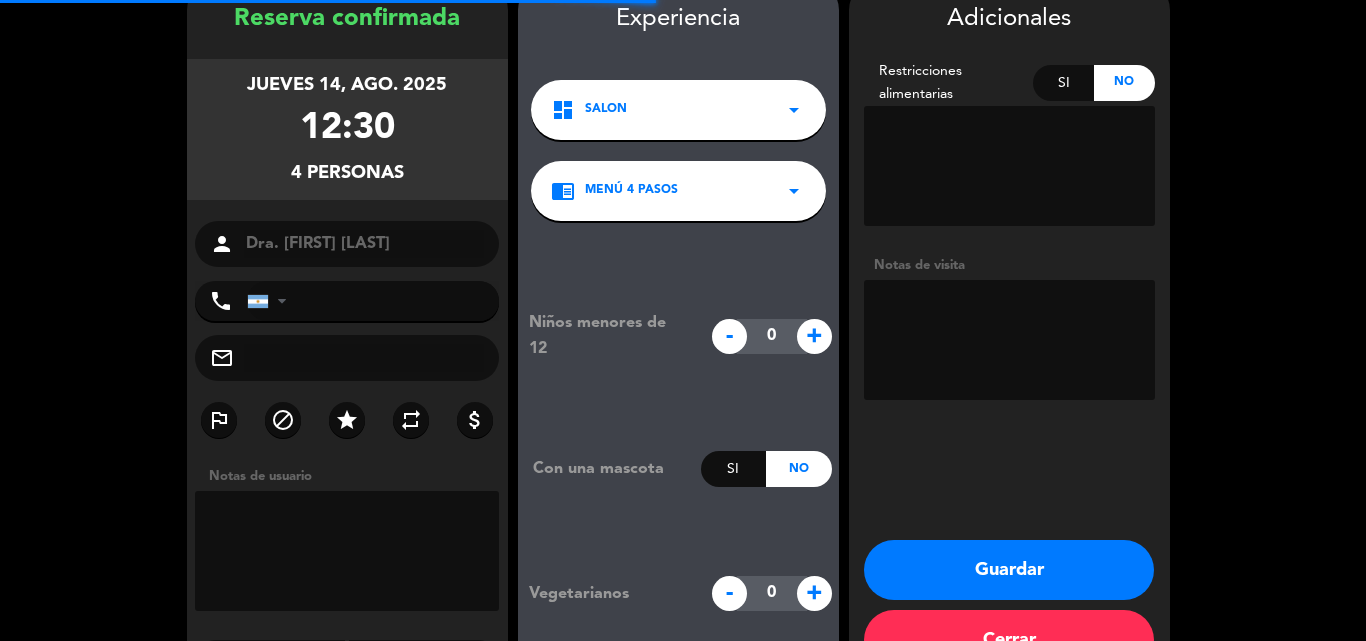 scroll, scrollTop: 80, scrollLeft: 0, axis: vertical 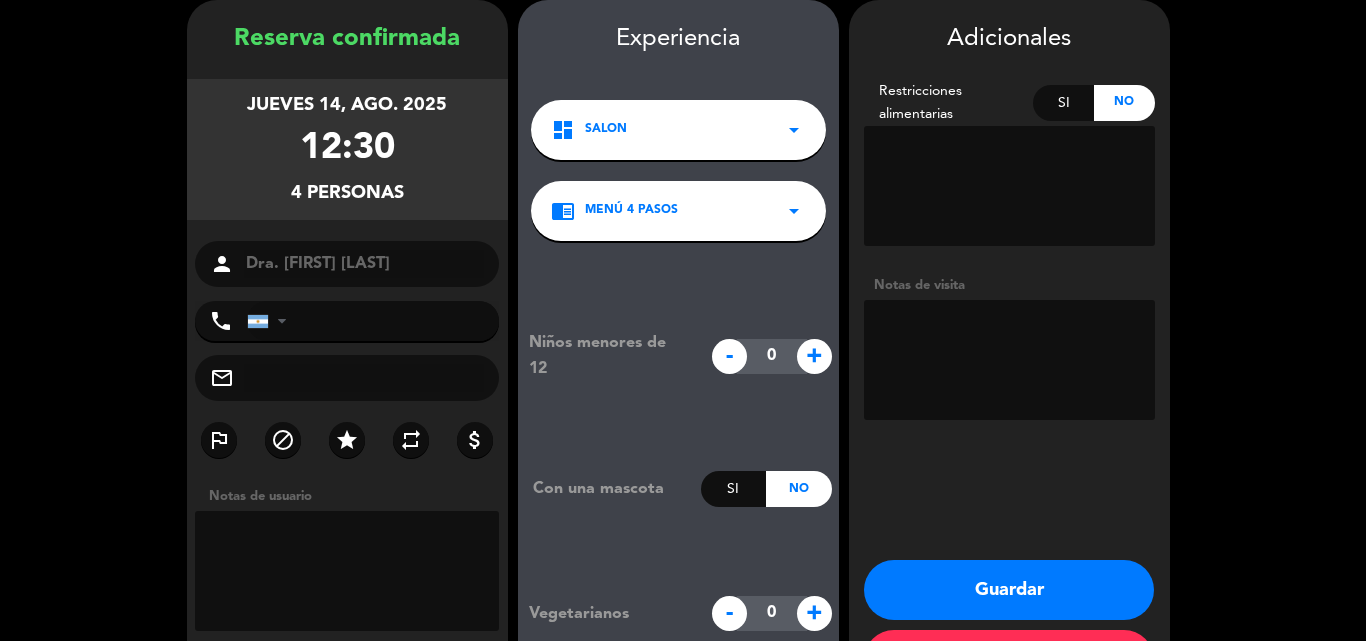 click at bounding box center (1009, 360) 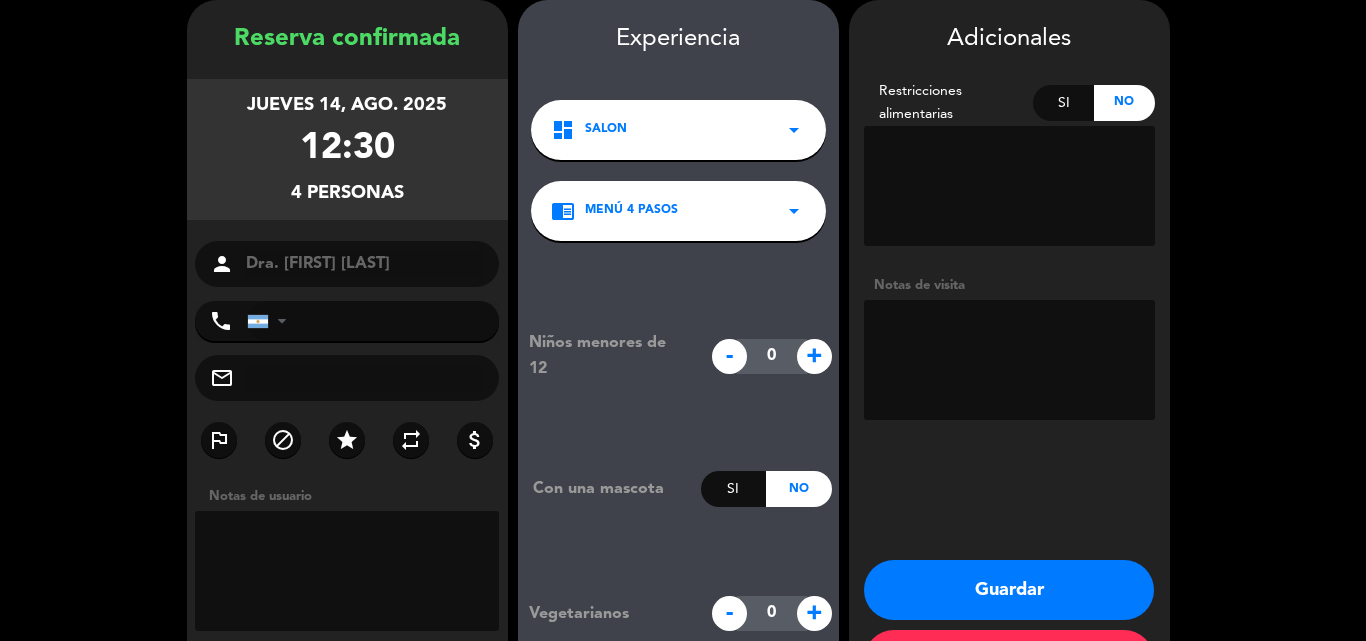 type on "z" 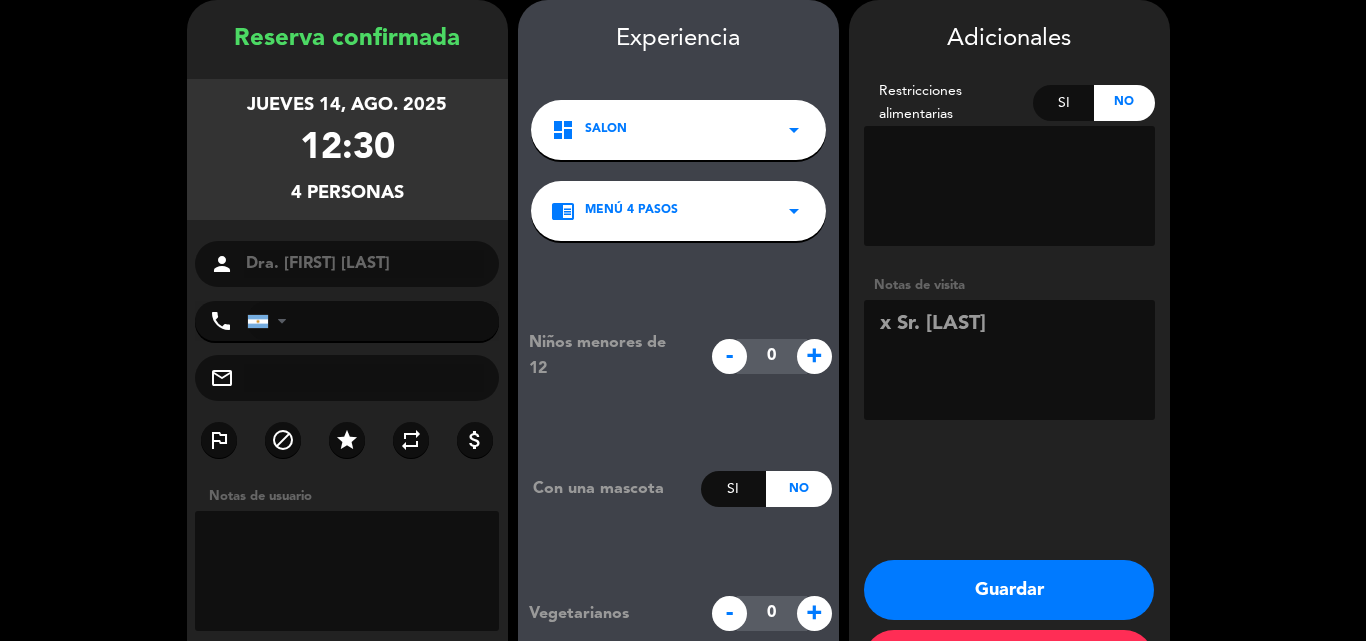 click at bounding box center (1009, 360) 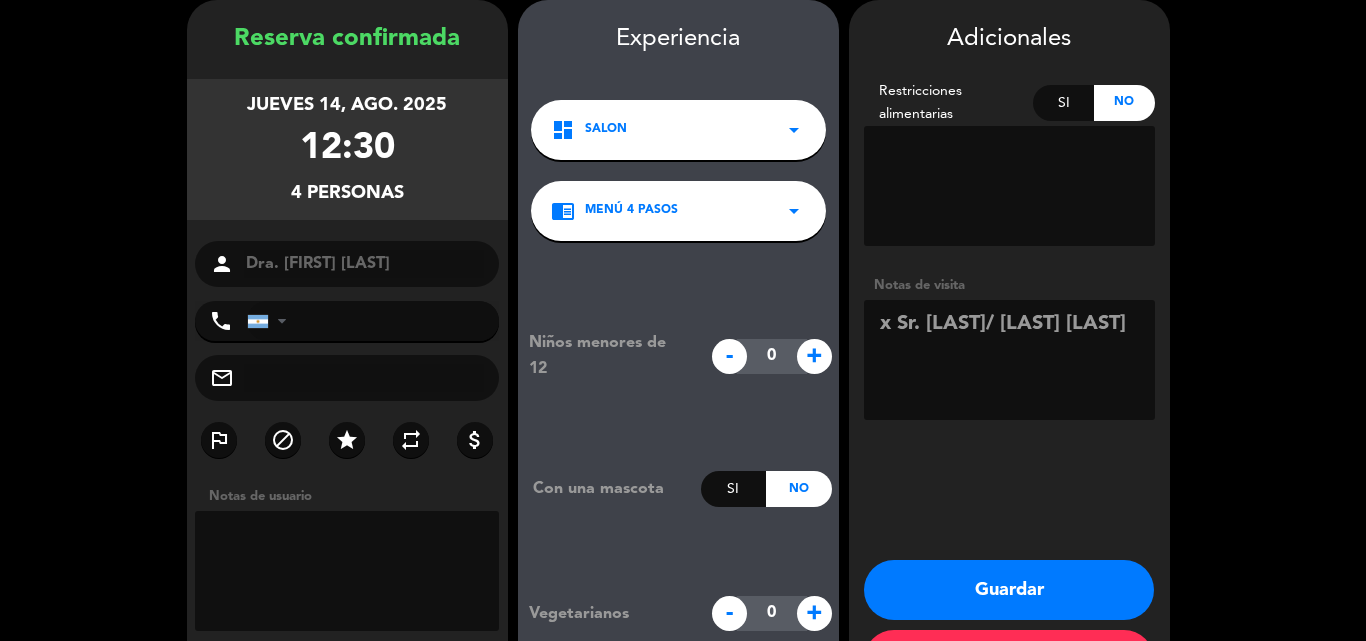 type on "x Sr. [LAST]/ [LAST] [LAST]" 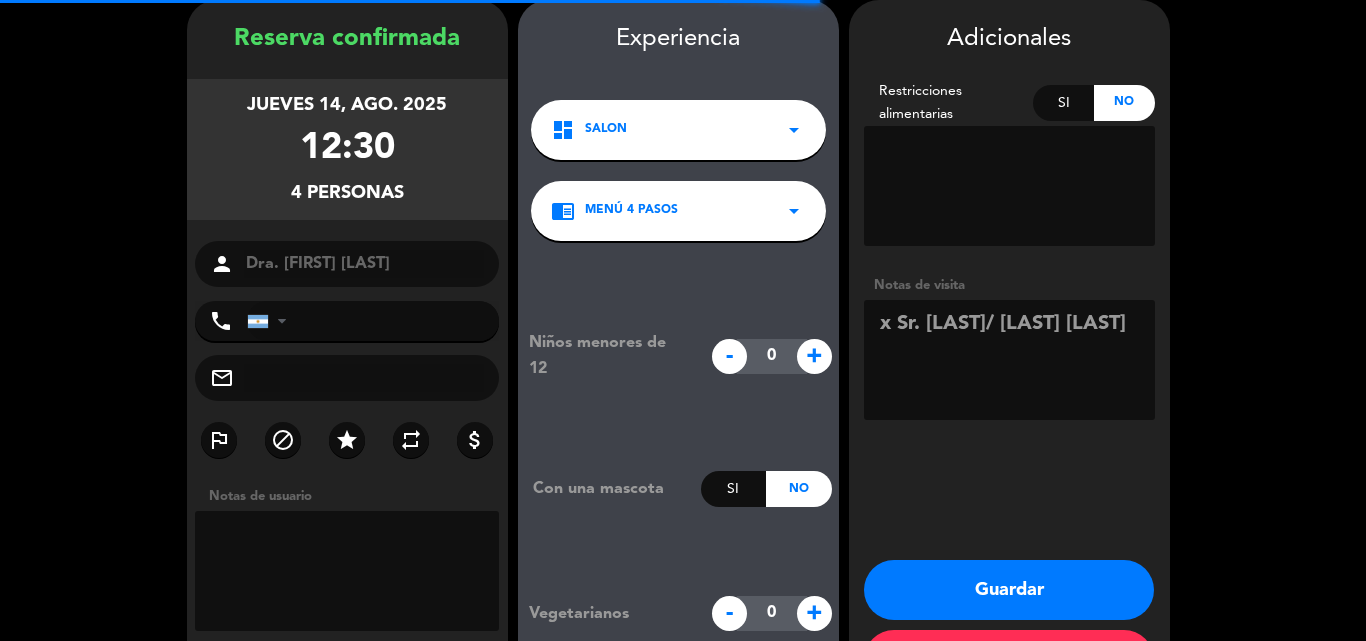scroll, scrollTop: 0, scrollLeft: 0, axis: both 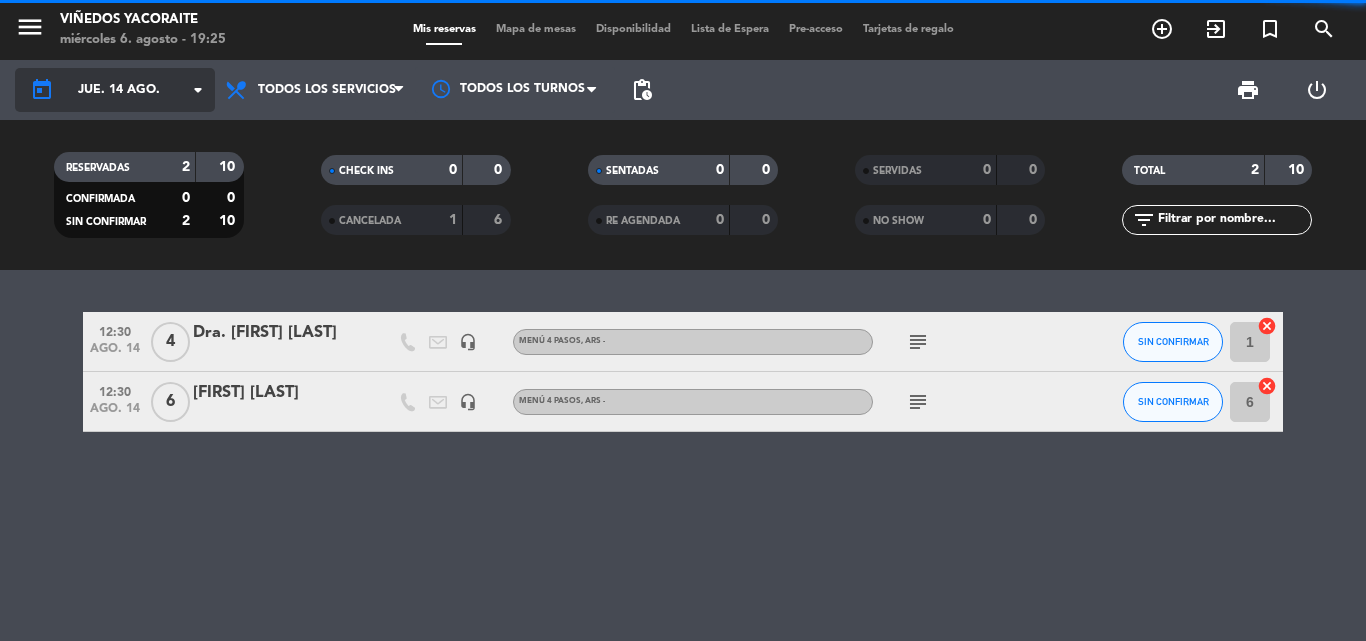 click on "jue. 14 ago." 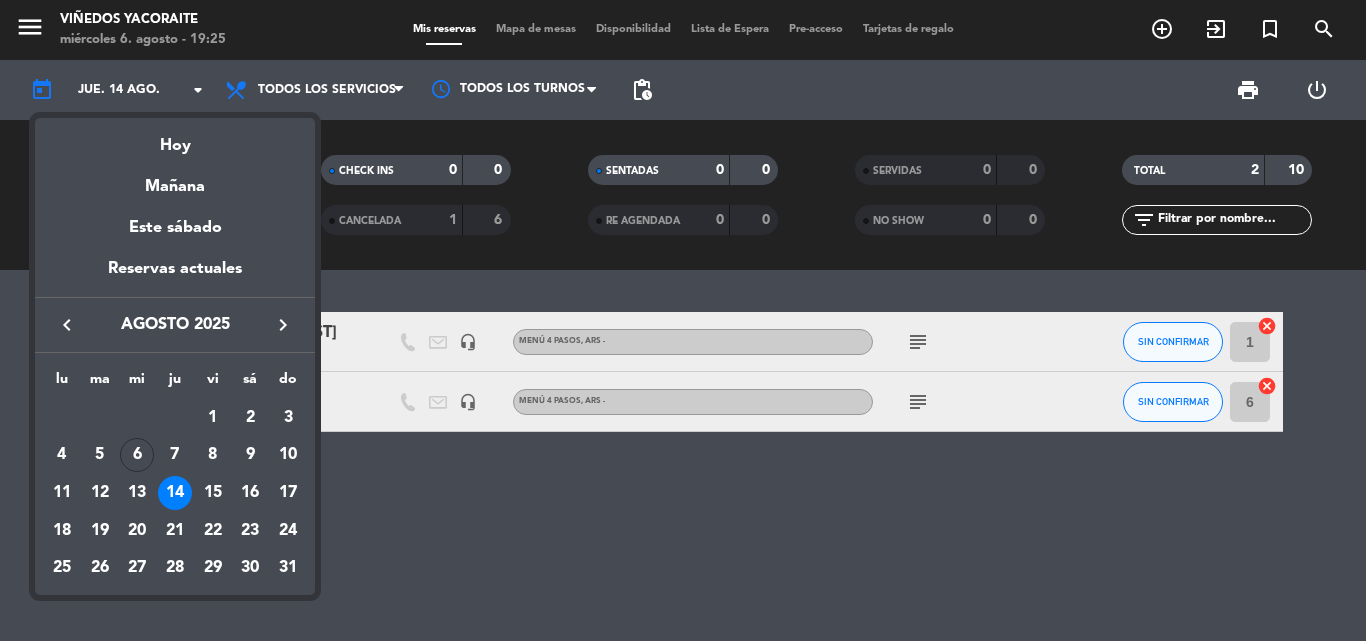 click at bounding box center (683, 320) 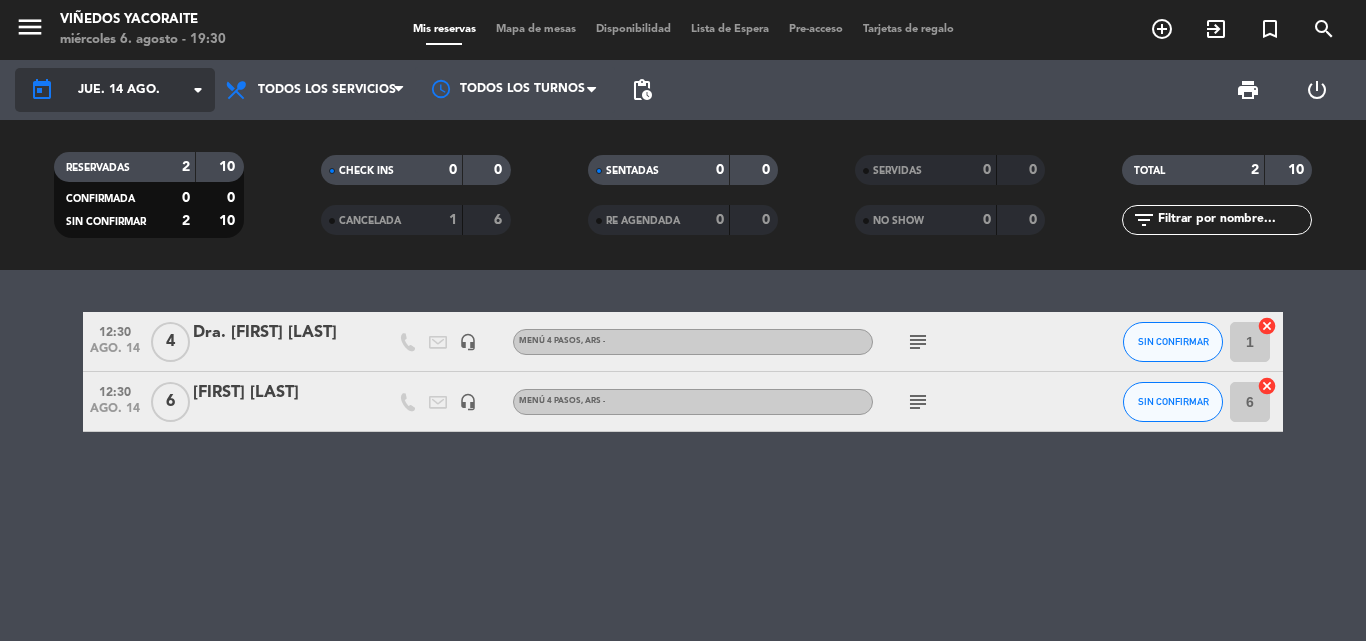 click on "jue. 14 ago." 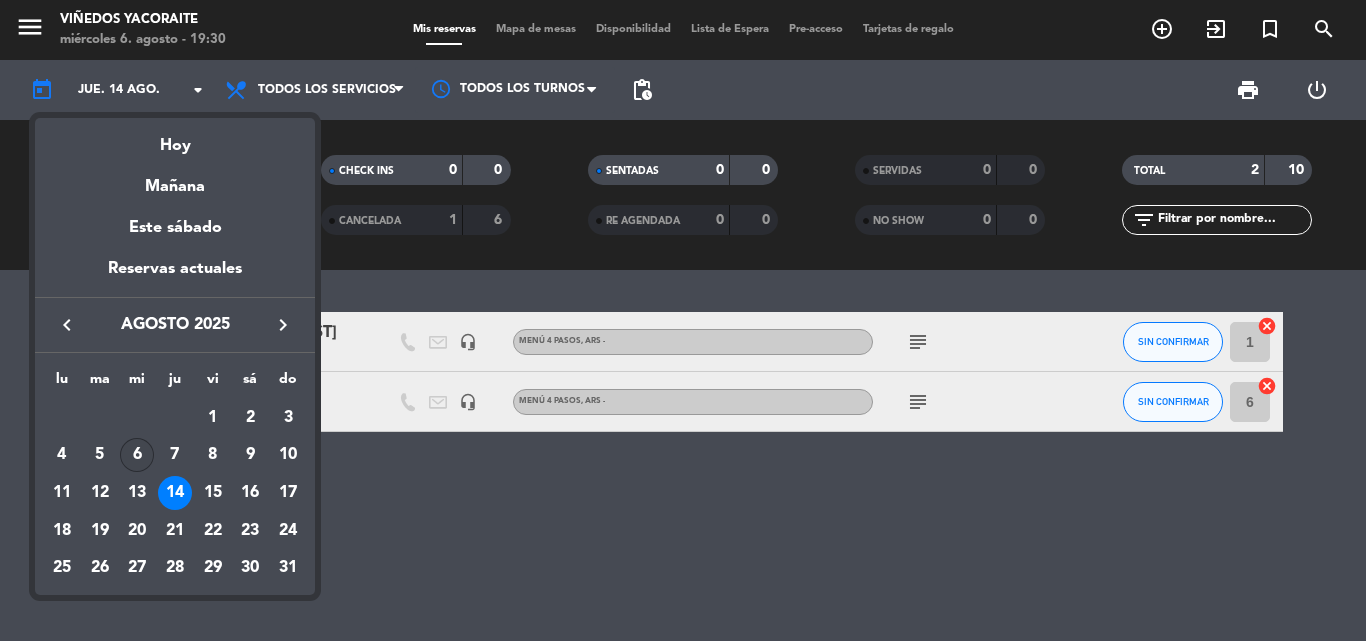 click on "6" at bounding box center [137, 455] 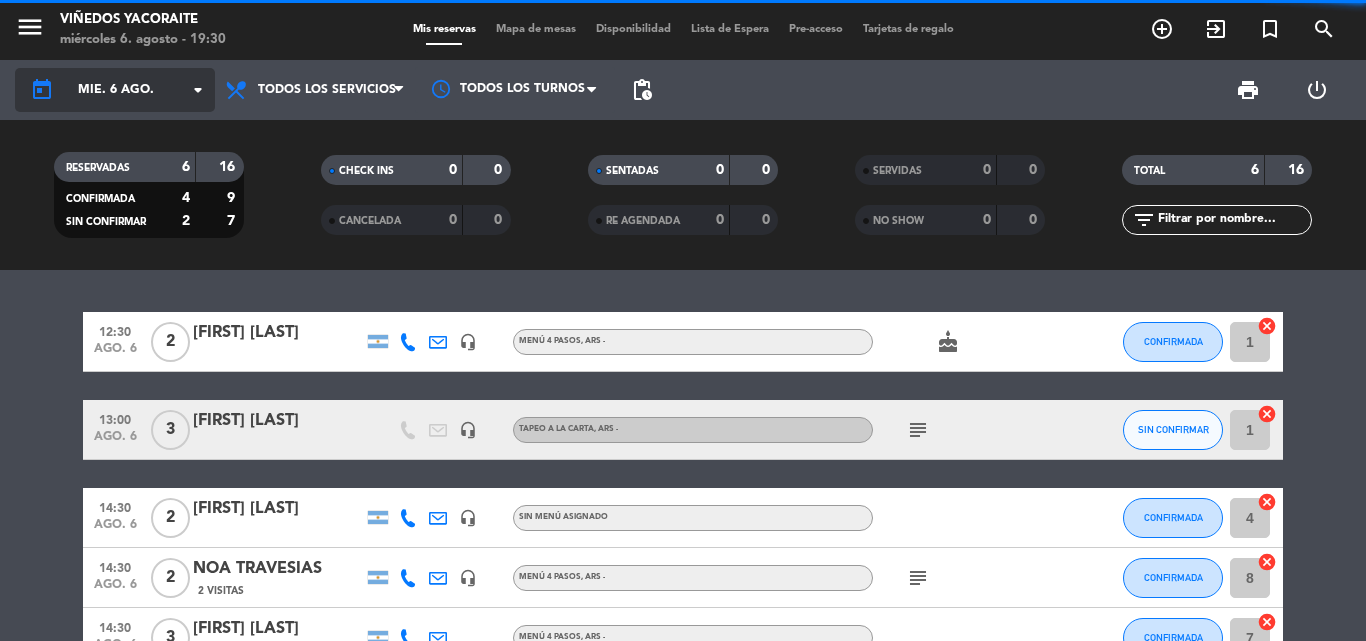 click on "mié. 6 ago." 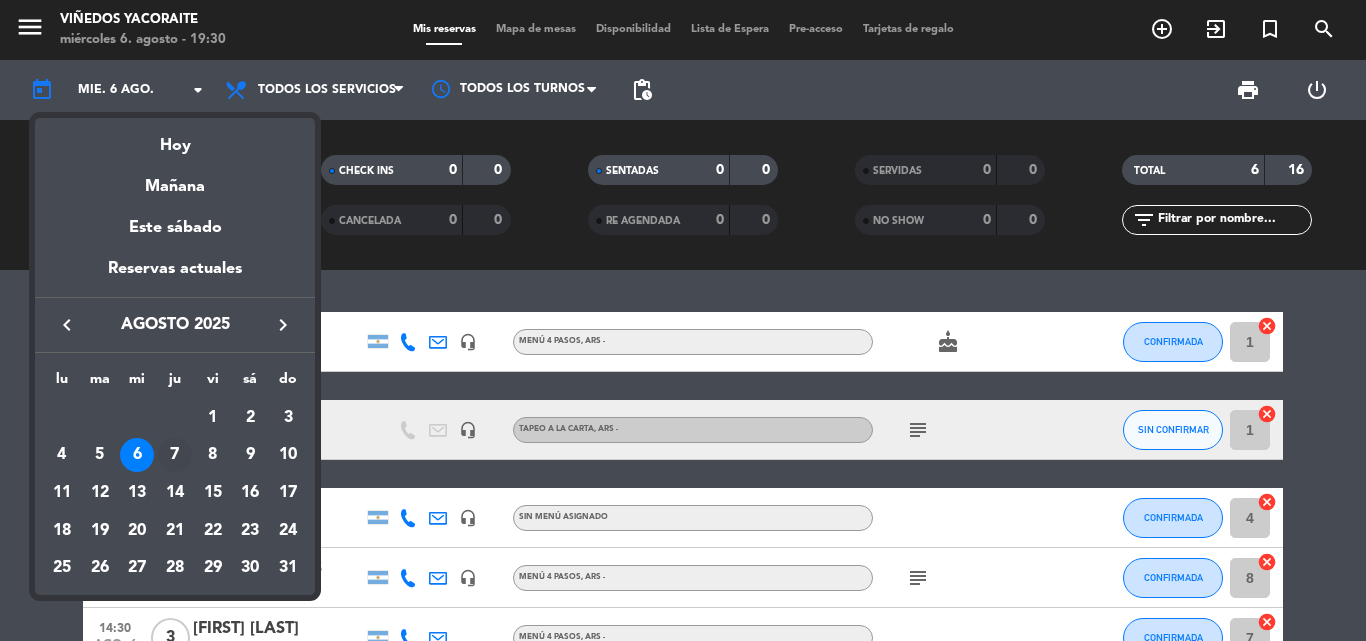 click on "7" at bounding box center (175, 455) 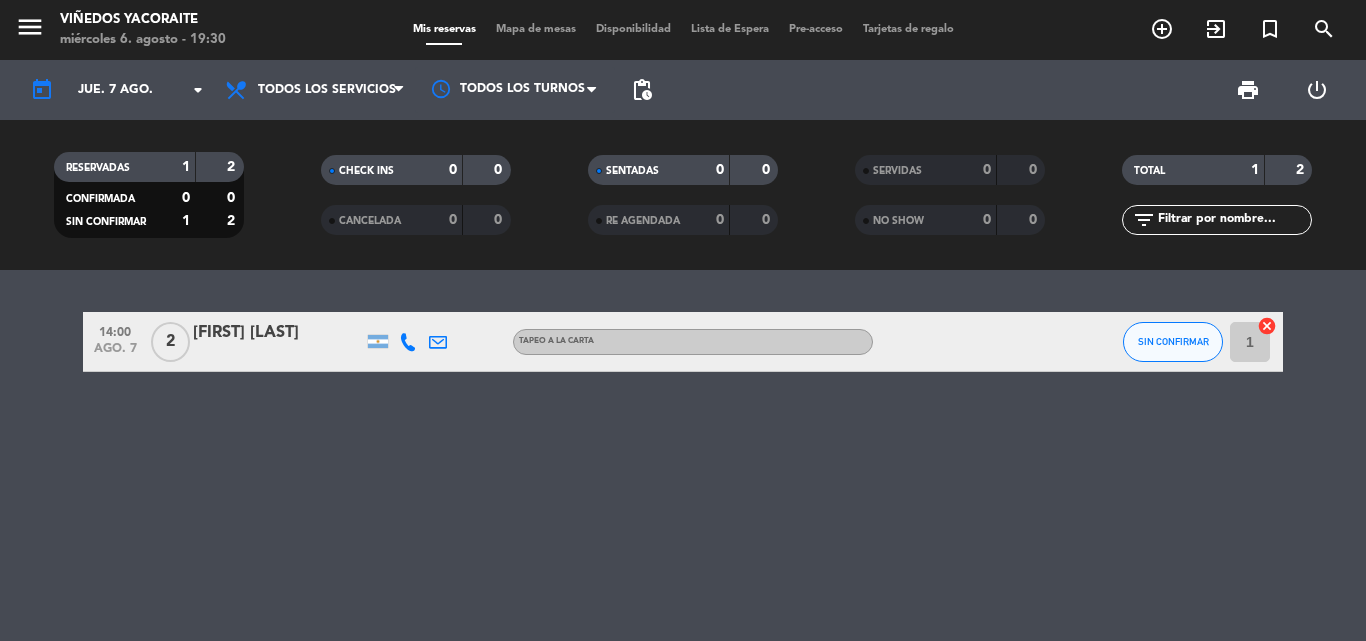 click 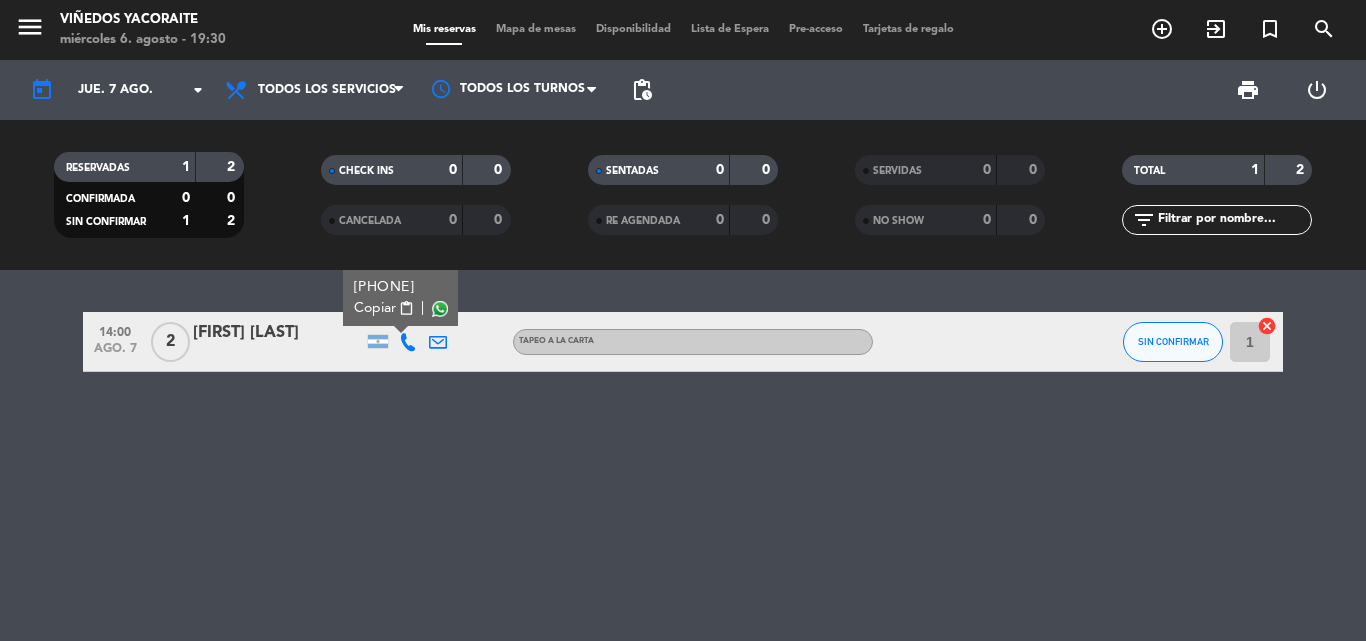 click at bounding box center (440, 309) 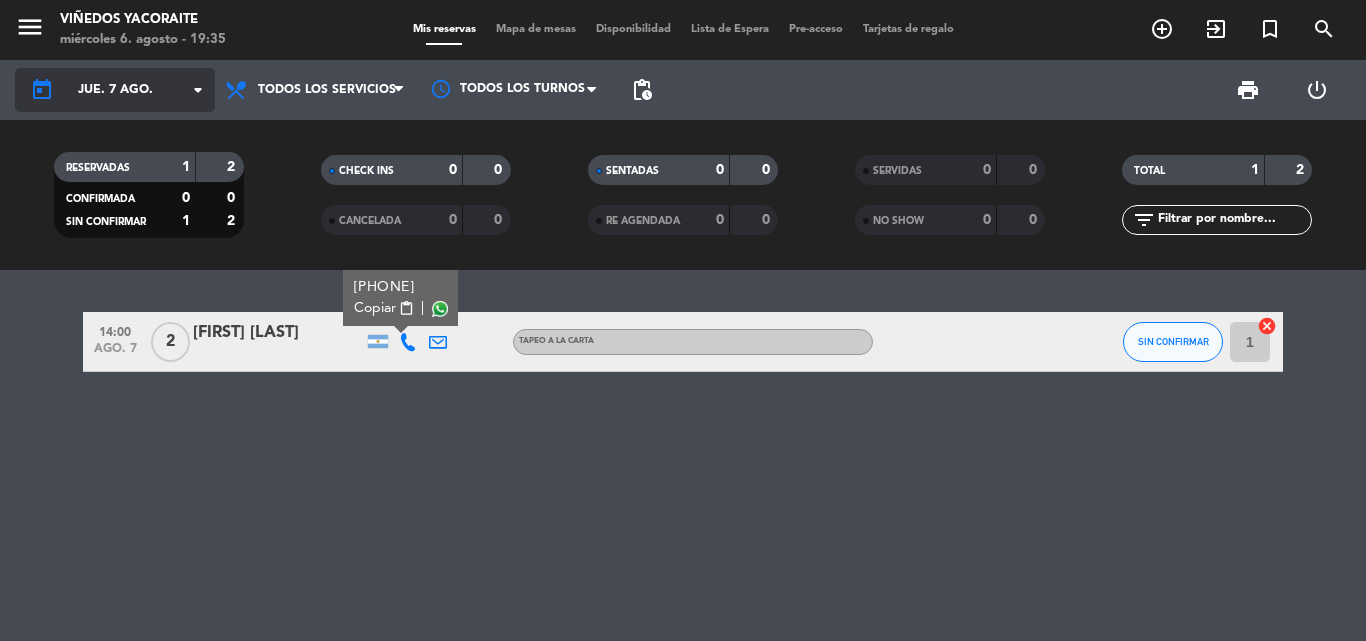 click on "jue. 7 ago." 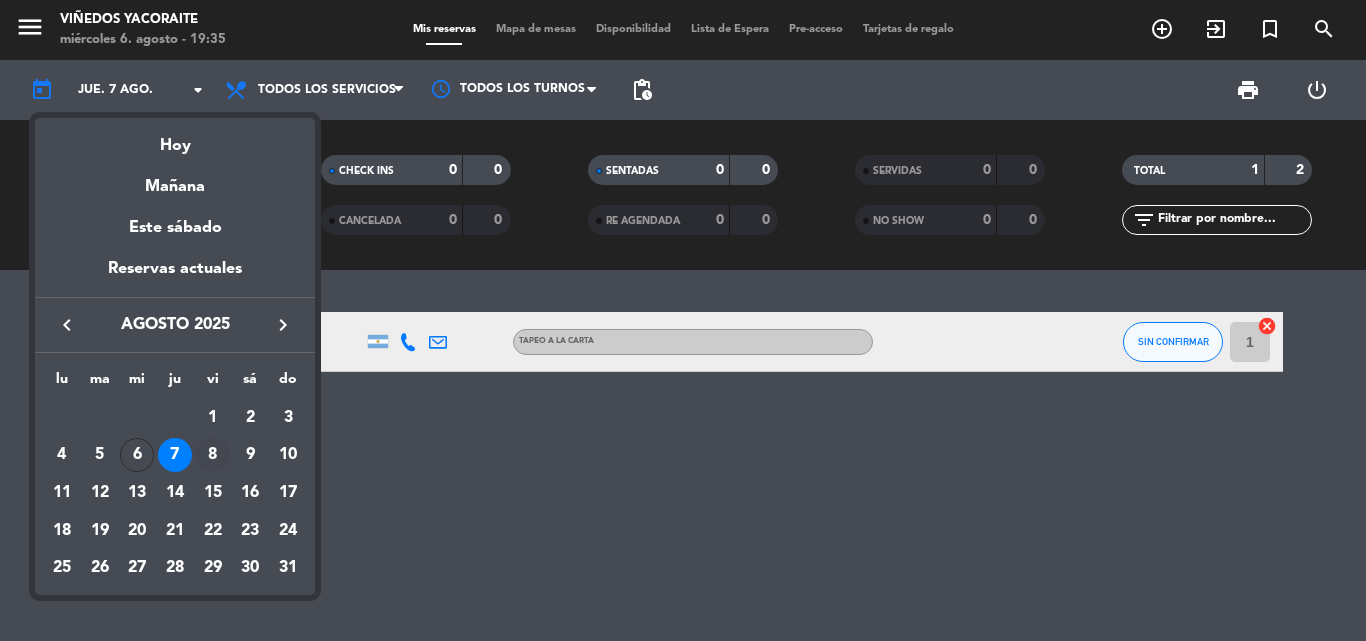 click on "8" 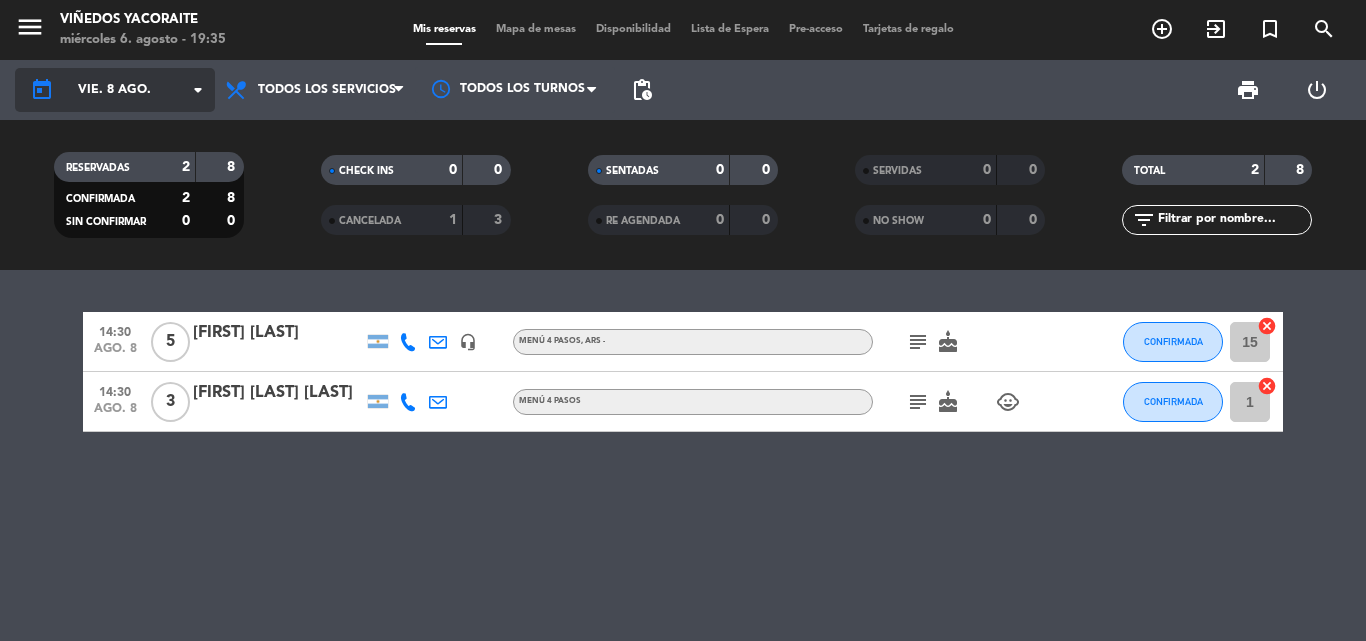 click on "vie. 8 ago." 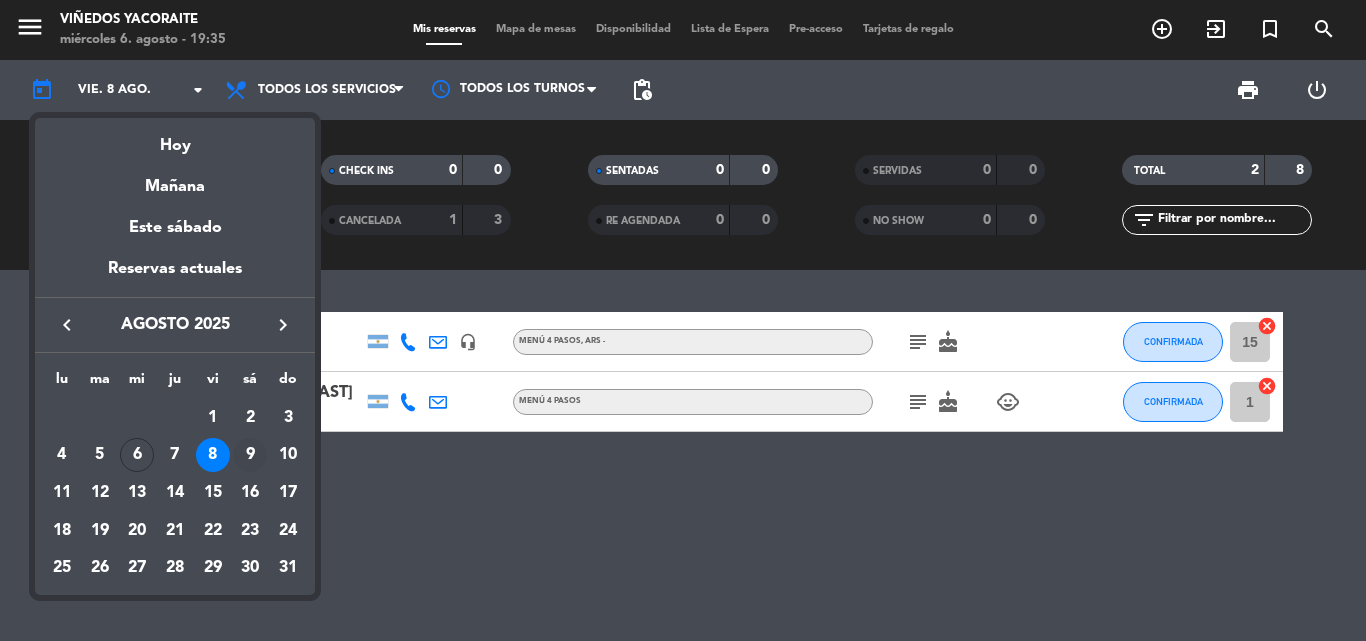 click on "9" at bounding box center [250, 455] 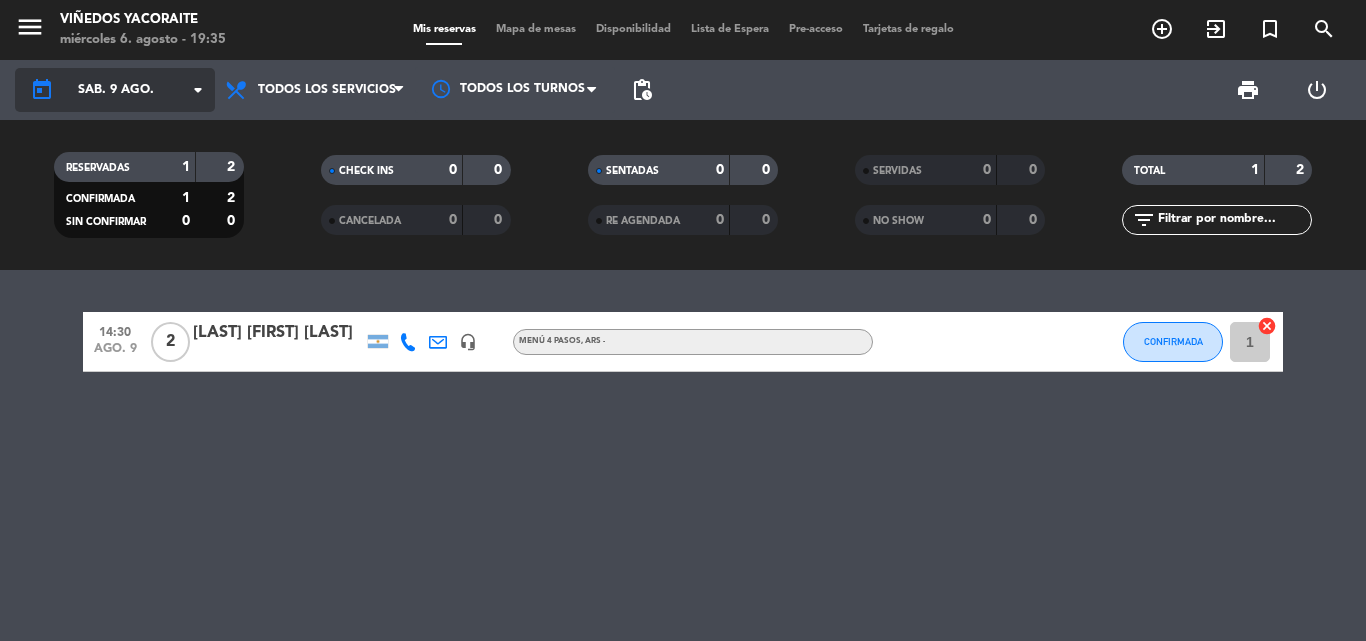 click on "sáb. 9 ago." 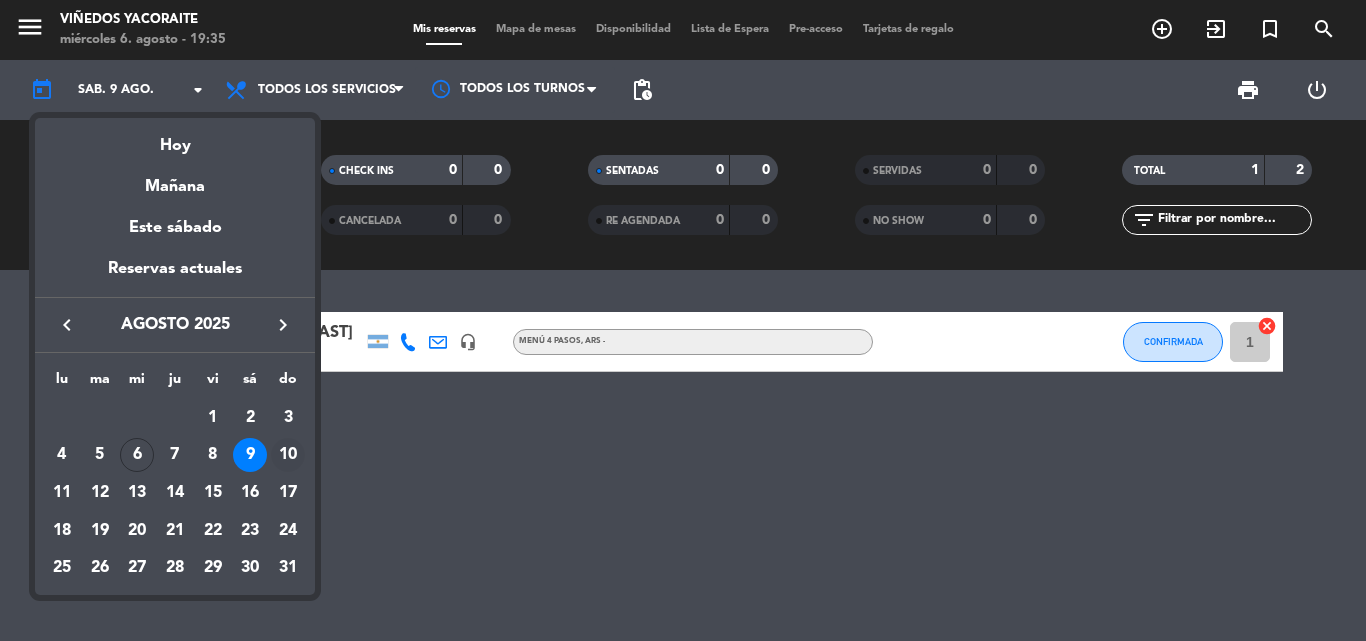 click on "10" at bounding box center (288, 455) 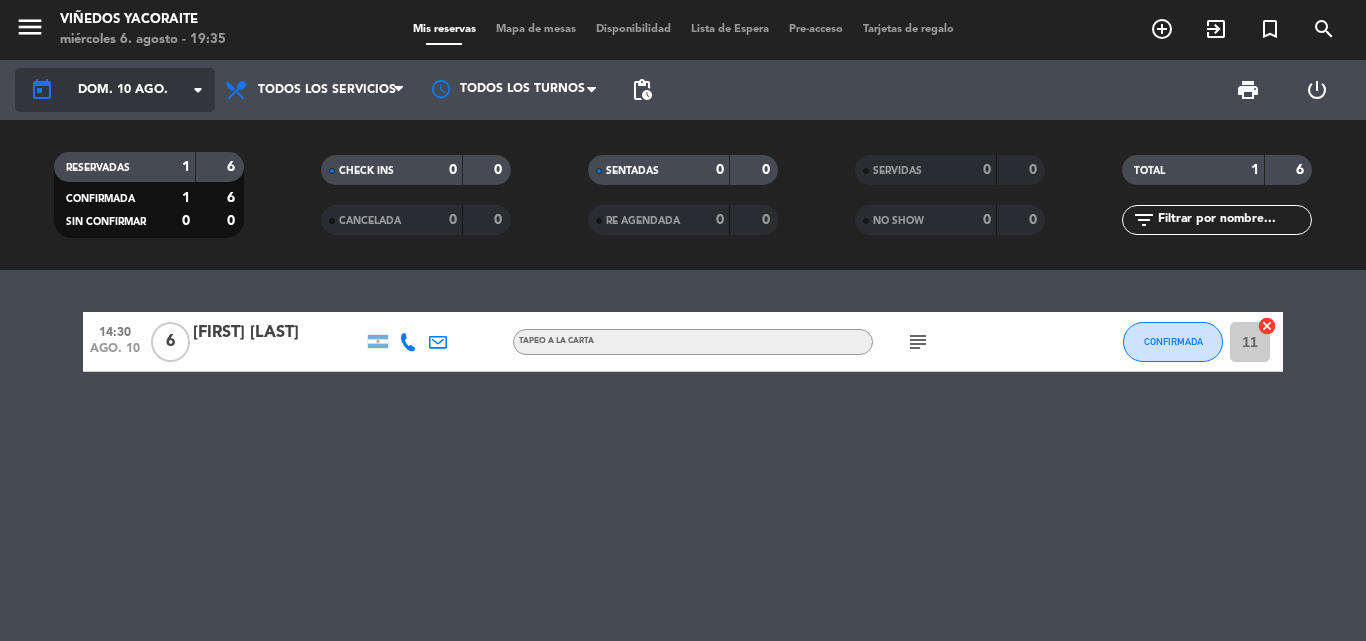 click on "dom. 10 ago." 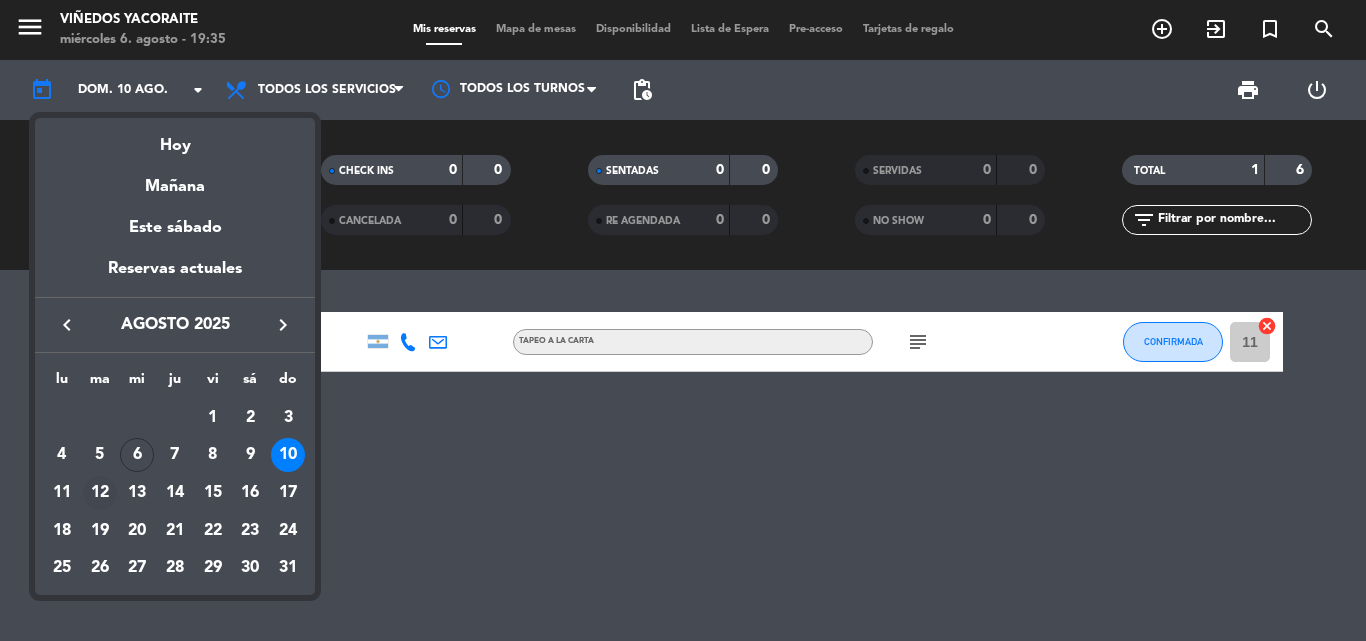 click on "12" at bounding box center [100, 493] 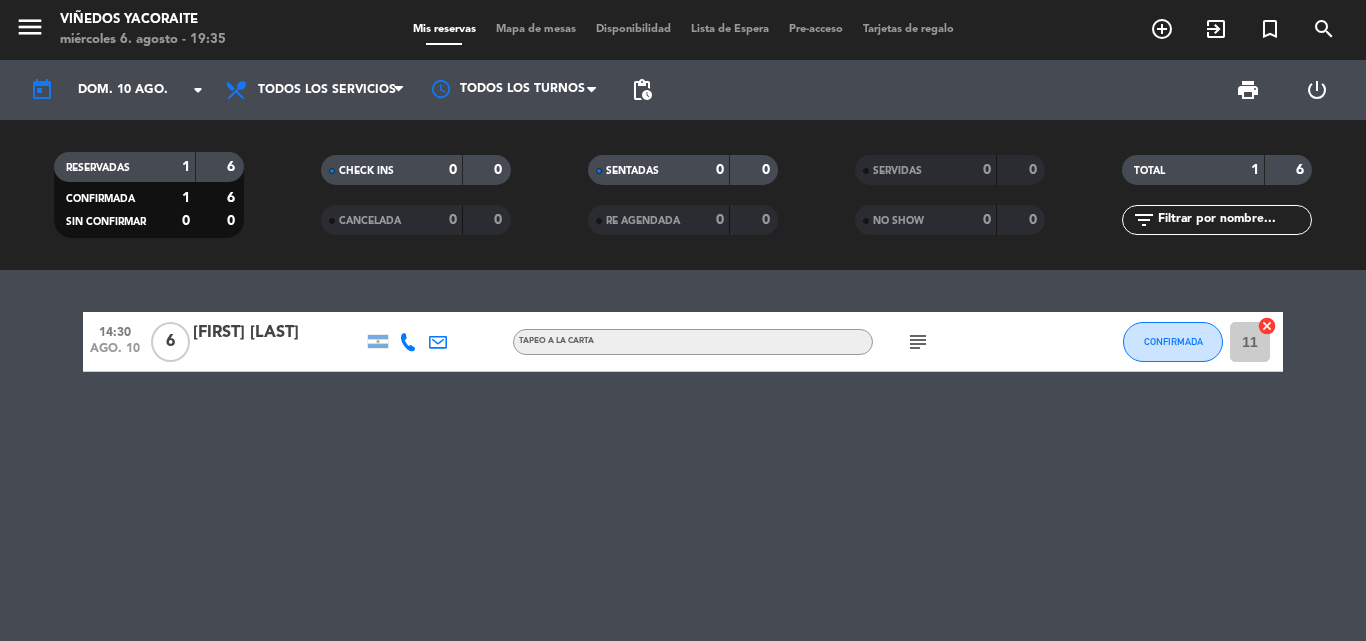 type on "mar. 12 ago." 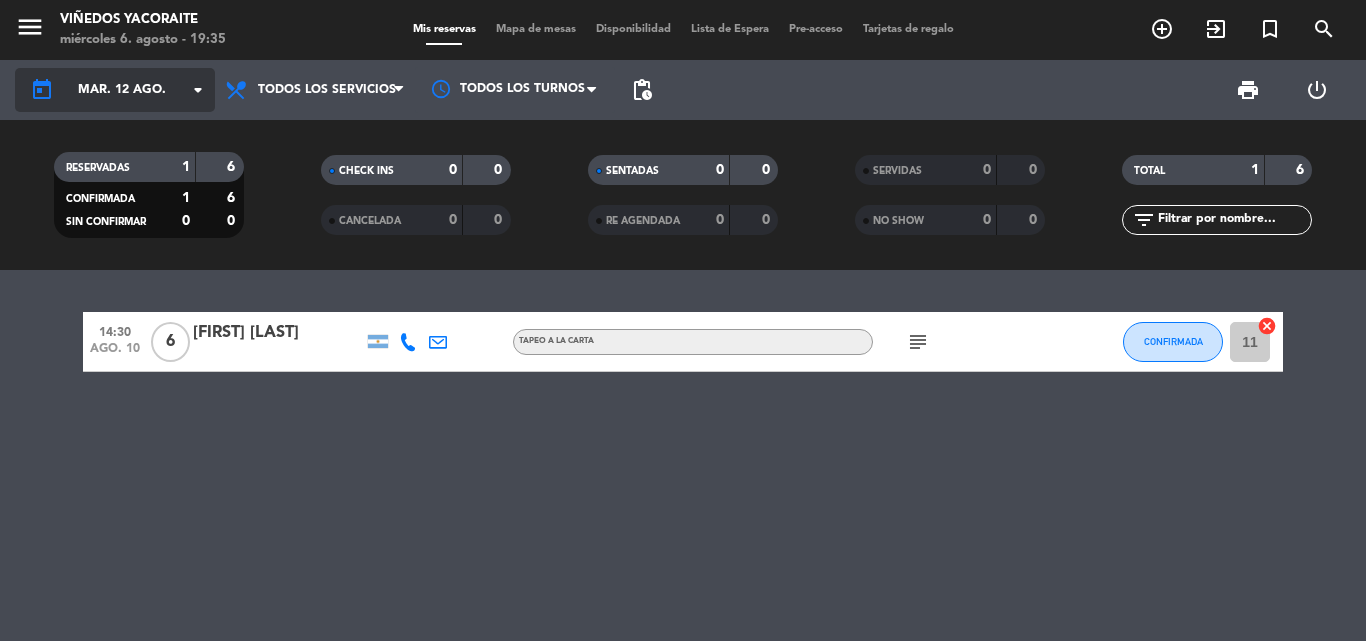 click on "mar. 12 ago." 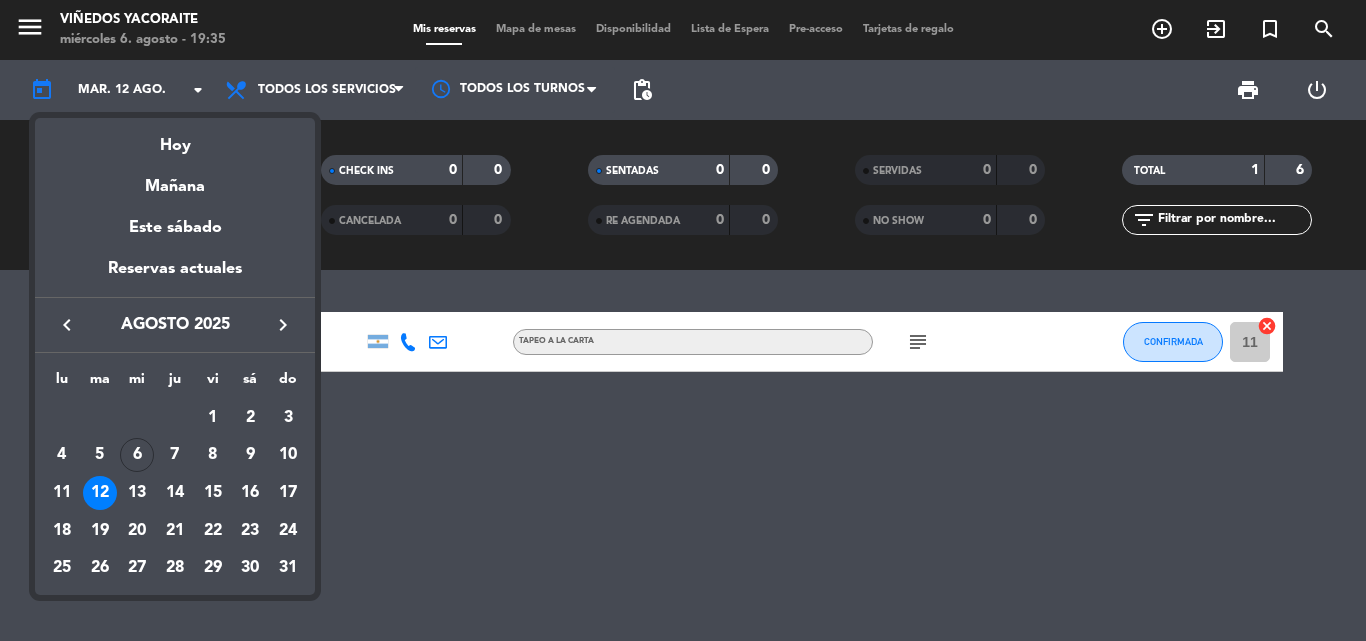 click on "12" at bounding box center (100, 493) 